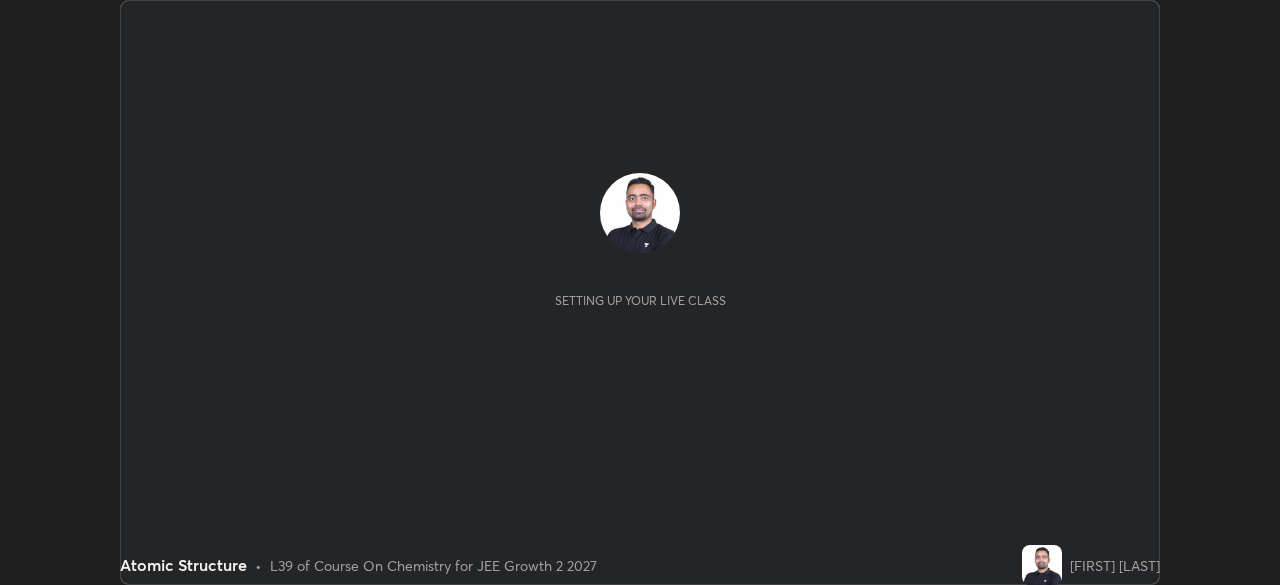 scroll, scrollTop: 0, scrollLeft: 0, axis: both 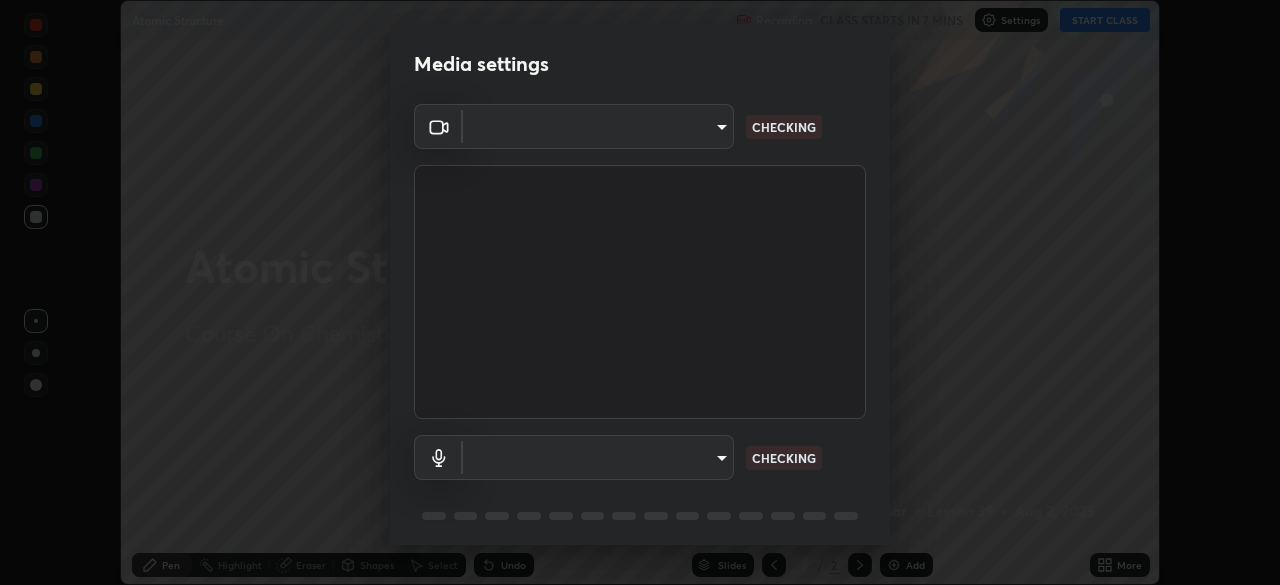 type on "80561a082d3f99f053040d1f6f9e463dddcb706712ae3923506b300433a280d2" 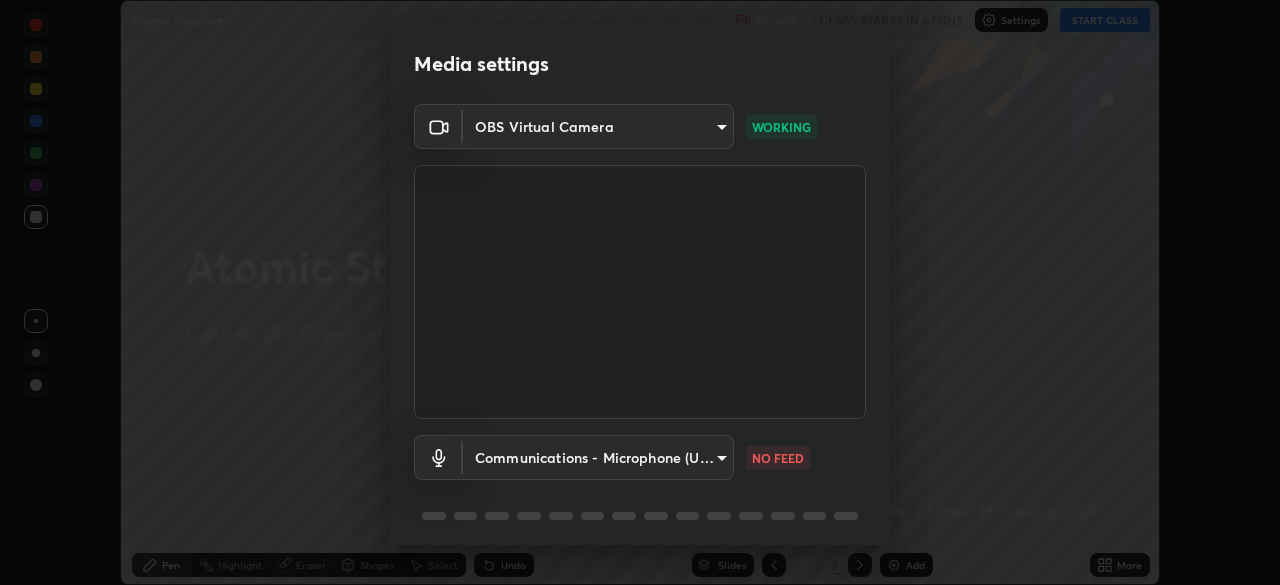 scroll, scrollTop: 71, scrollLeft: 0, axis: vertical 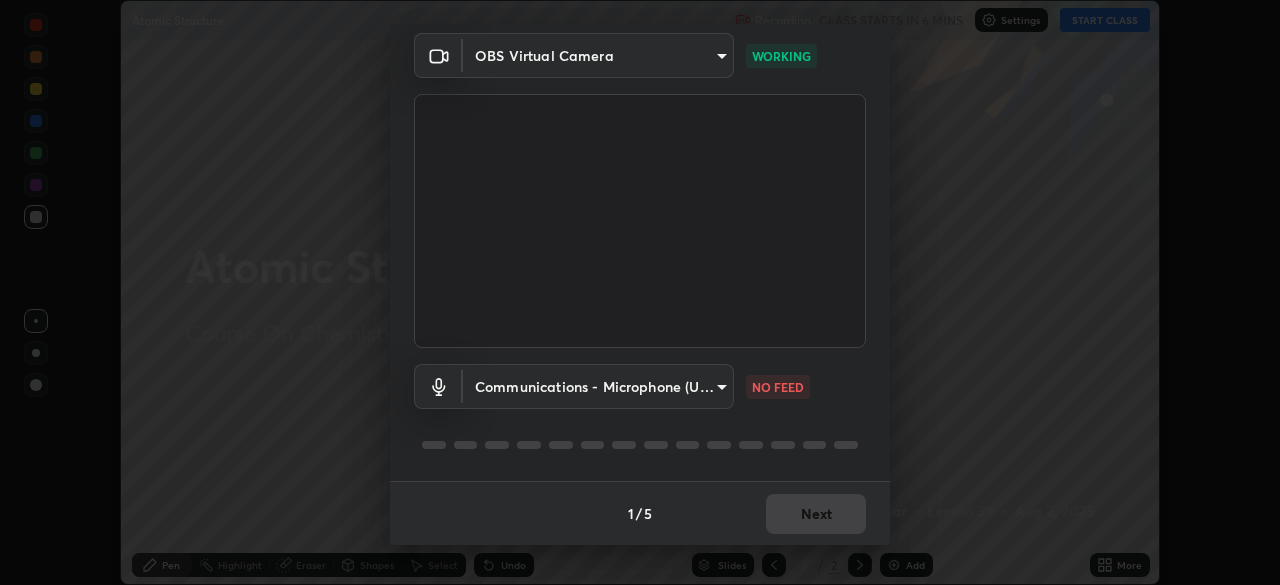 click on "Erase all Atomic Structure Recording CLASS STARTS IN 6 MINS Settings START CLASS Setting up your live class Atomic Structure • L39 of Course On Chemistry for JEE Growth 2 2027 [FIRST] [LAST] Pen Highlight Eraser Shapes Select Undo Slides 2 / 2 Add More No doubts shared Encourage your learners to ask a doubt for better clarity Report an issue Reason for reporting Buffering Chat not working Audio - Video sync issue Educator video quality low ​ Attach an image Report Media settings OBS Virtual Camera [HASH] WORKING Communications - Microphone (USB PnP Sound Device) communications NO FEED 1 / 5 Next" at bounding box center [640, 292] 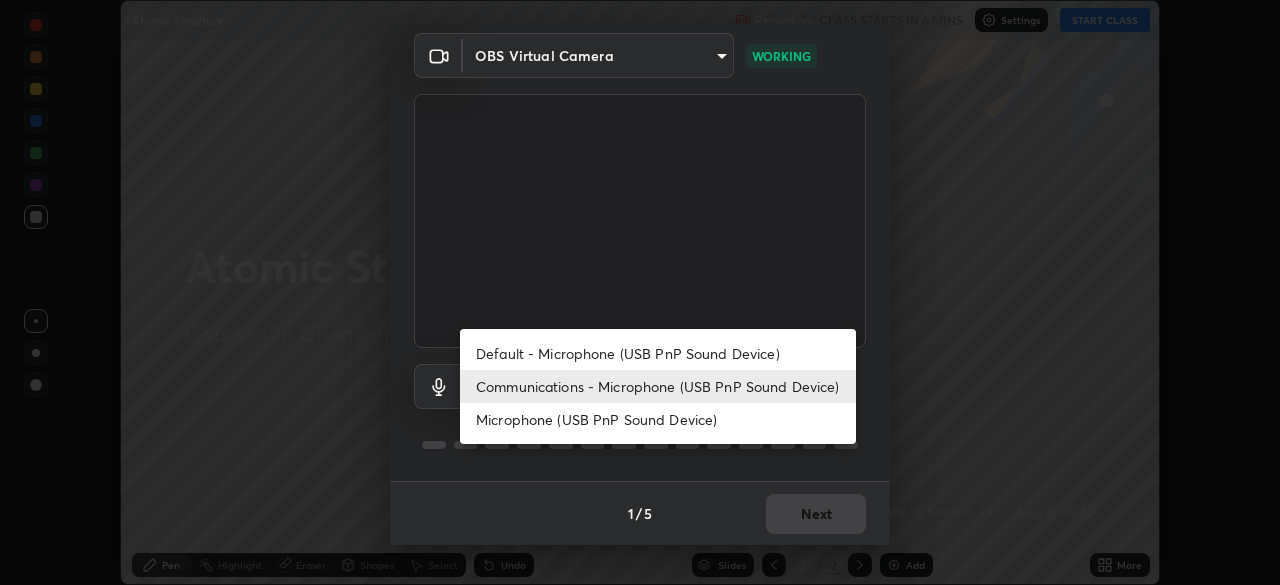 click on "Default - Microphone (USB PnP Sound Device)" at bounding box center (658, 353) 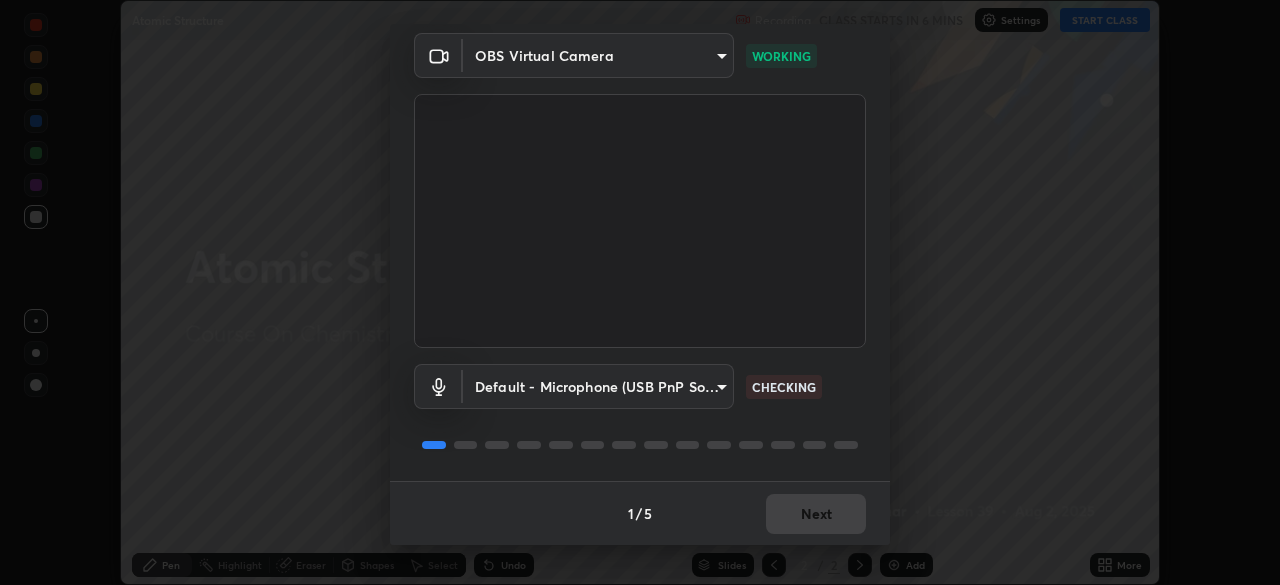 click on "Erase all Atomic Structure Recording CLASS STARTS IN 6 MINS Settings START CLASS Setting up your live class Atomic Structure • L39 of Course On Chemistry for JEE Growth 2 2027 [FIRST] [LAST] Pen Highlight Eraser Shapes Select Undo Slides 2 / 2 Add More No doubts shared Encourage your learners to ask a doubt for better clarity Report an issue Reason for reporting Buffering Chat not working Audio - Video sync issue Educator video quality low ​ Attach an image Report Media settings OBS Virtual Camera [HASH] WORKING Default - Microphone (USB PnP Sound Device) default CHECKING 1 / 5 Next" at bounding box center (640, 292) 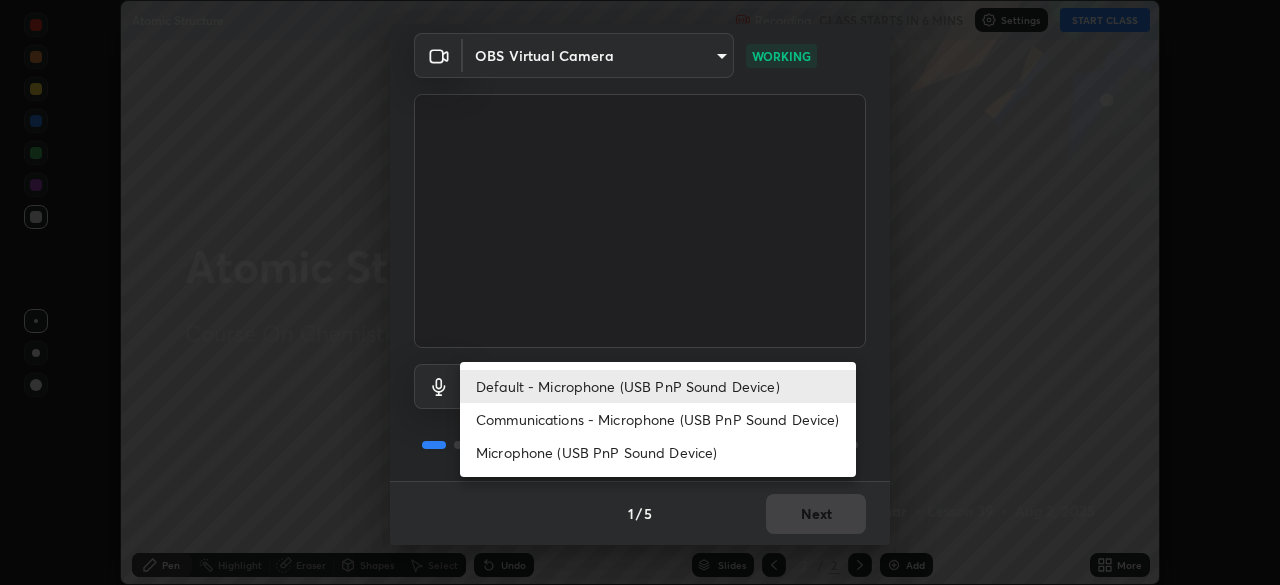 click on "Communications - Microphone (USB PnP Sound Device)" at bounding box center [658, 419] 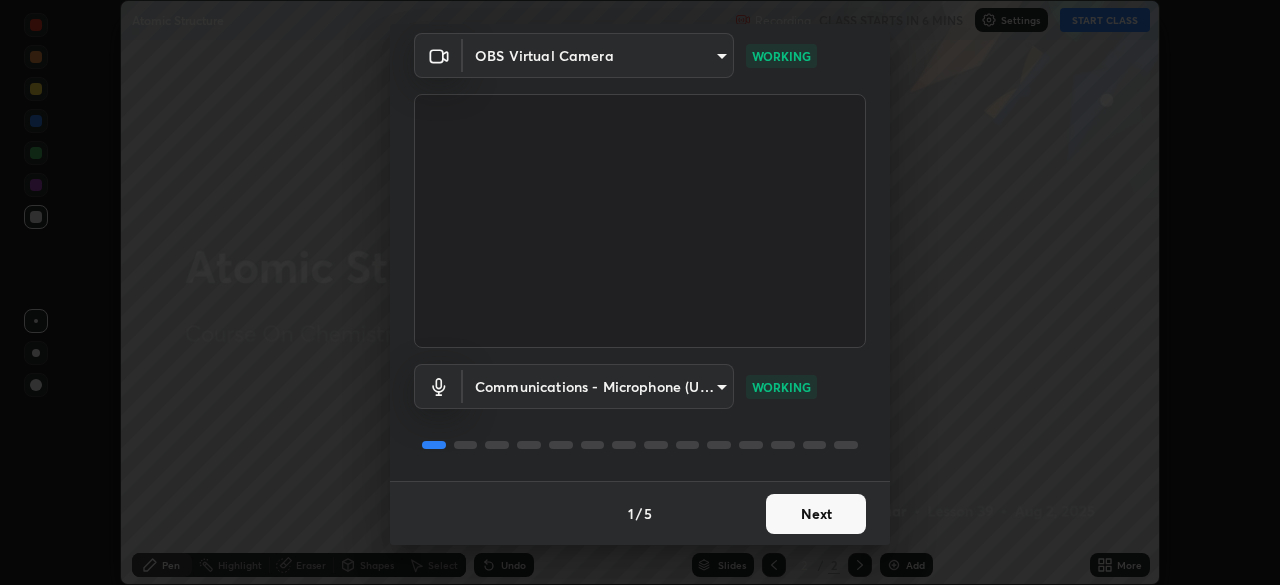 click on "Next" at bounding box center [816, 514] 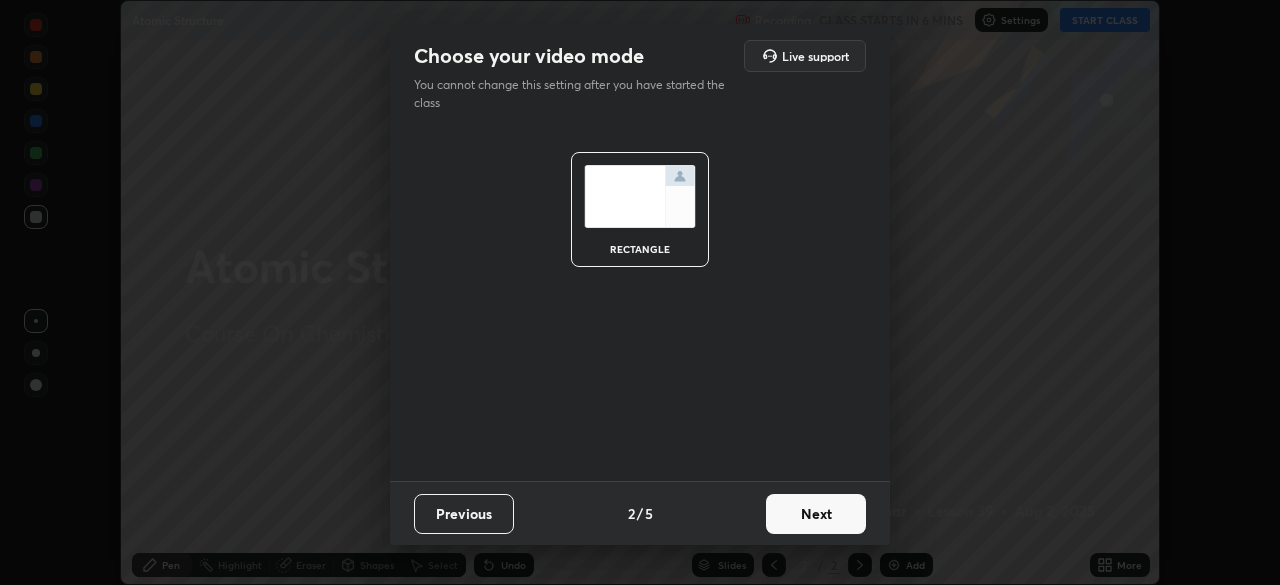scroll, scrollTop: 0, scrollLeft: 0, axis: both 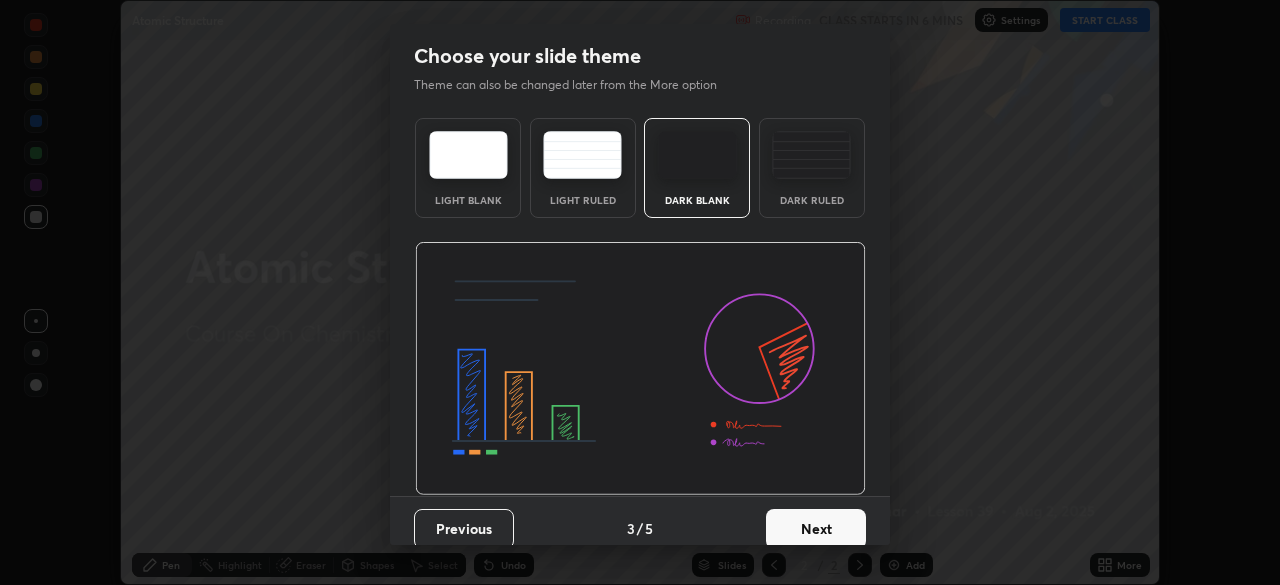 click on "Next" at bounding box center [816, 529] 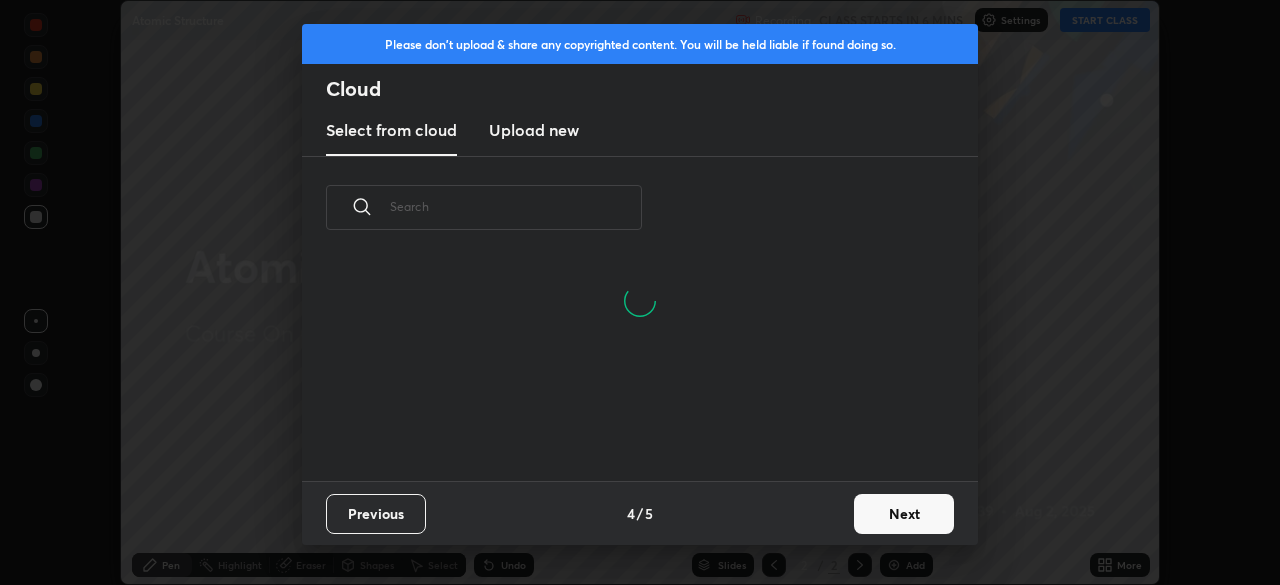 scroll, scrollTop: 7, scrollLeft: 11, axis: both 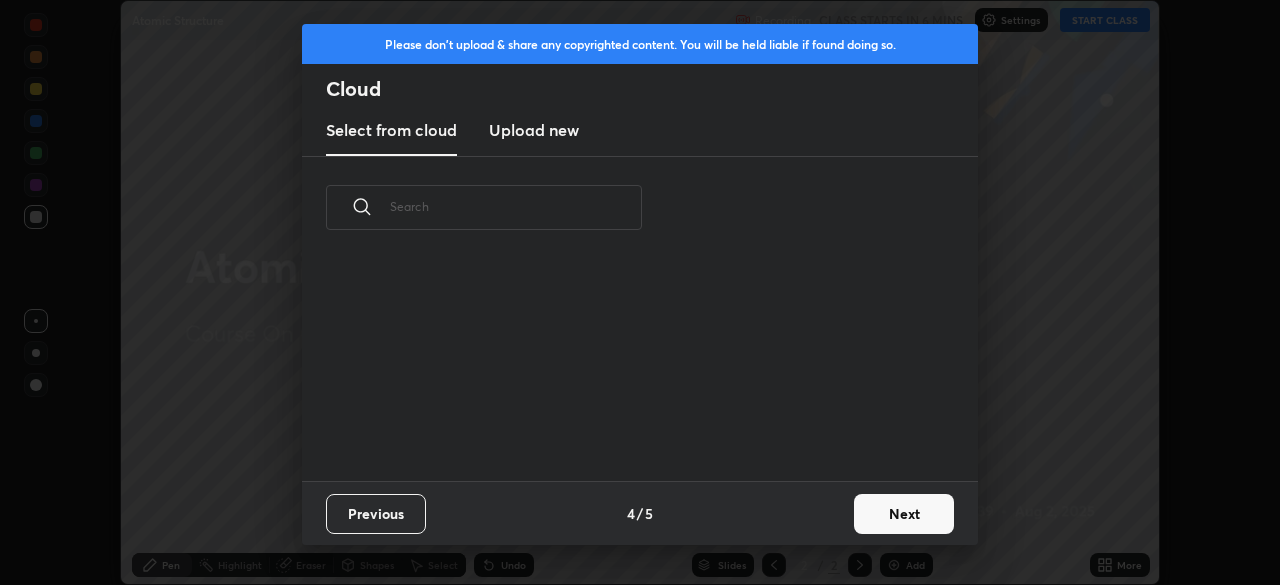 click on "Next" at bounding box center [904, 514] 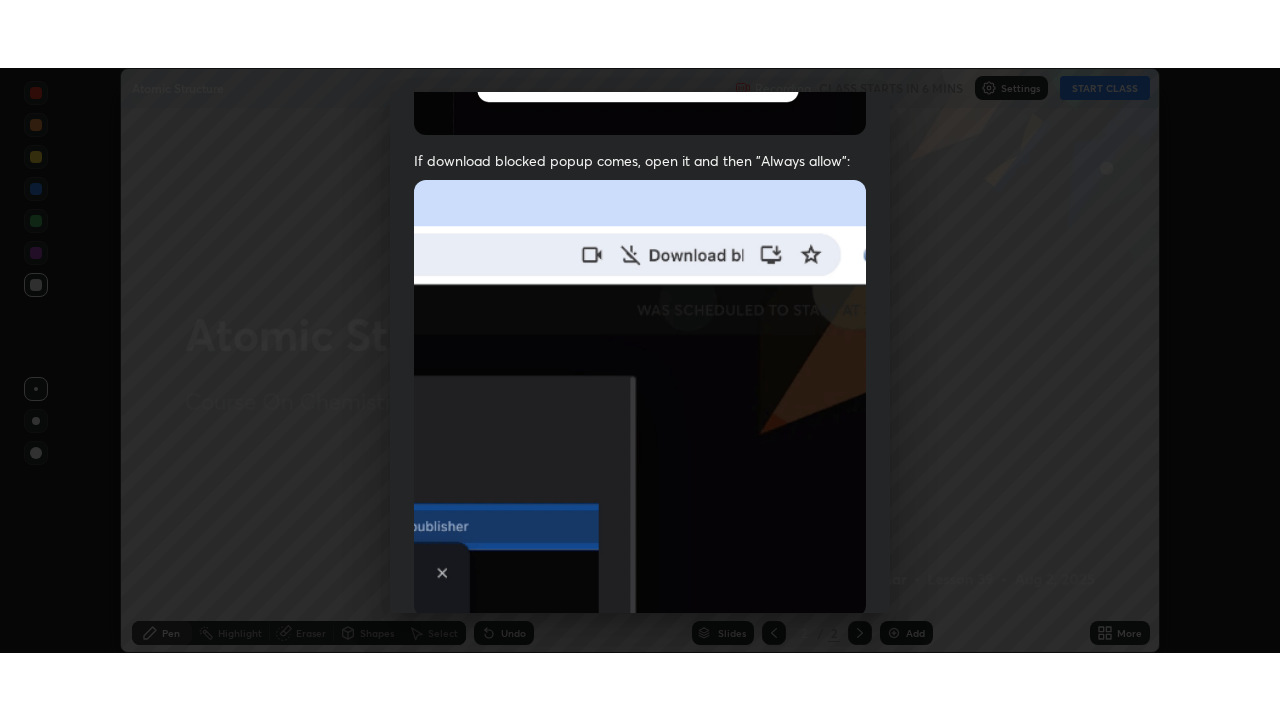 scroll, scrollTop: 450, scrollLeft: 0, axis: vertical 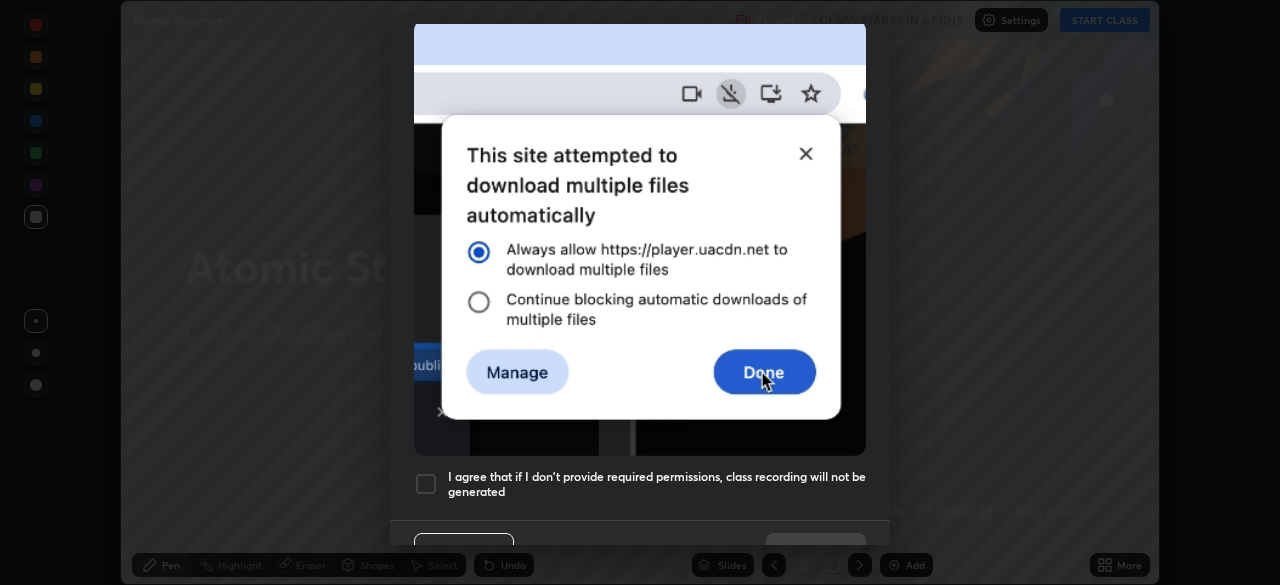 click at bounding box center [426, 484] 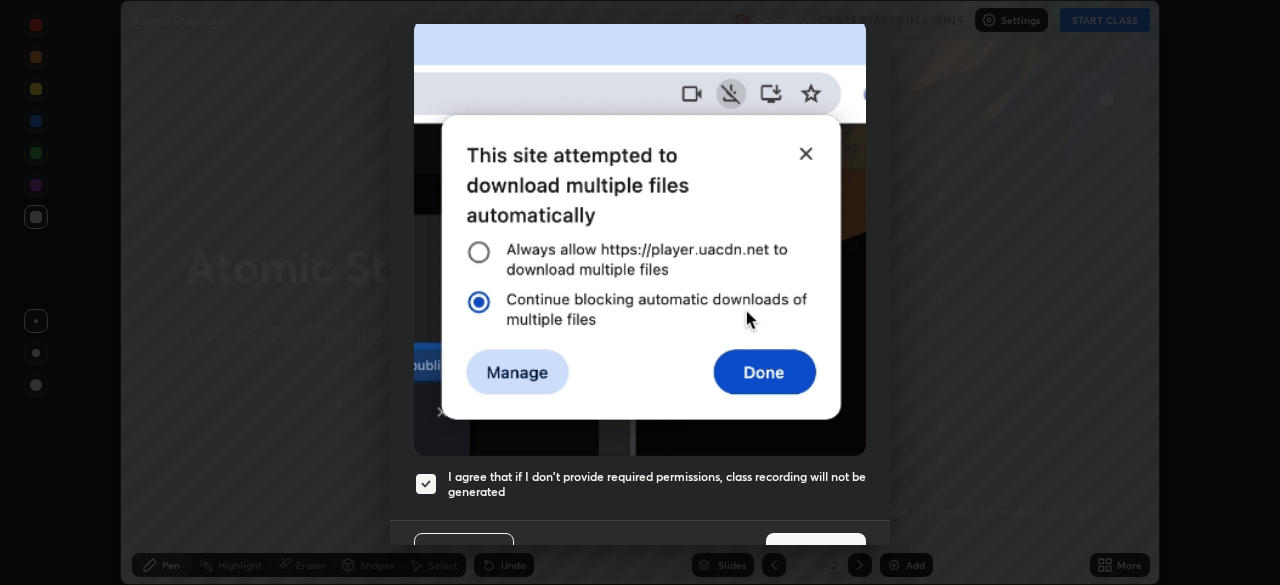 click on "Done" at bounding box center (816, 553) 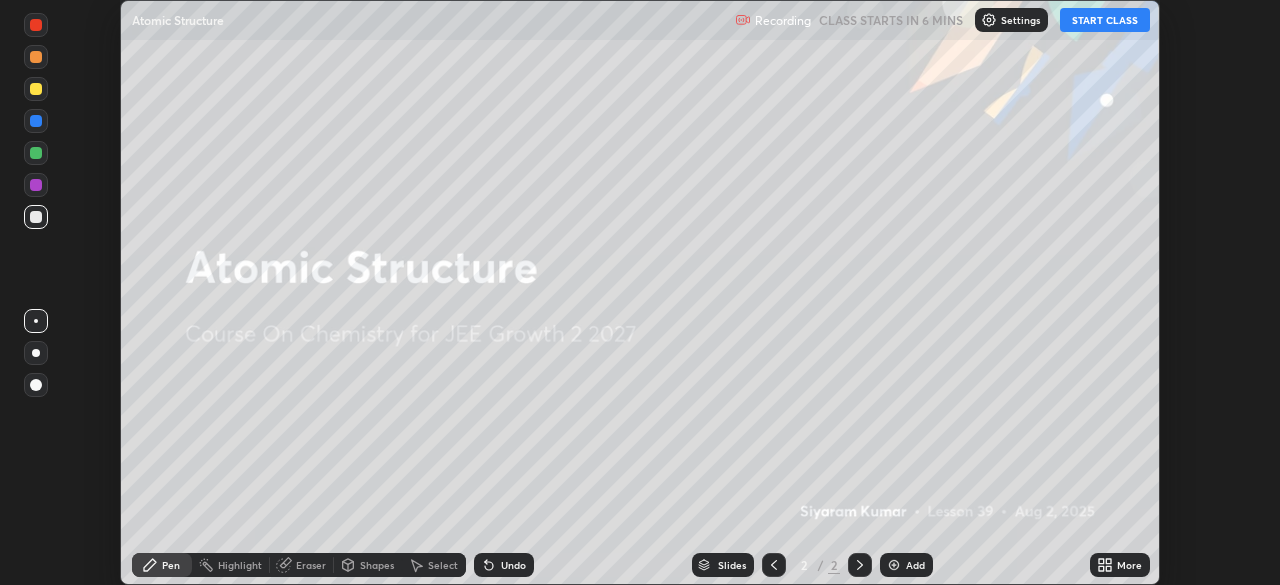 click 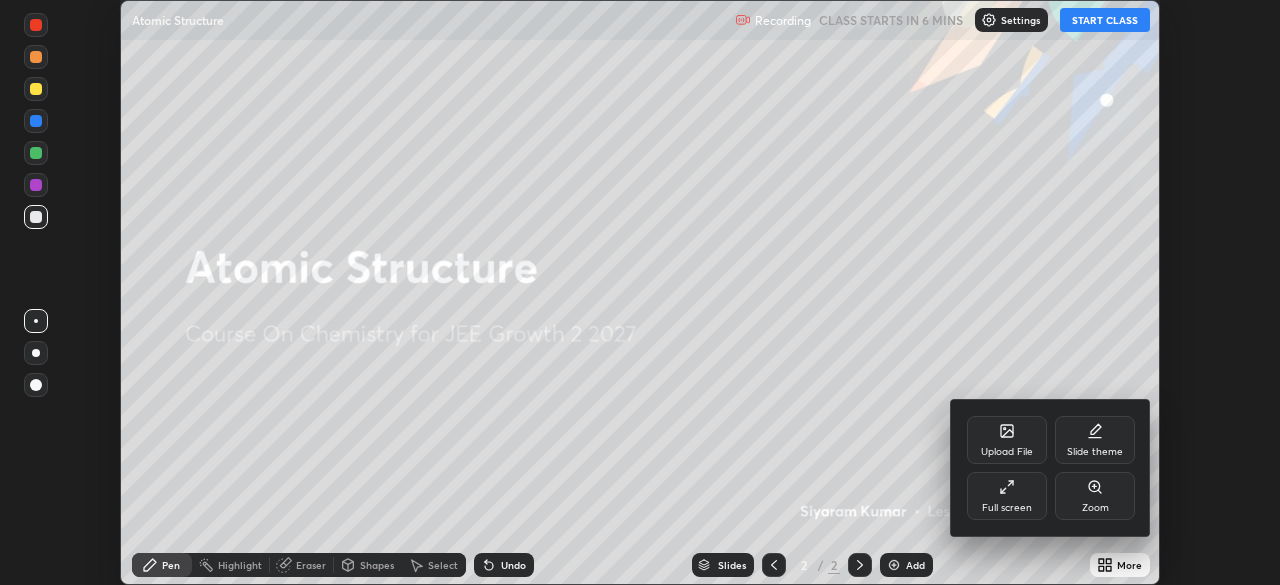click 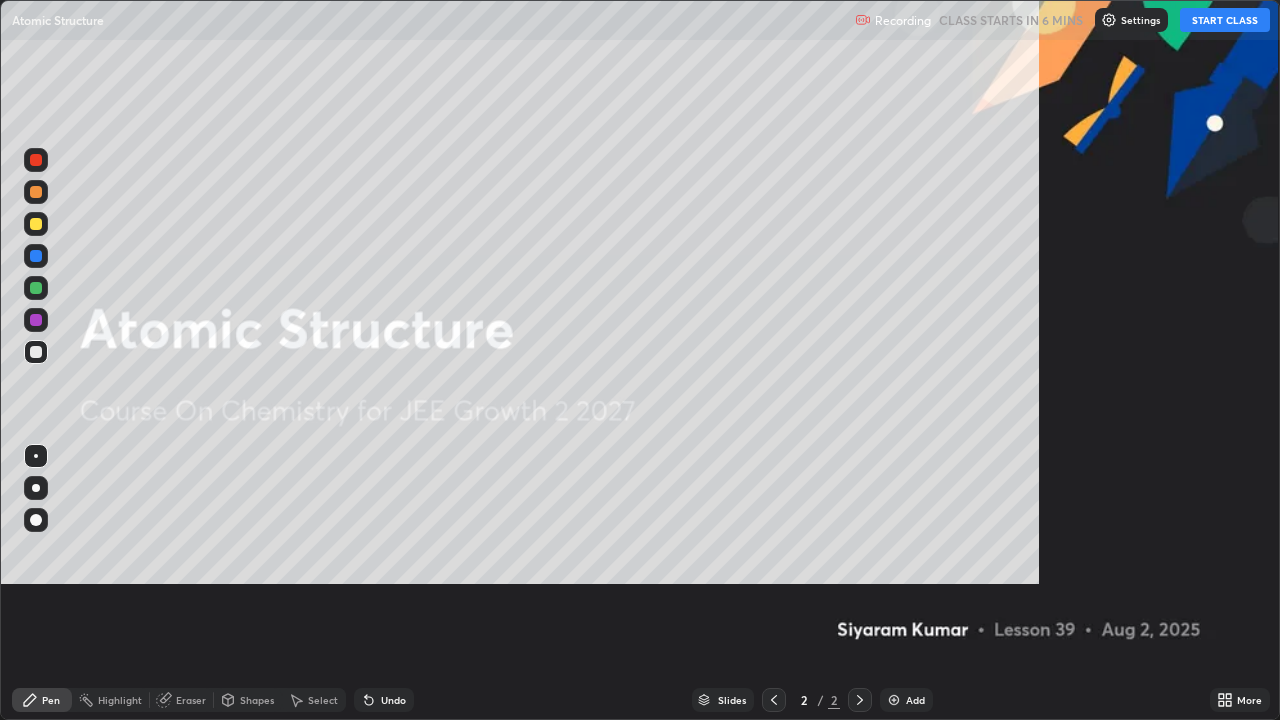 scroll, scrollTop: 99280, scrollLeft: 98720, axis: both 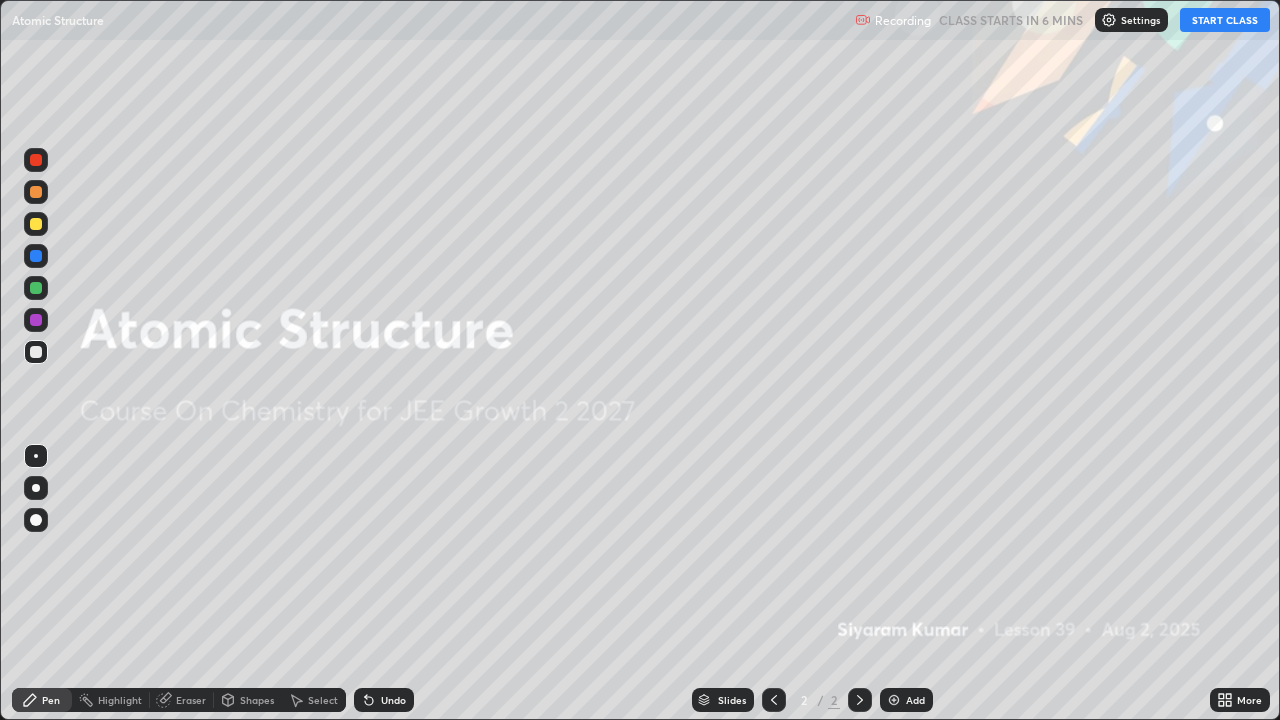 click on "START CLASS" at bounding box center [1225, 20] 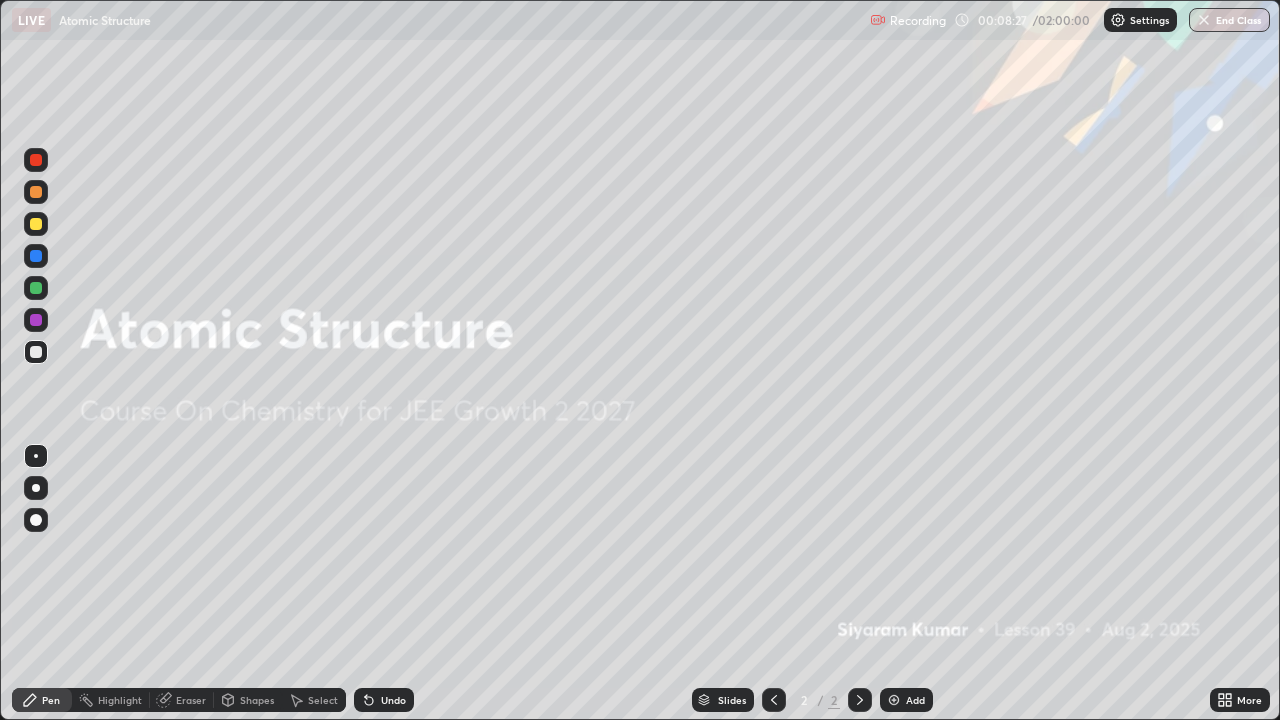 click on "Eraser" at bounding box center [191, 700] 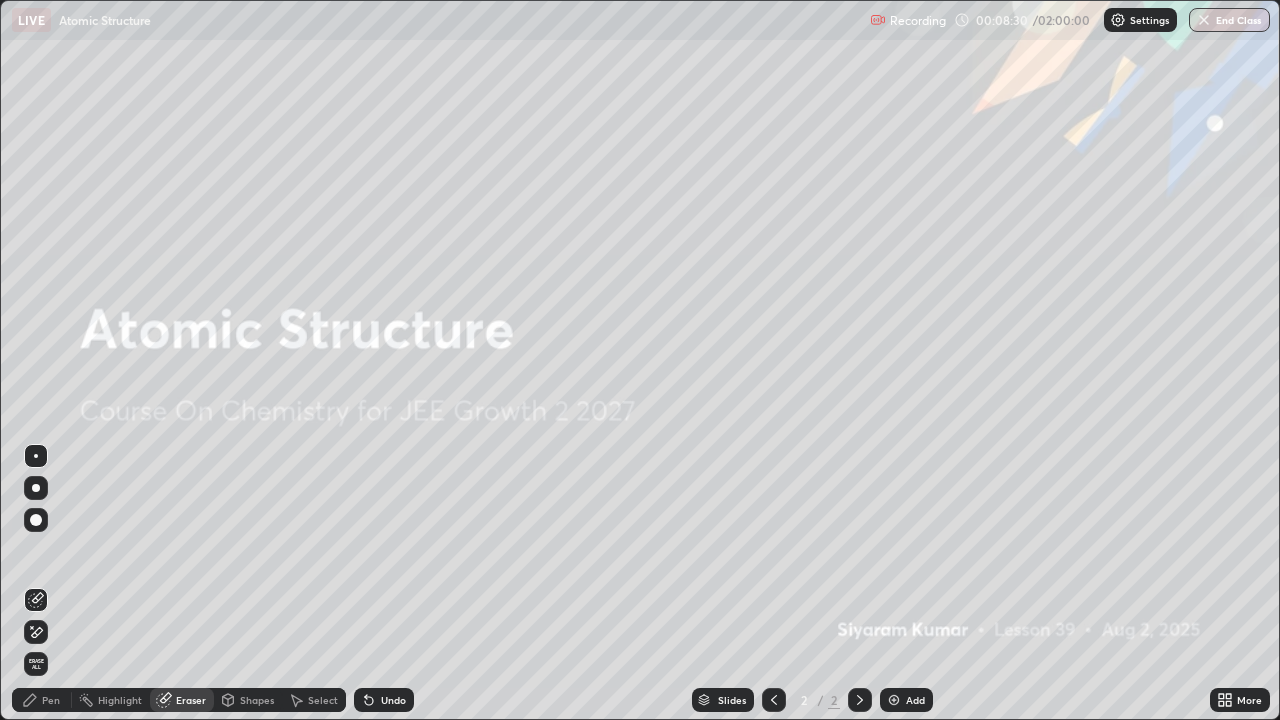 click on "Pen" at bounding box center (51, 700) 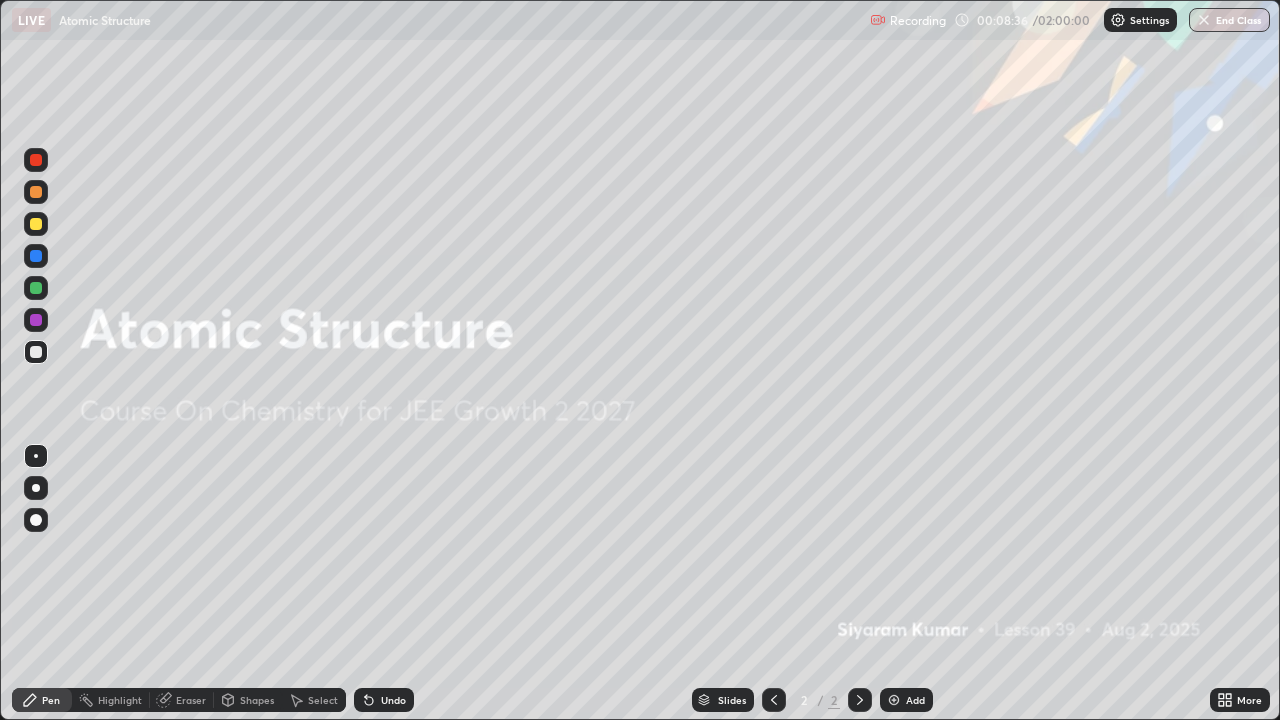 click 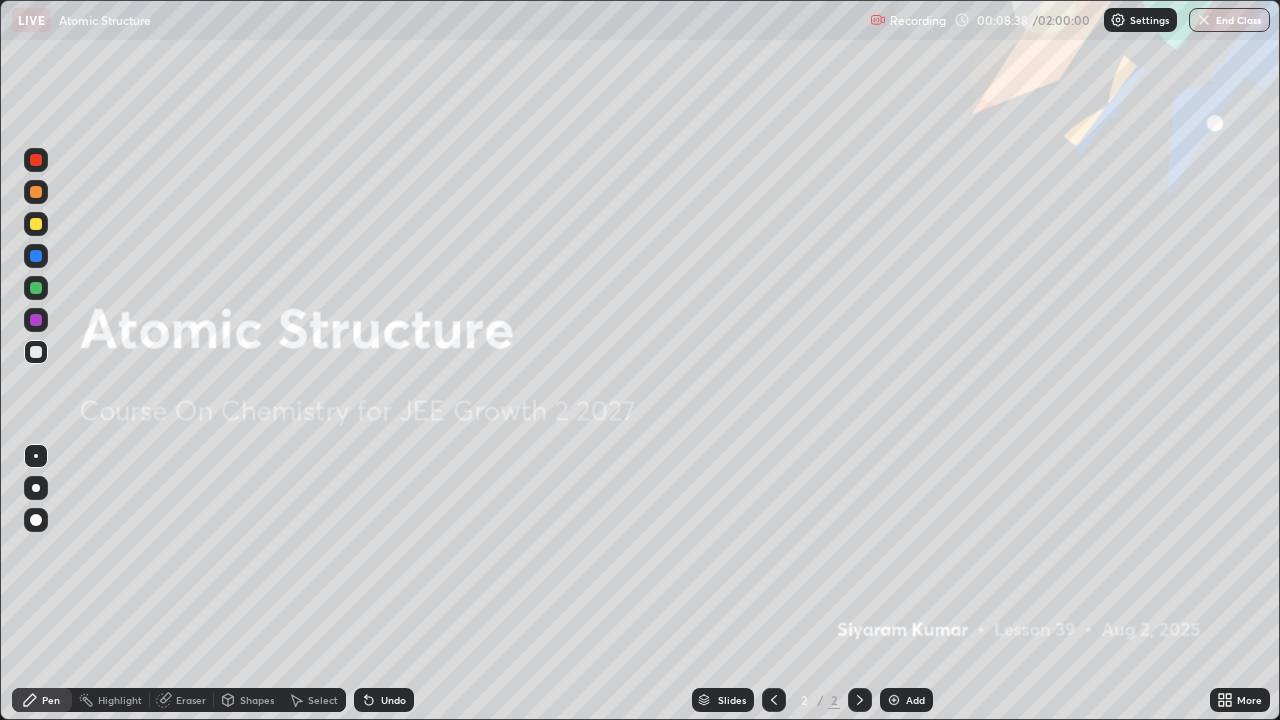click 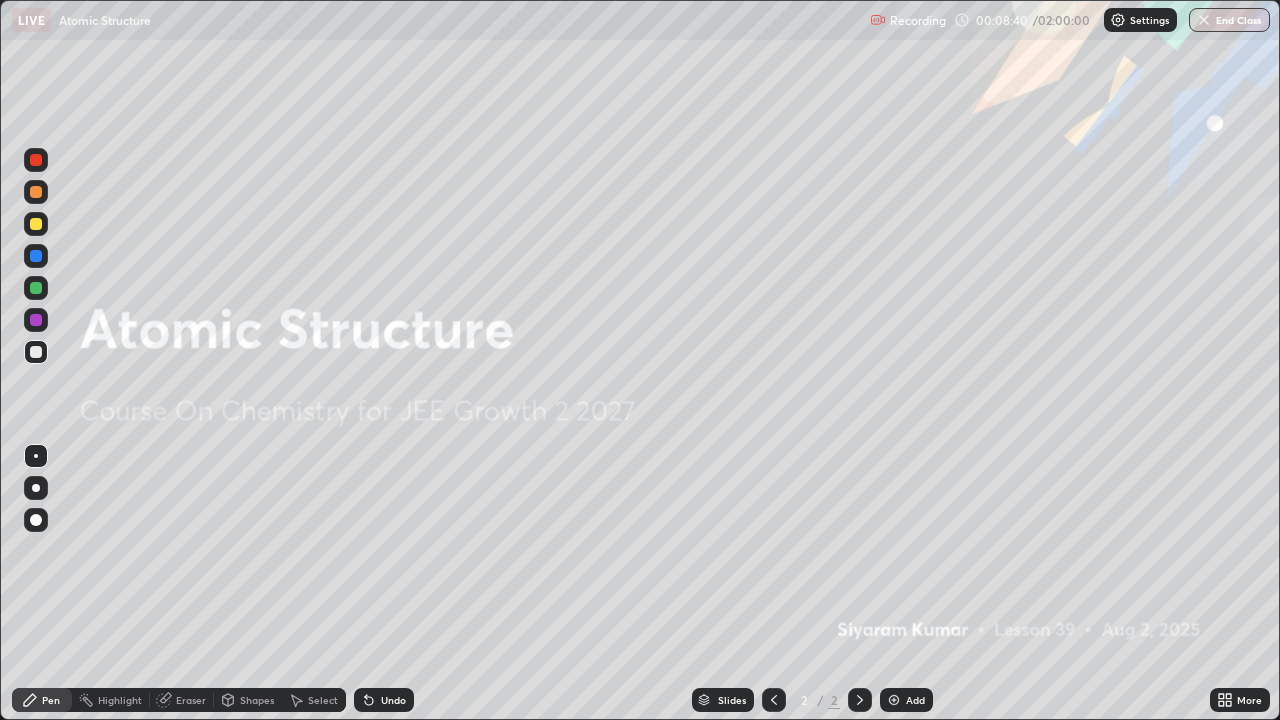 click 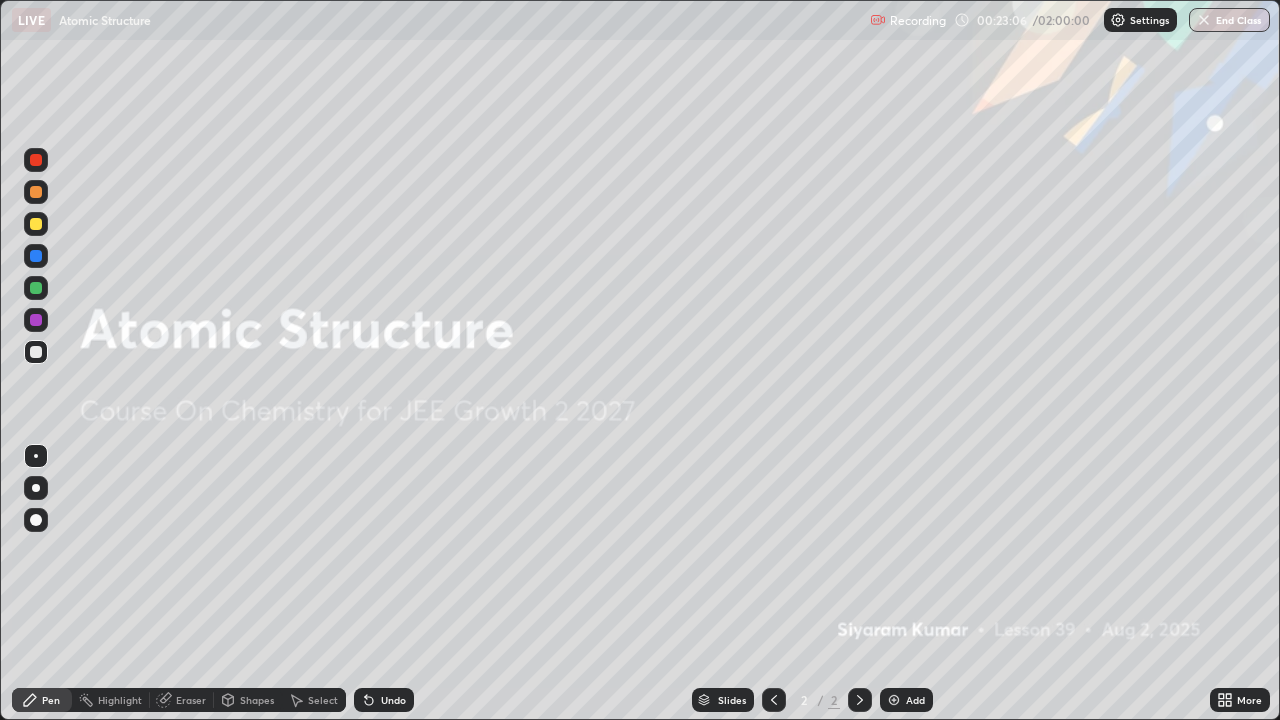 click 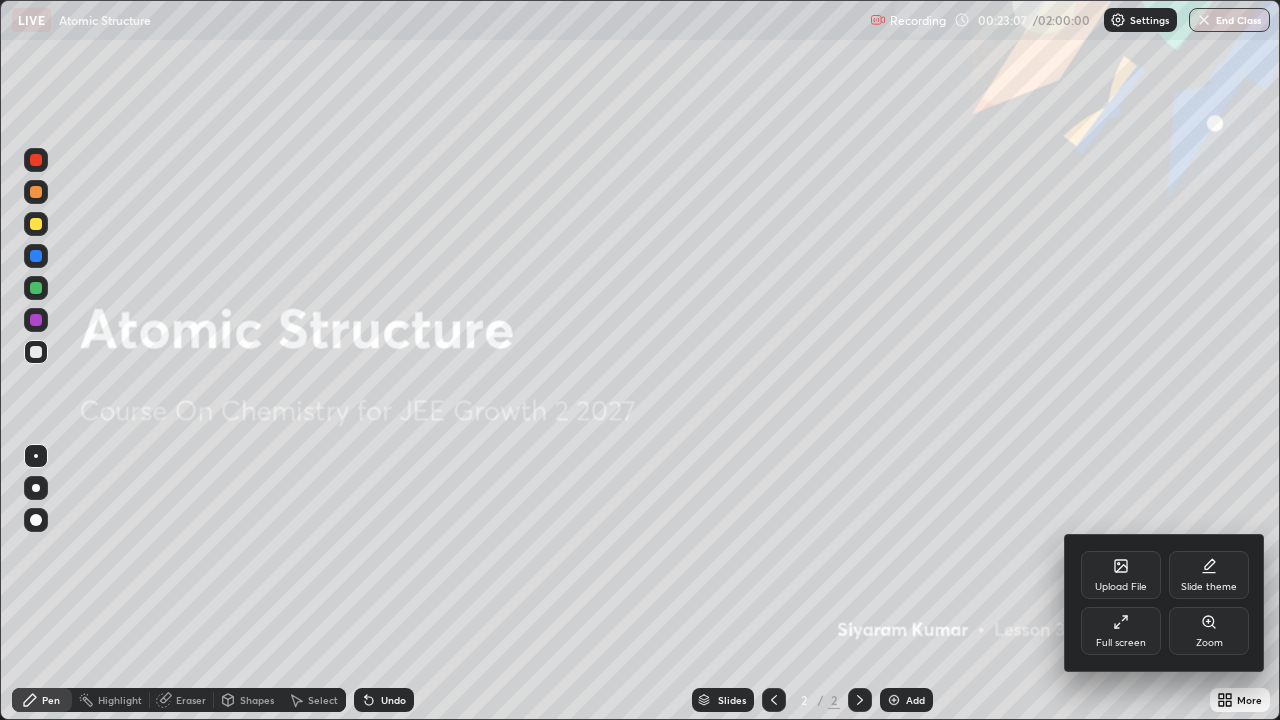 click 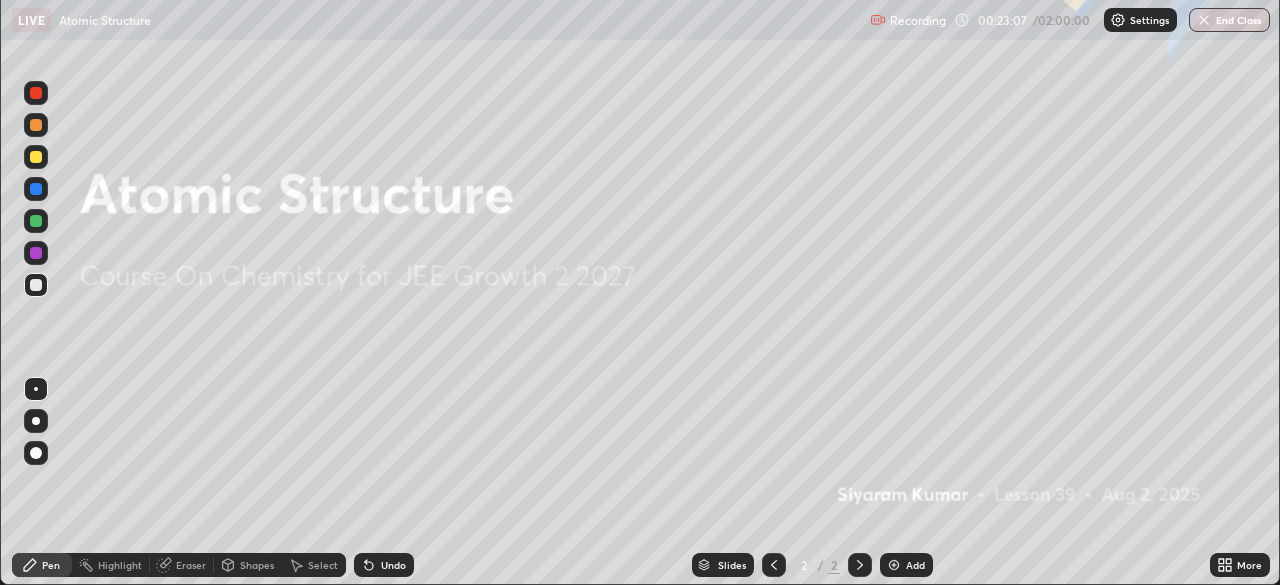 scroll, scrollTop: 585, scrollLeft: 1280, axis: both 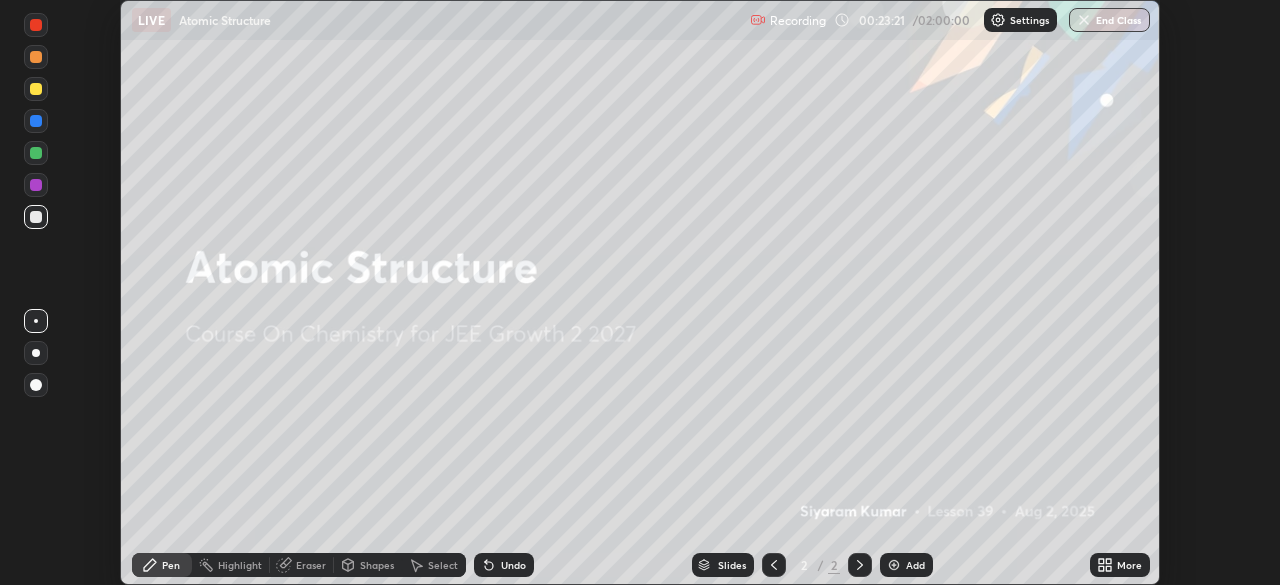 click 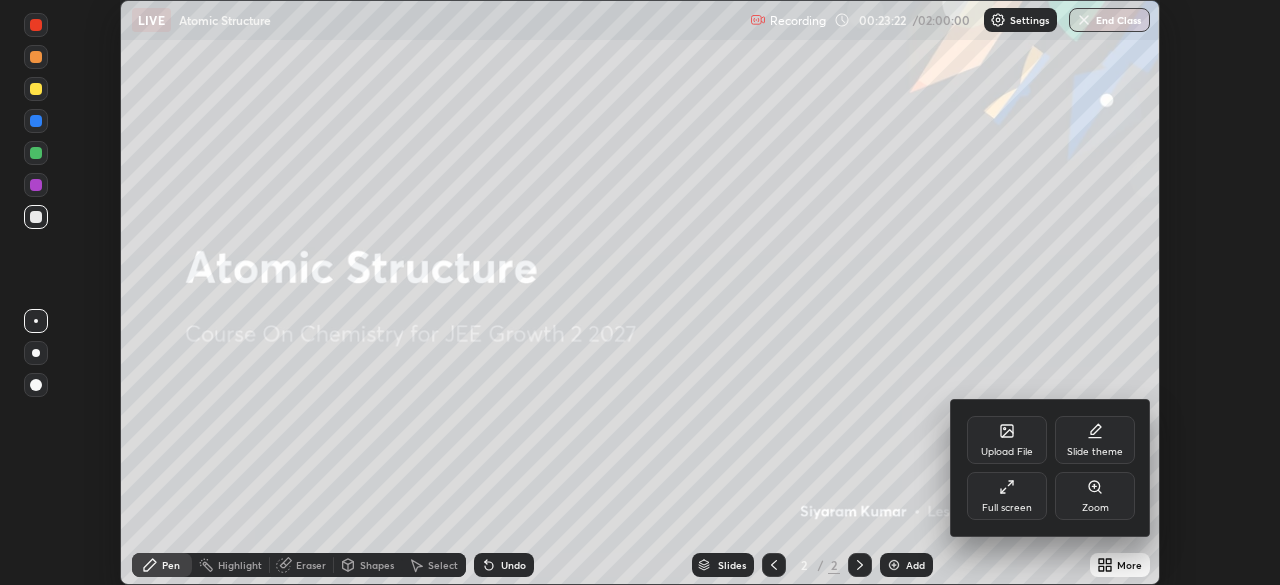 click on "Full screen" at bounding box center [1007, 496] 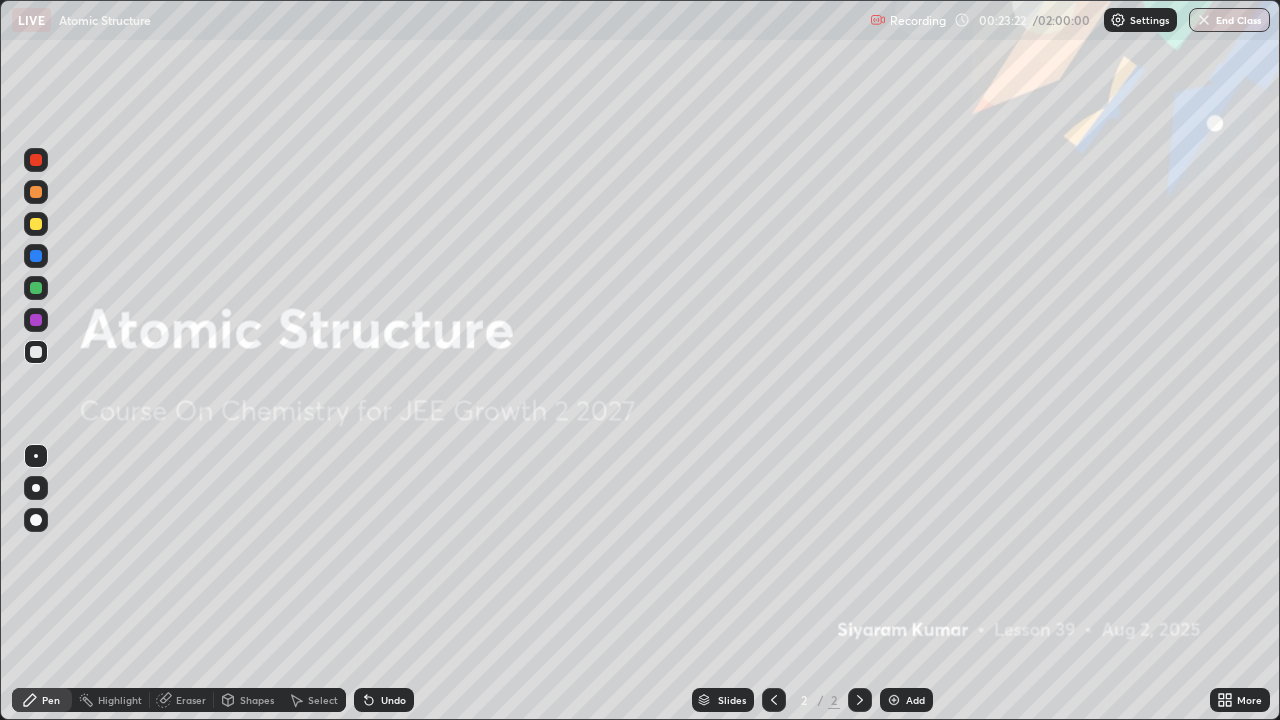 scroll, scrollTop: 99280, scrollLeft: 98720, axis: both 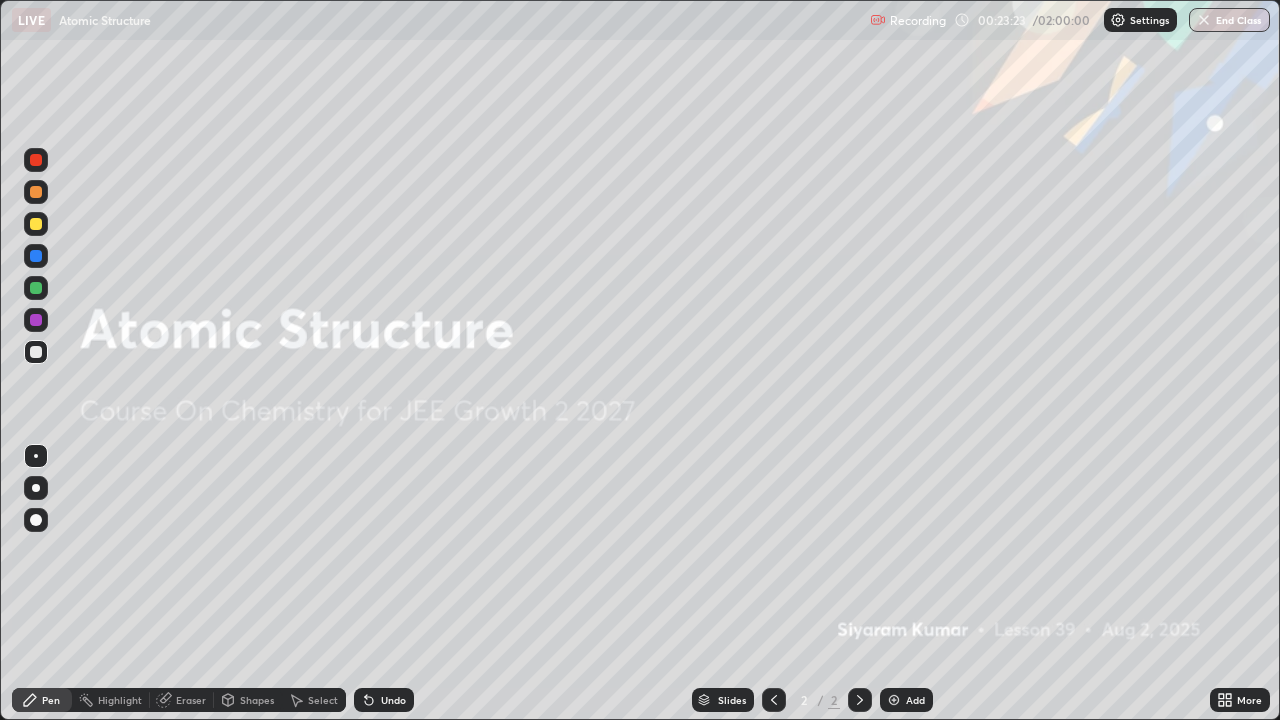 click 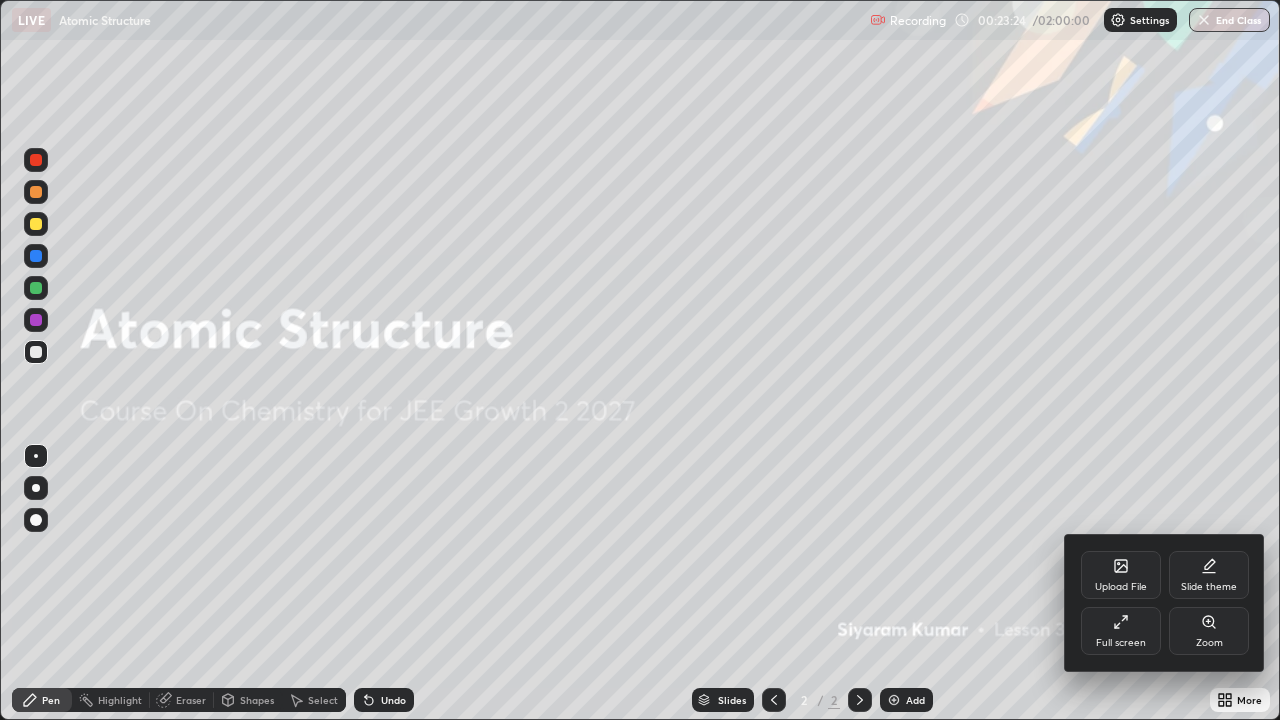 click on "Upload File" at bounding box center (1121, 587) 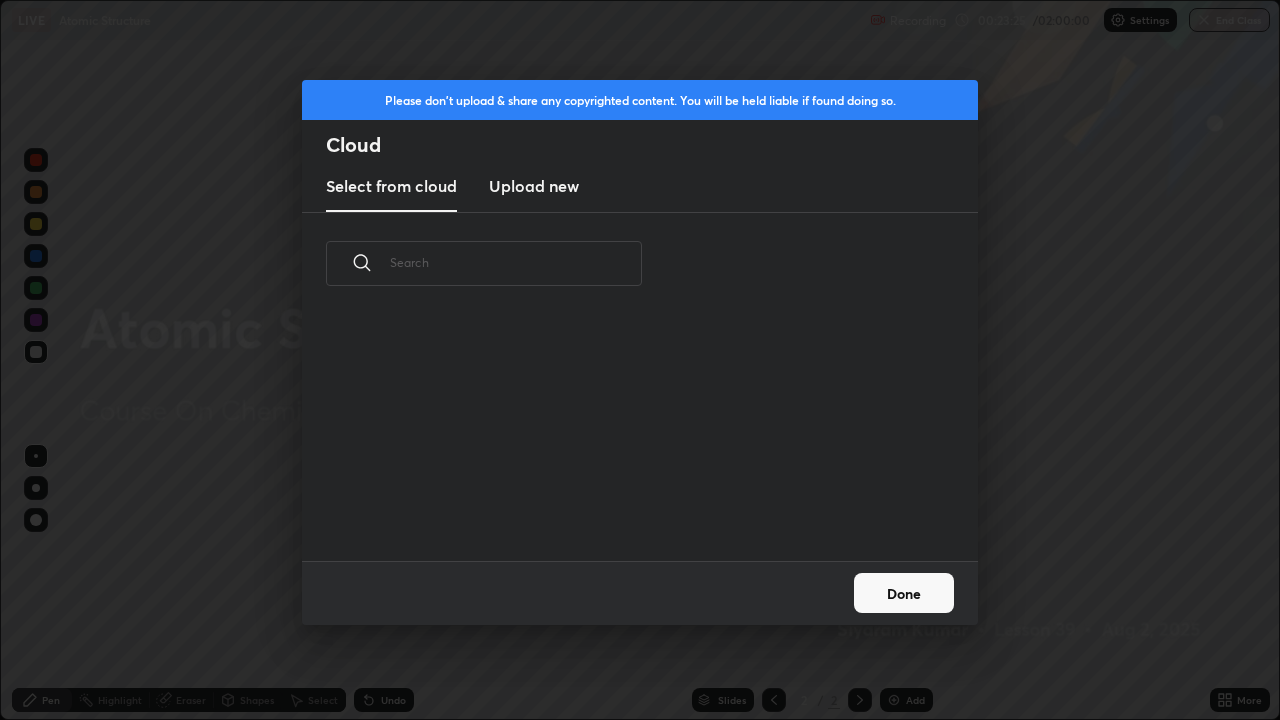 scroll, scrollTop: 7, scrollLeft: 11, axis: both 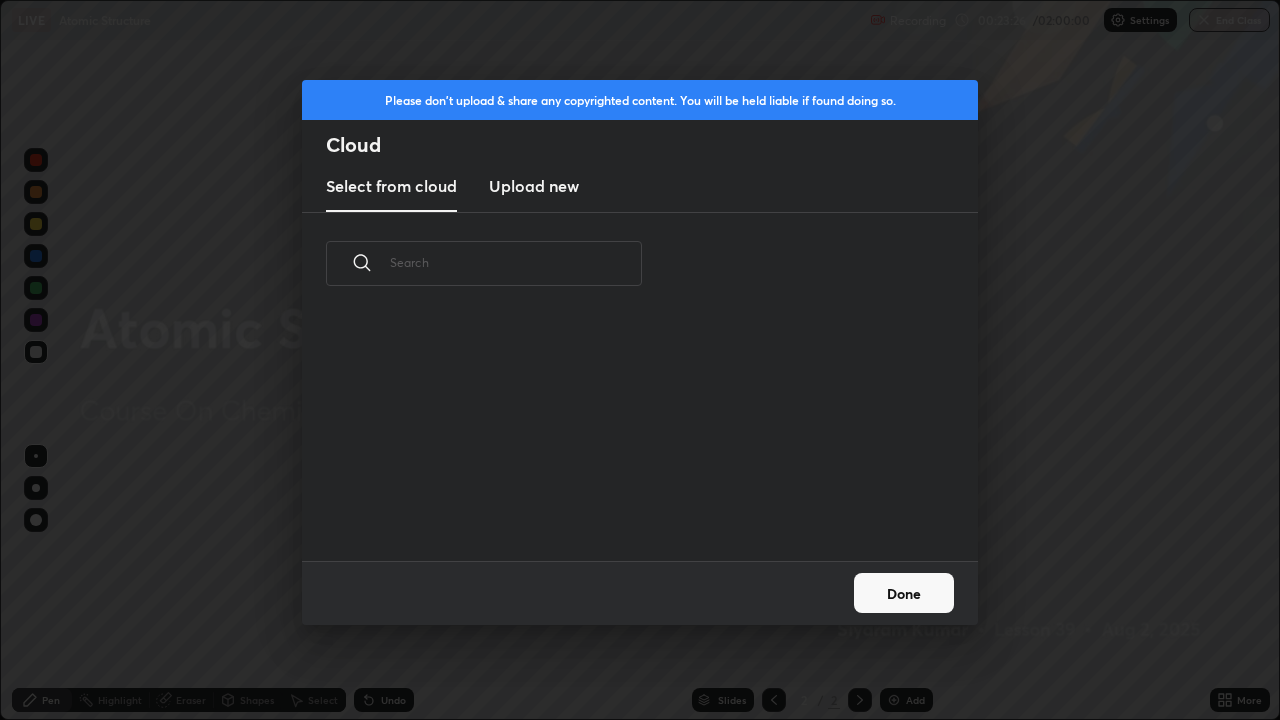 click on "Upload new" at bounding box center [534, 186] 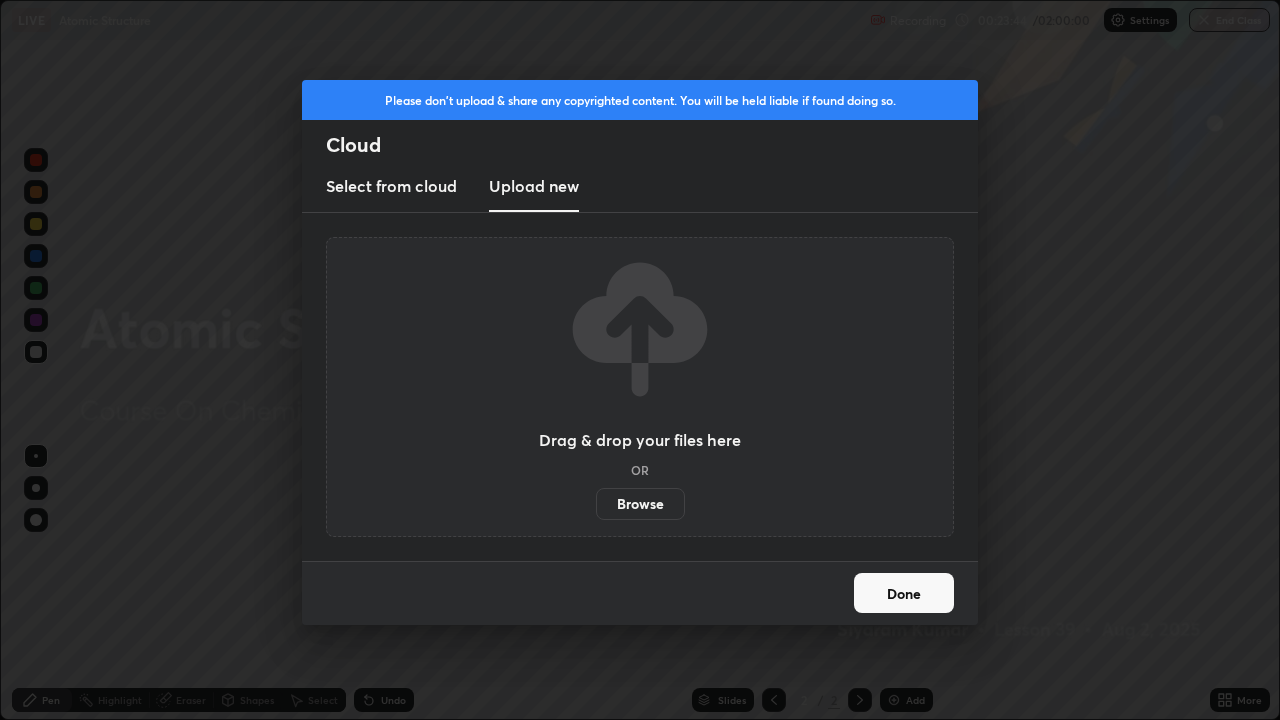 click on "Browse" at bounding box center (640, 504) 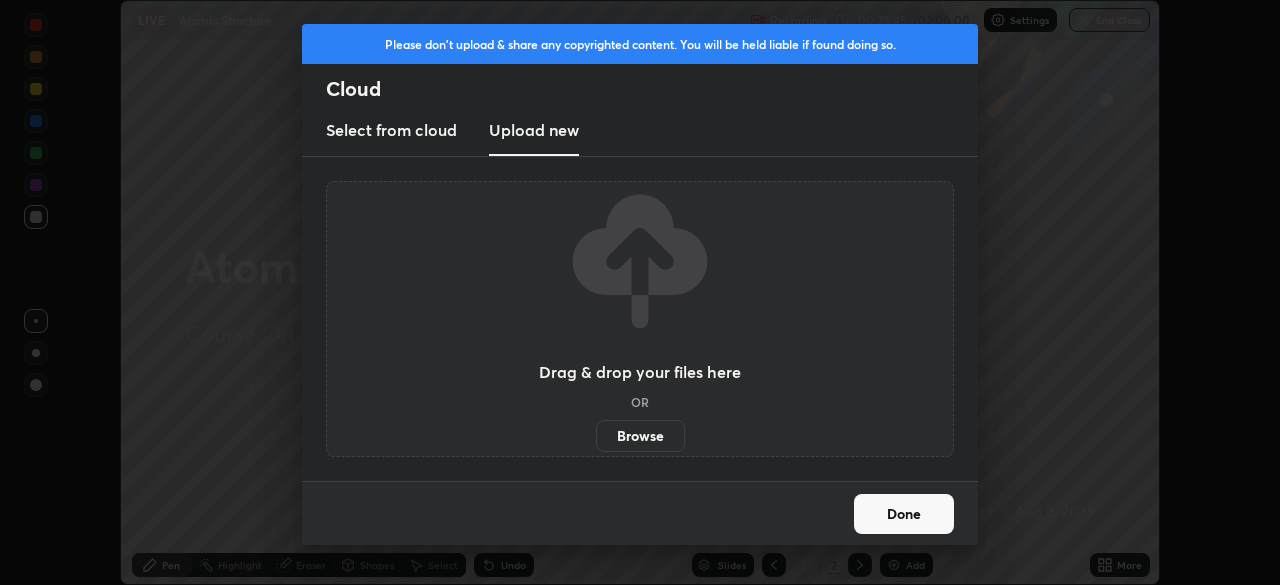 scroll, scrollTop: 585, scrollLeft: 1280, axis: both 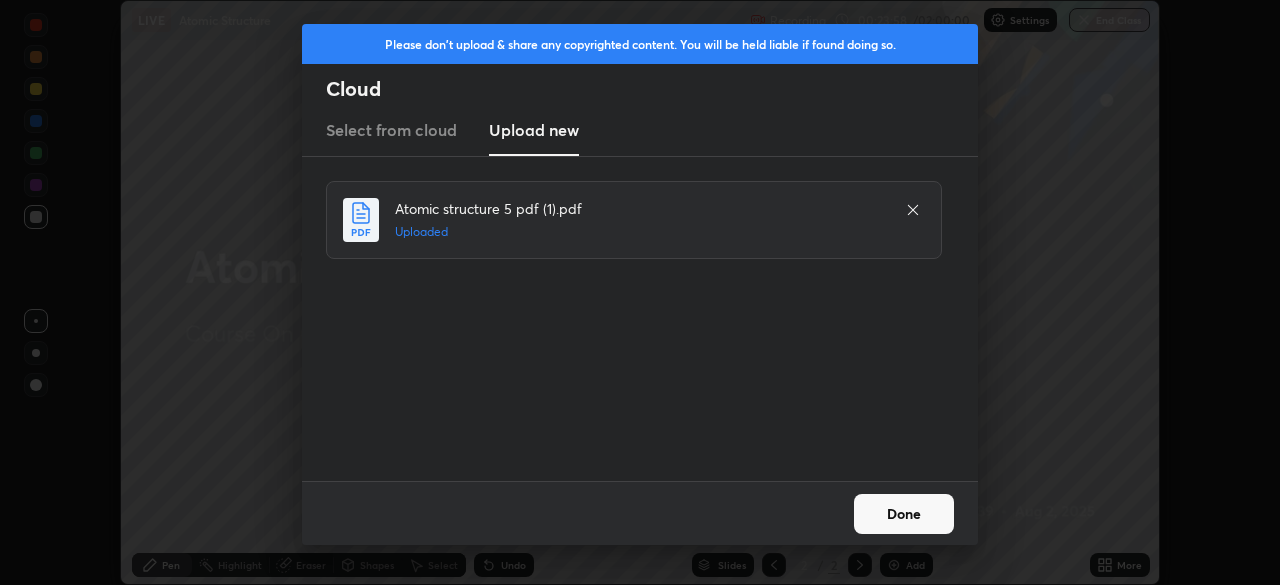 click on "Done" at bounding box center [904, 514] 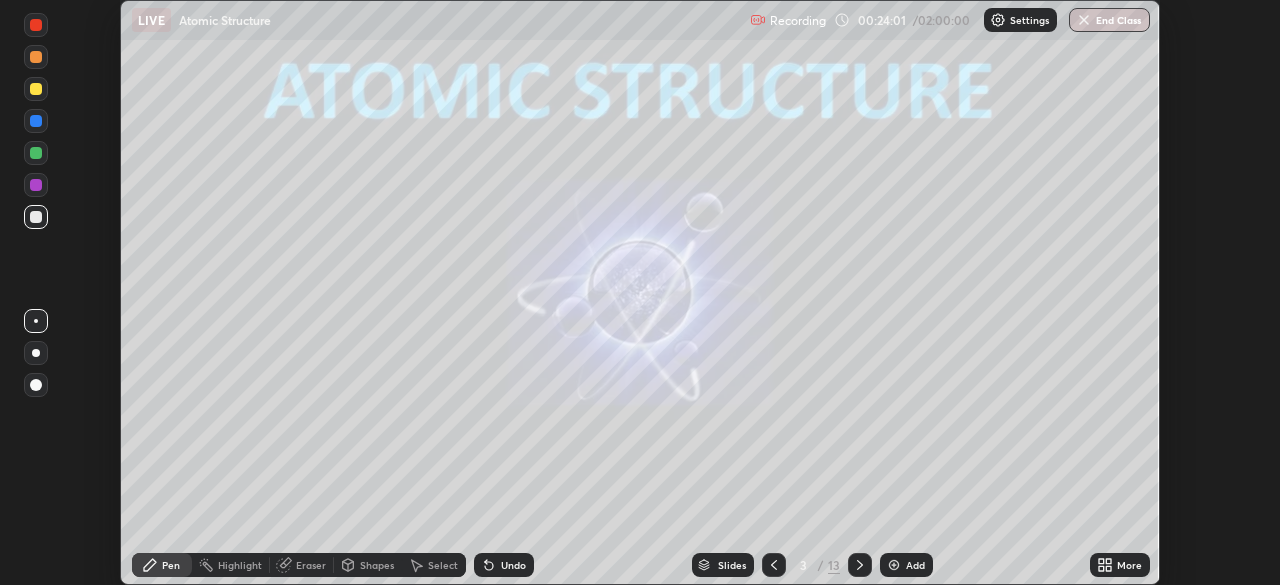 click 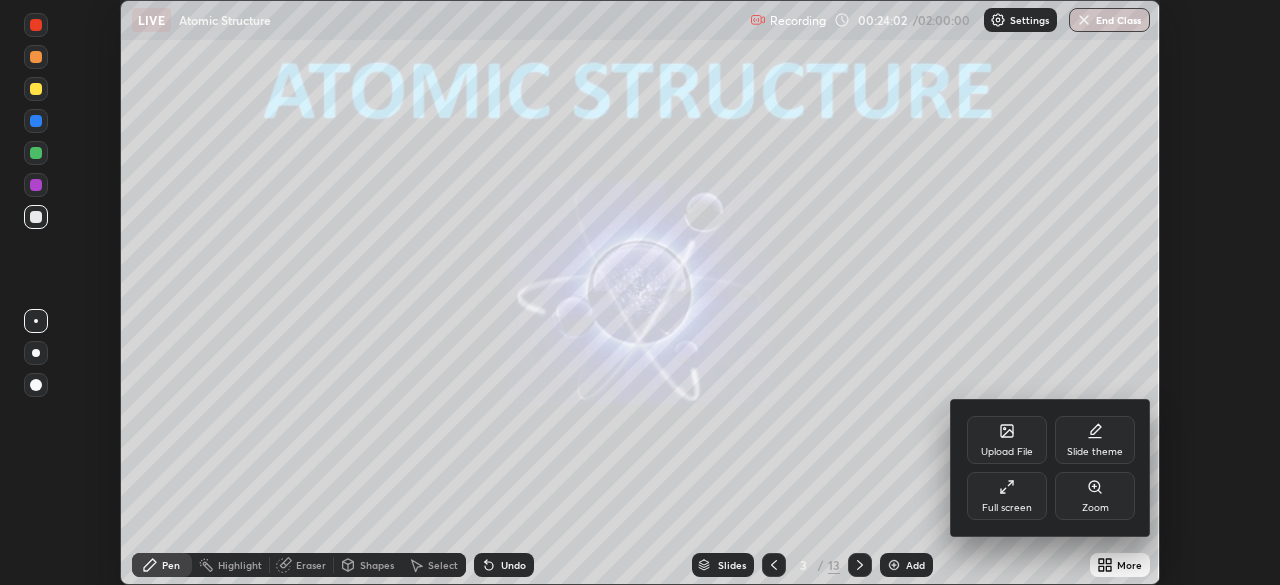click on "Full screen" at bounding box center (1007, 508) 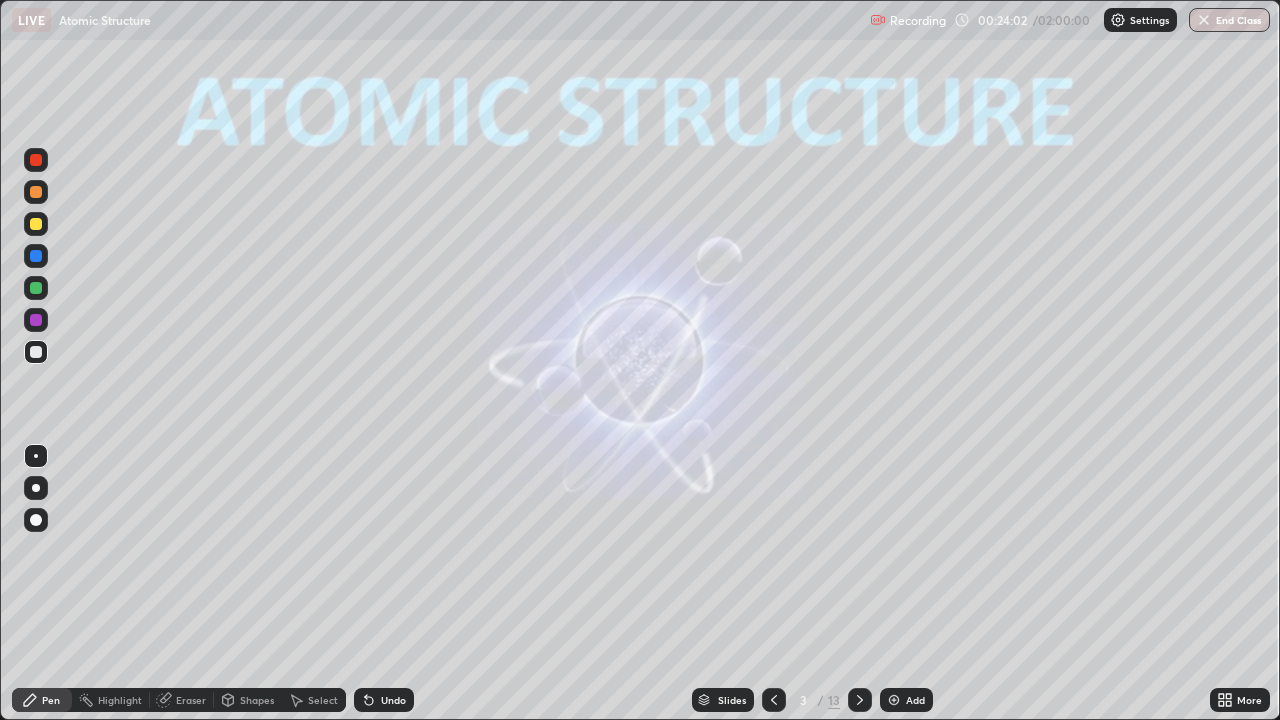 scroll, scrollTop: 99280, scrollLeft: 98720, axis: both 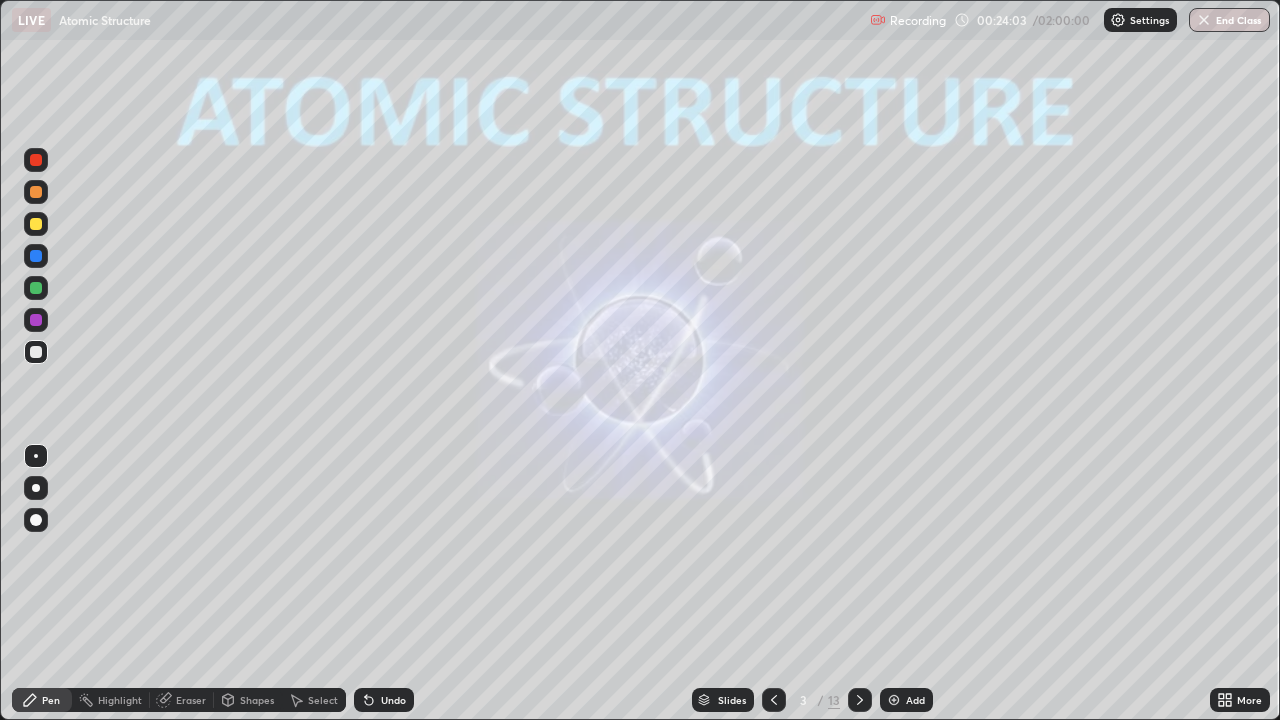 click 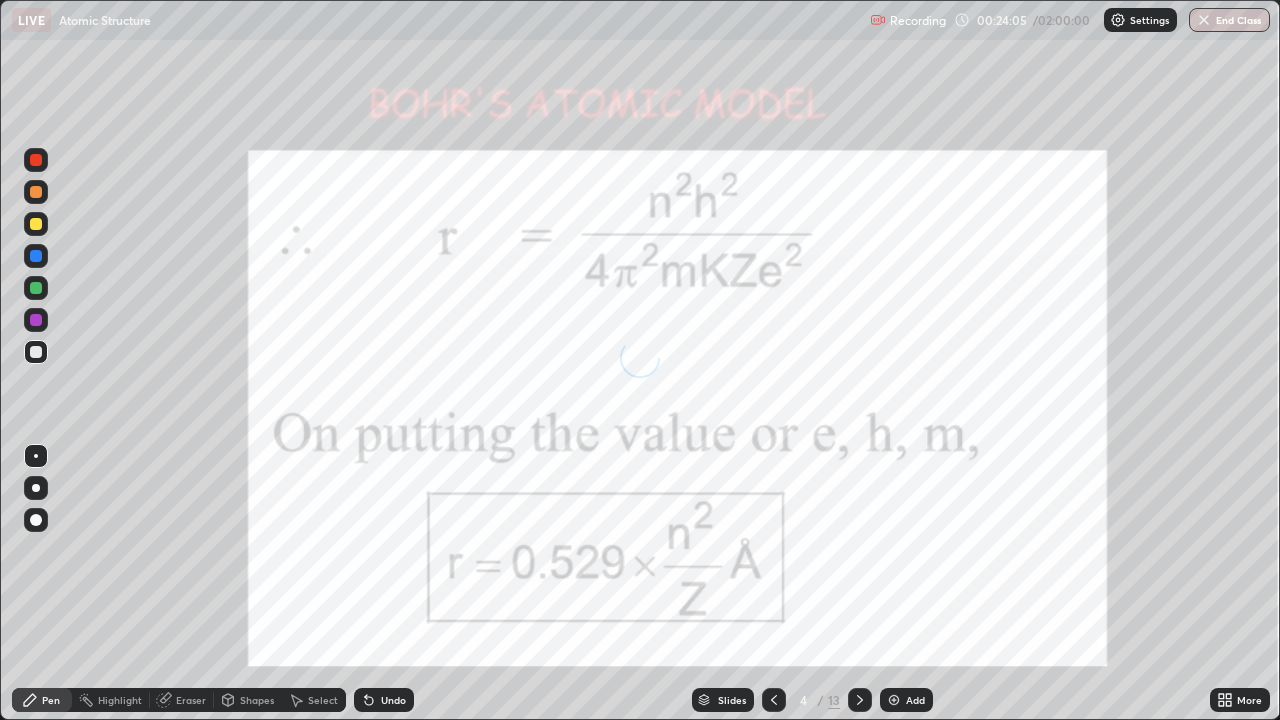 click at bounding box center [860, 700] 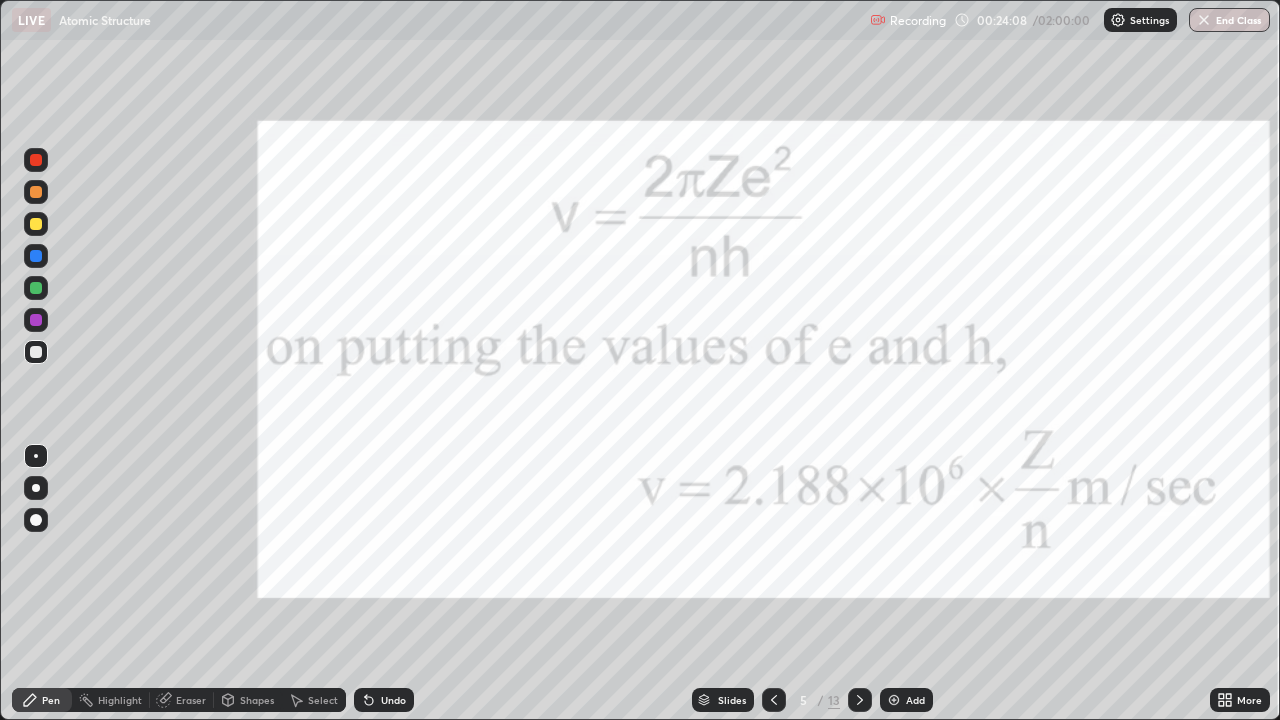 click 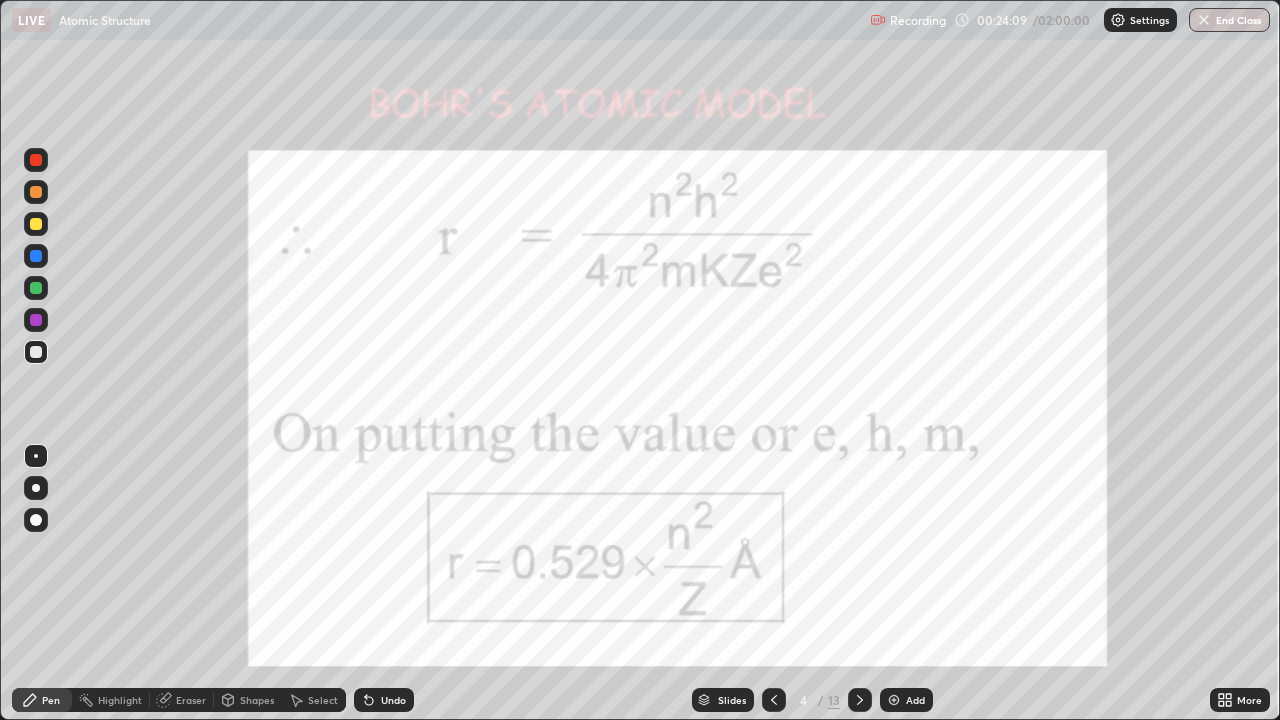 click 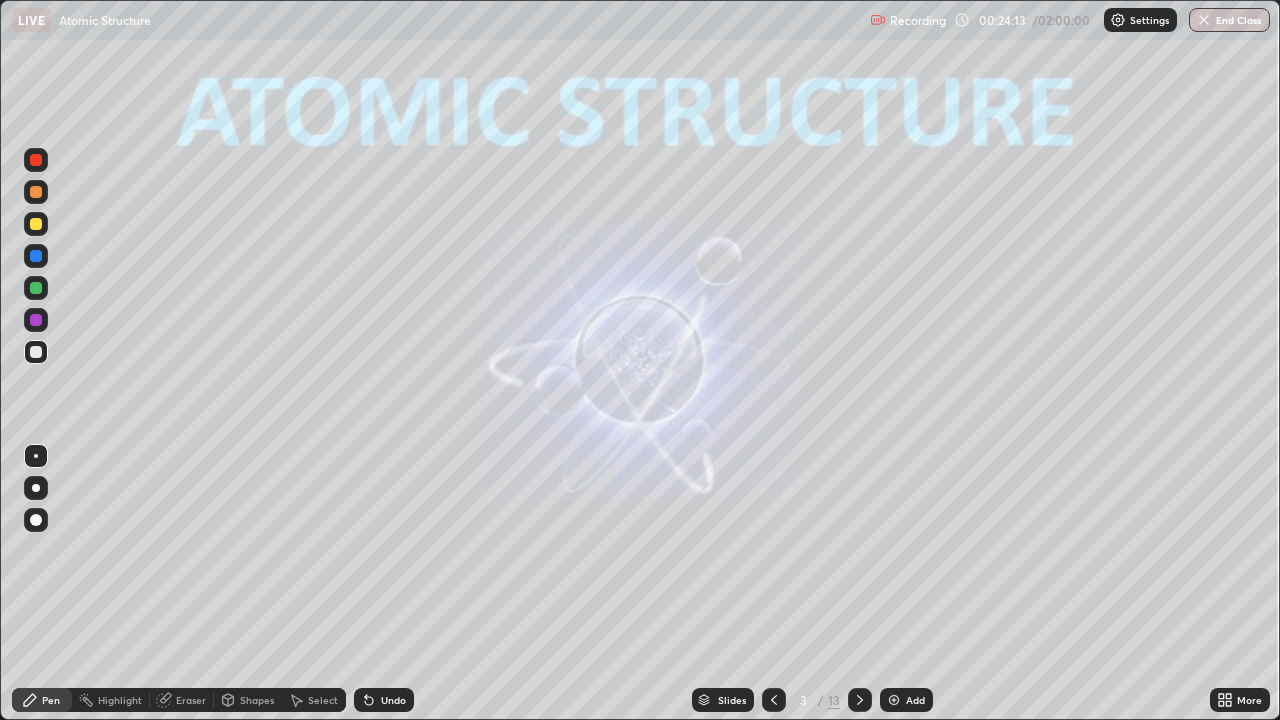 click 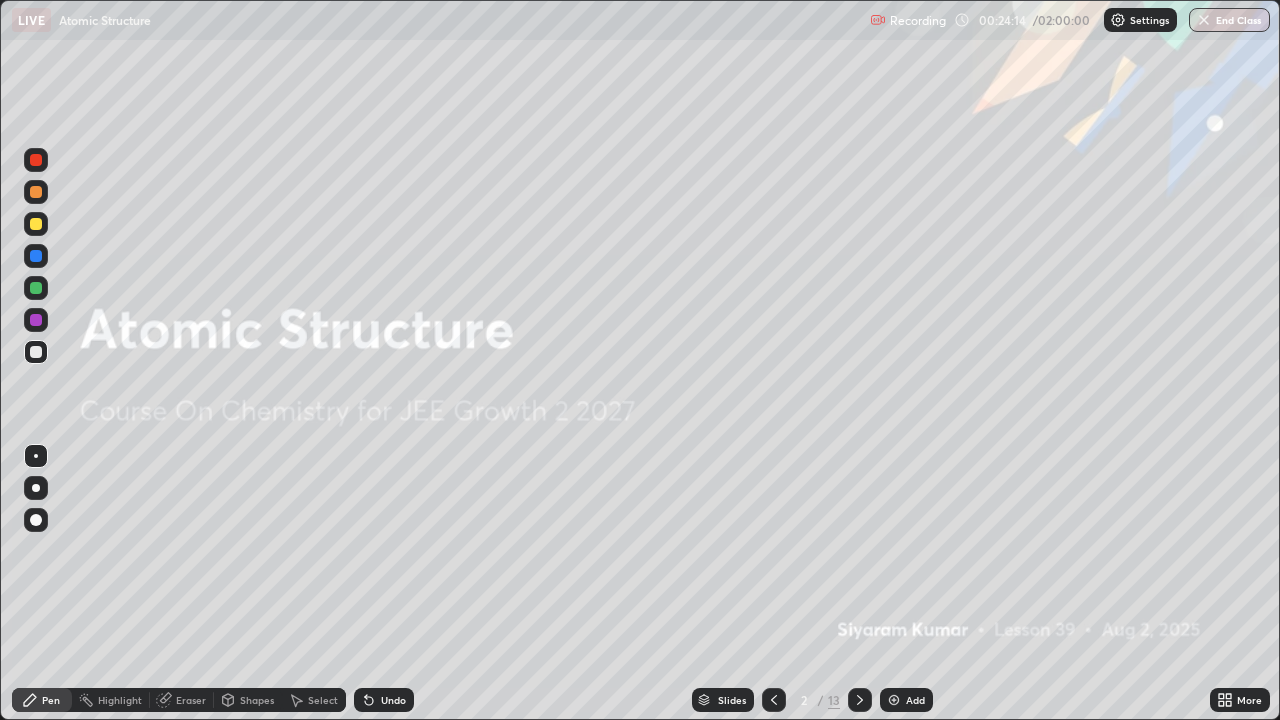 click 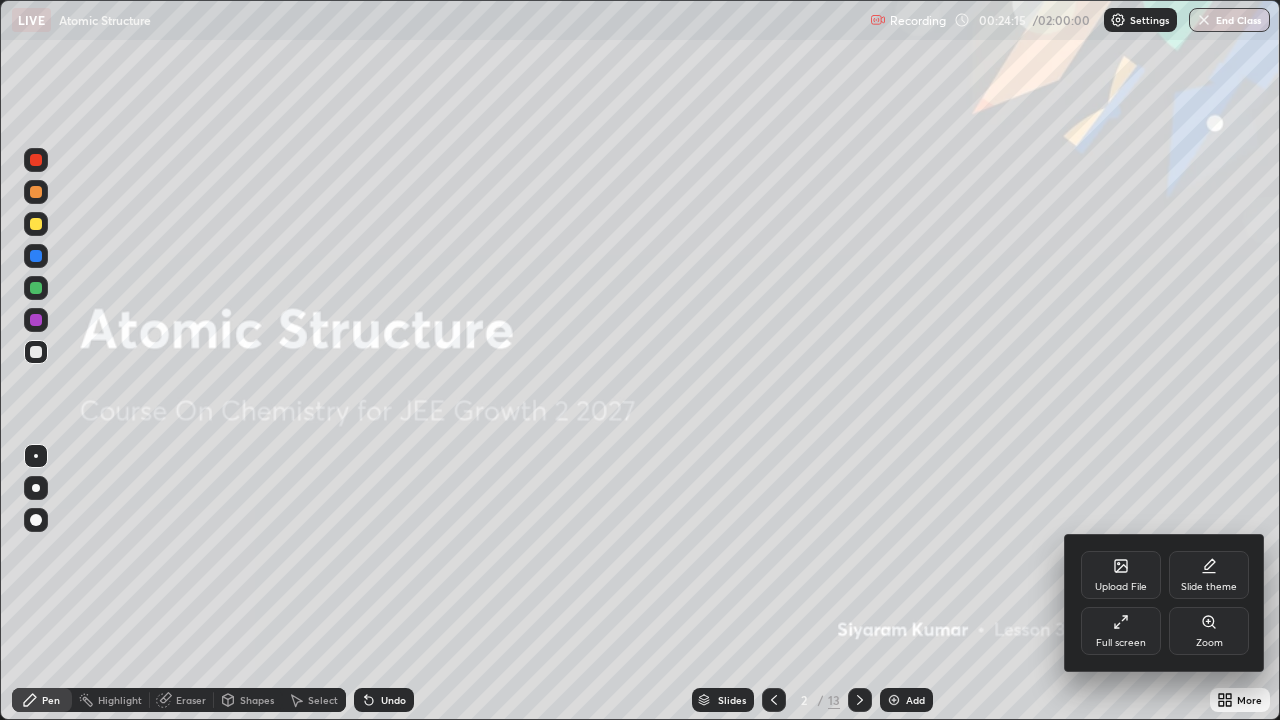 click 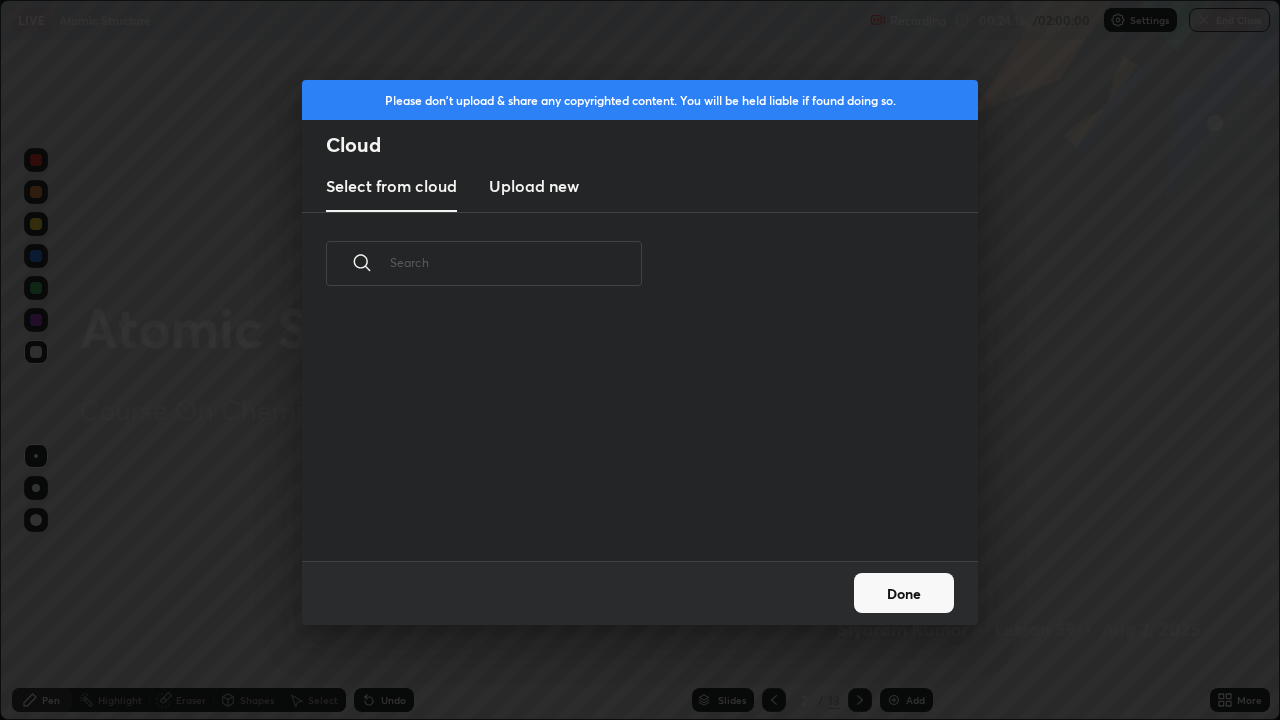 scroll, scrollTop: 7, scrollLeft: 11, axis: both 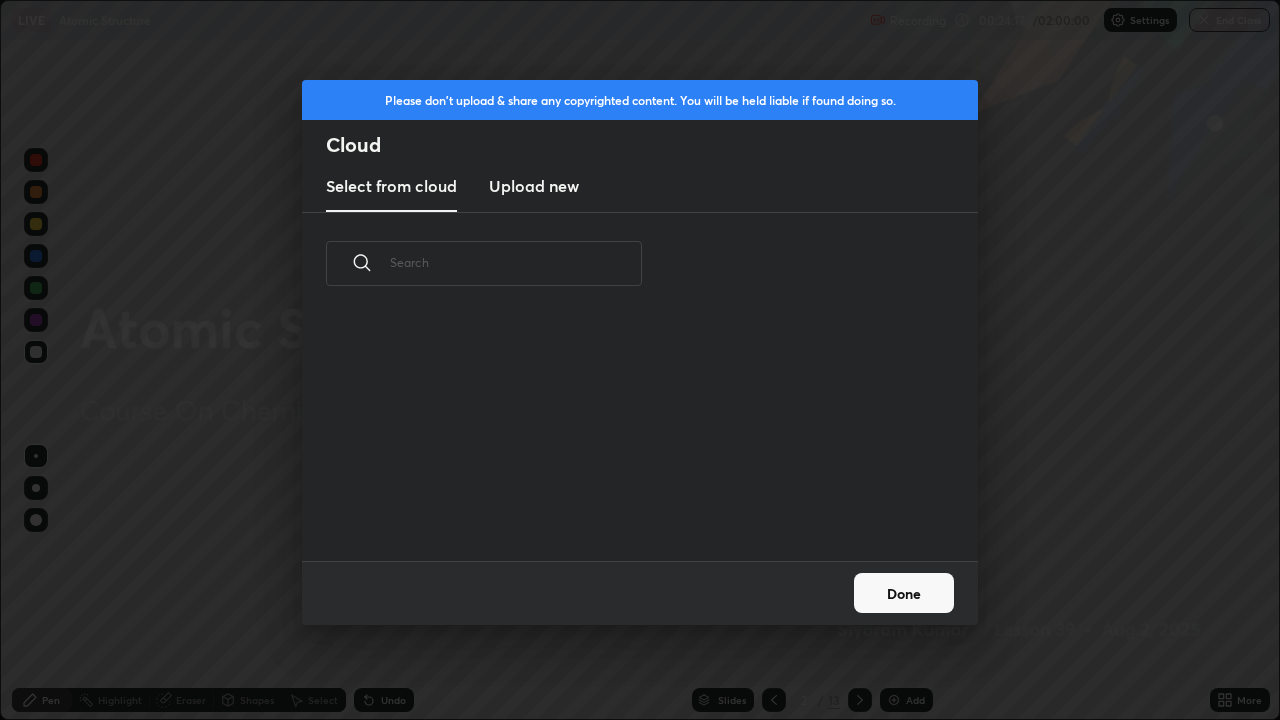 click on "Upload new" at bounding box center [534, 186] 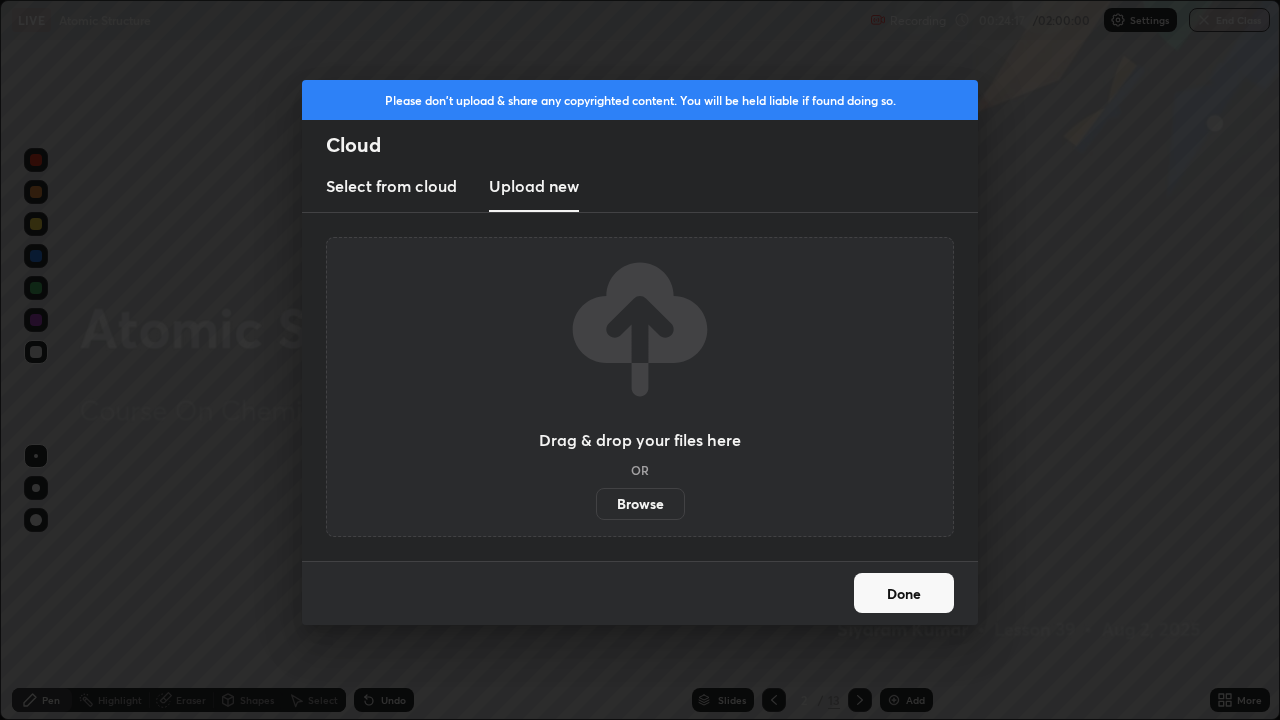 click on "Browse" at bounding box center (640, 504) 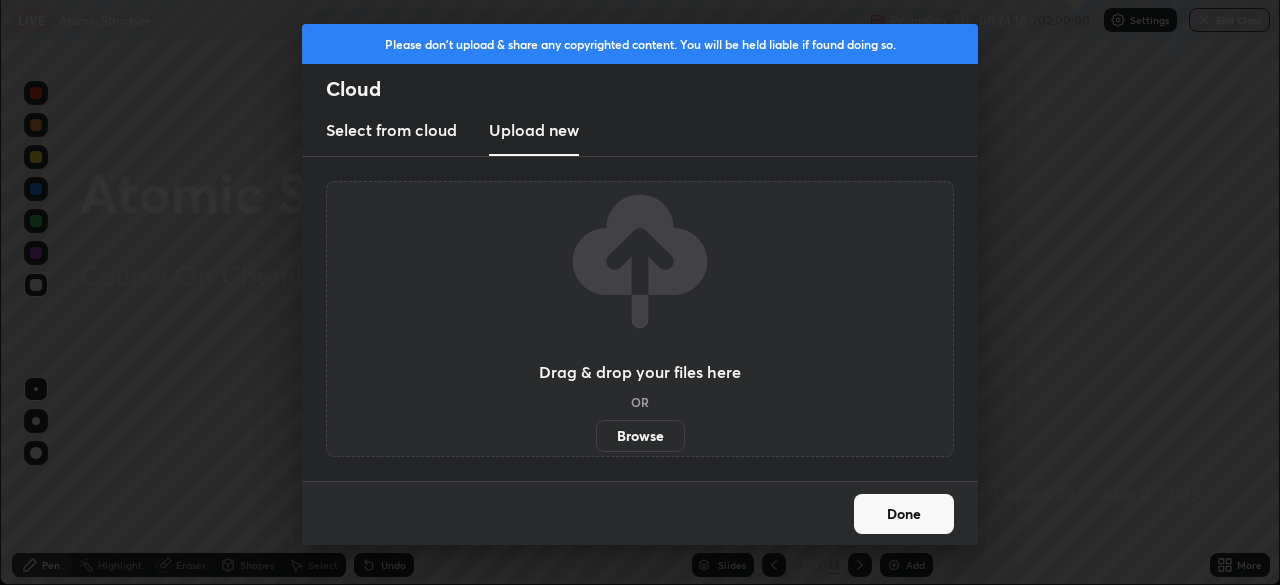 scroll, scrollTop: 585, scrollLeft: 1280, axis: both 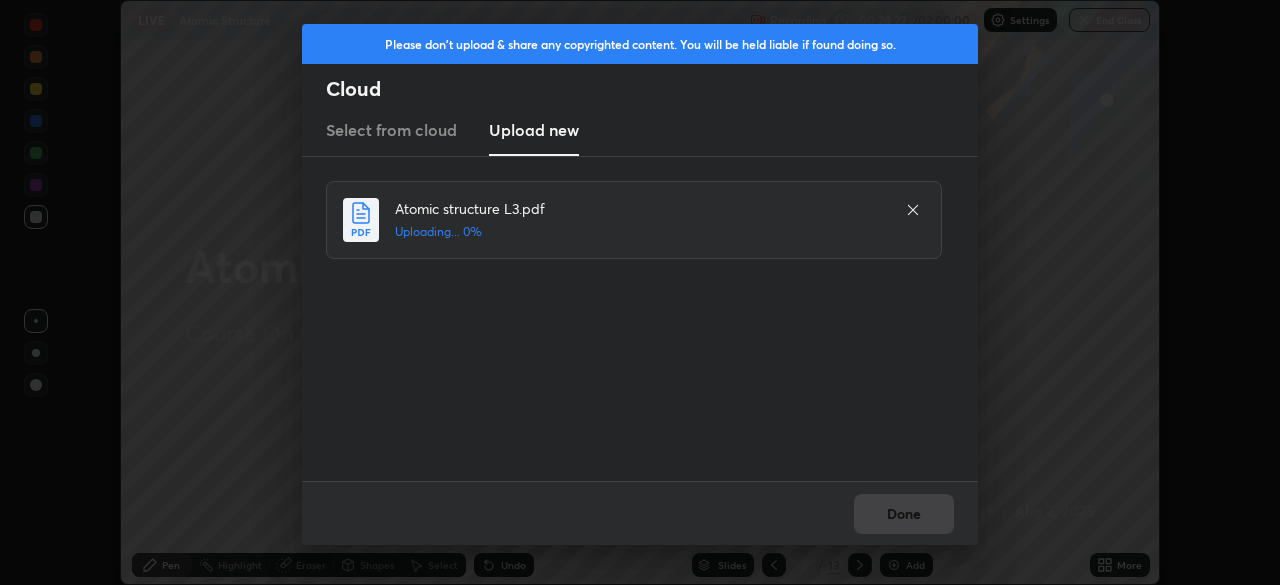 click 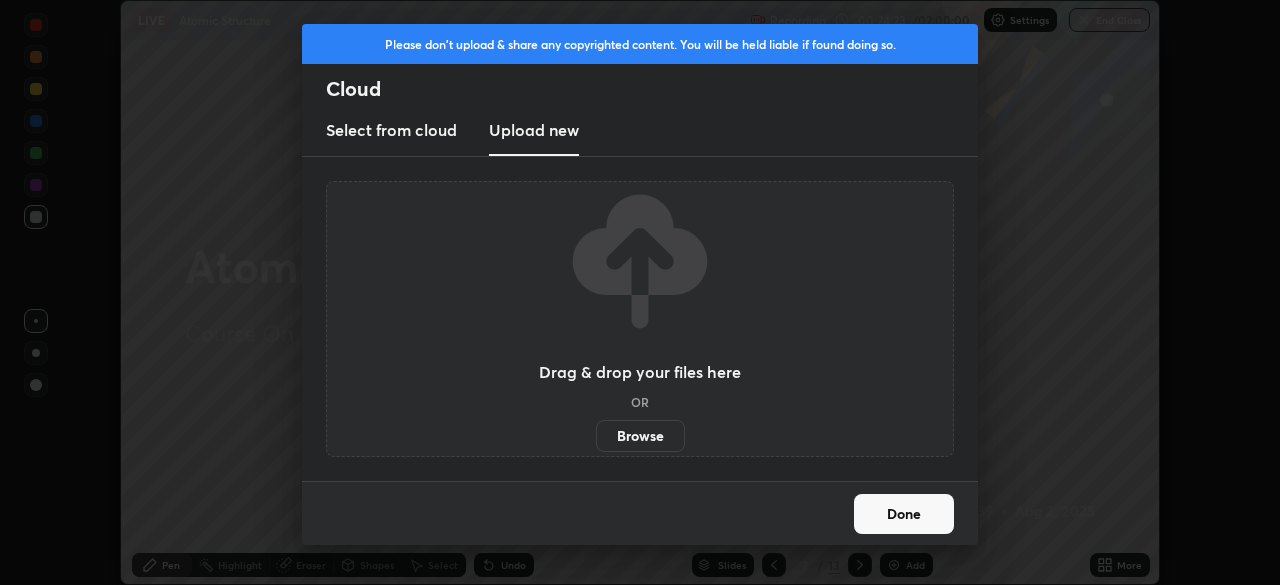 click on "Browse" at bounding box center [640, 436] 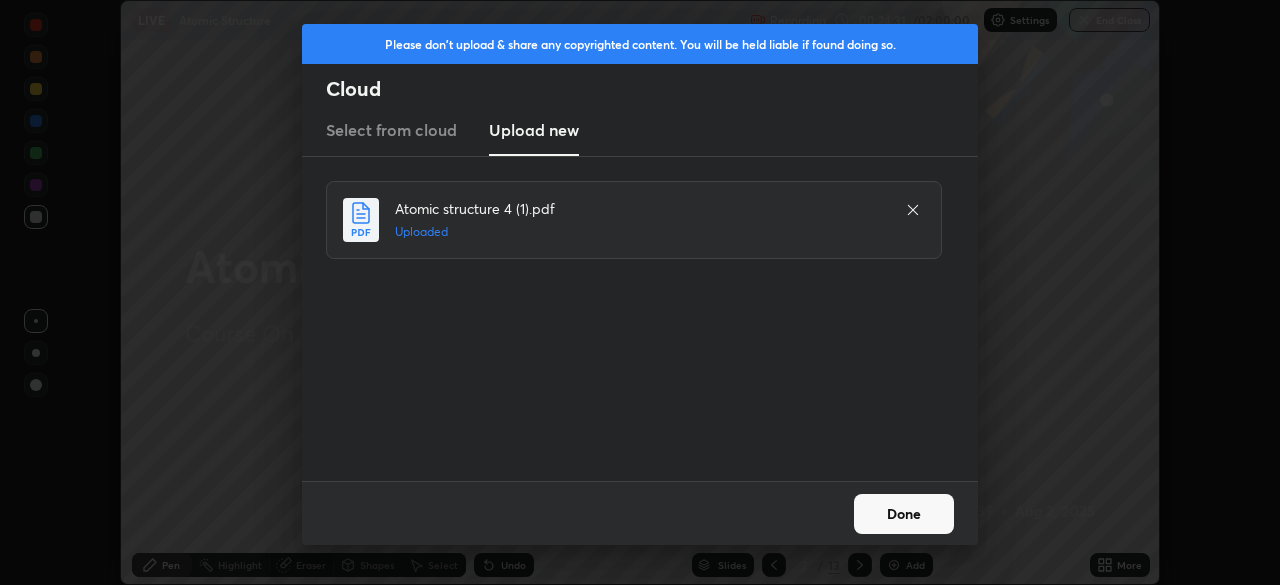 click on "Done" at bounding box center [904, 514] 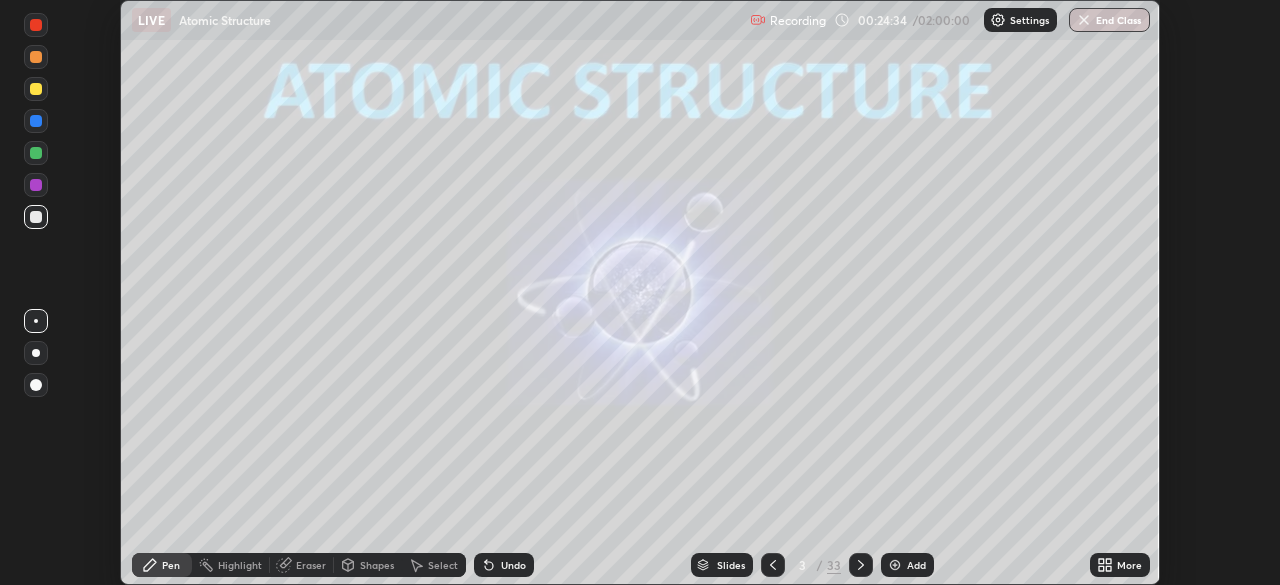 click 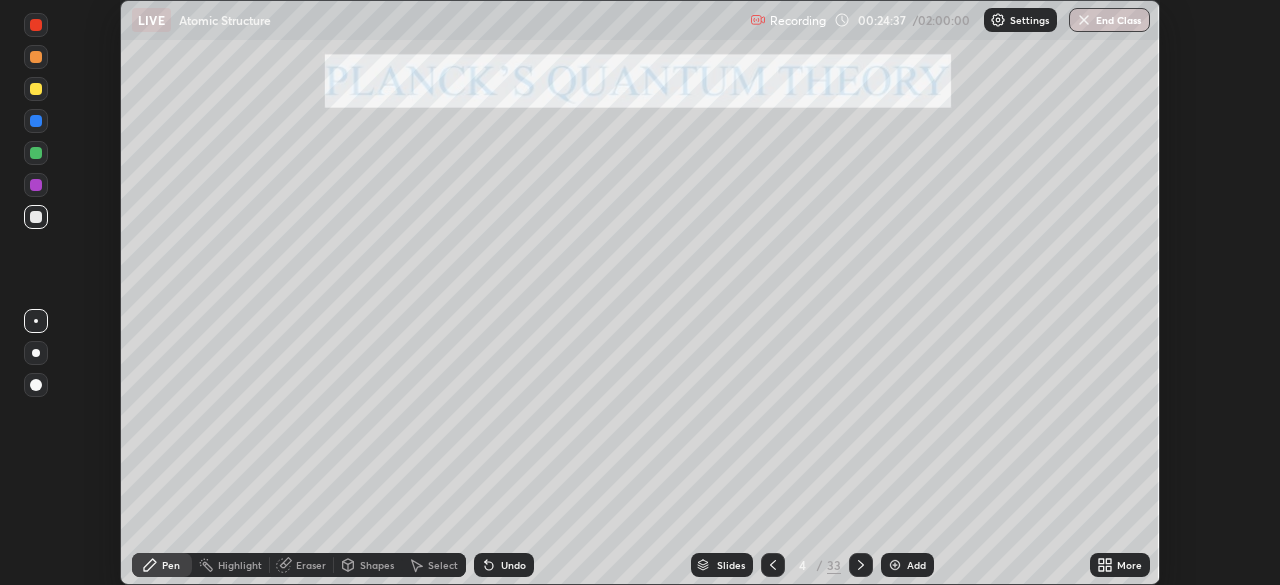 click 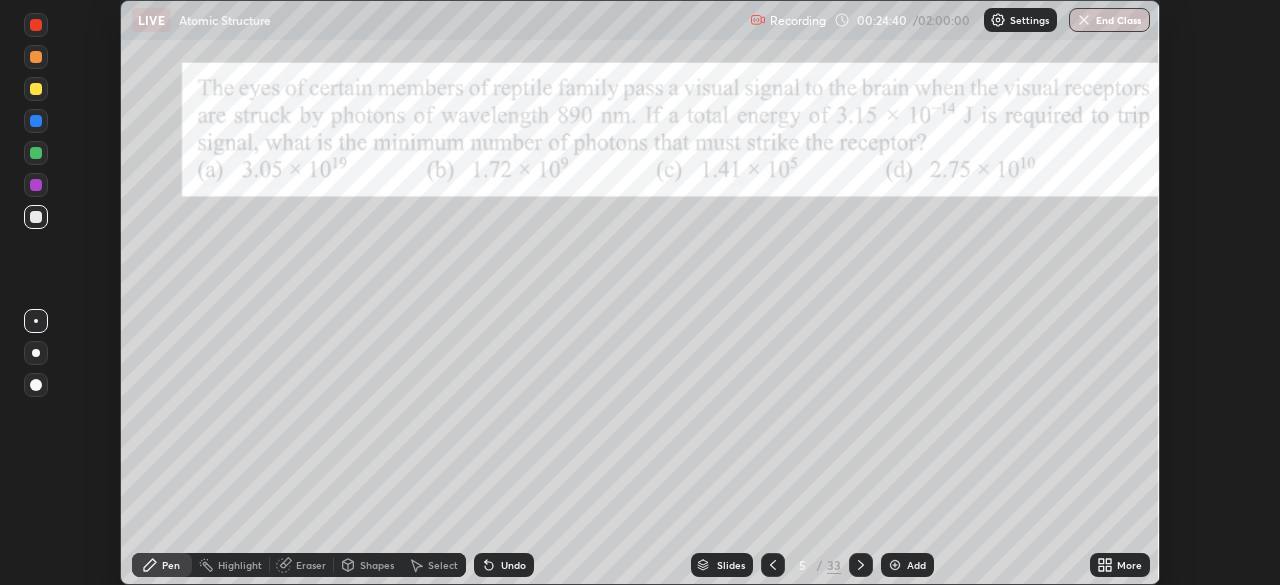 click 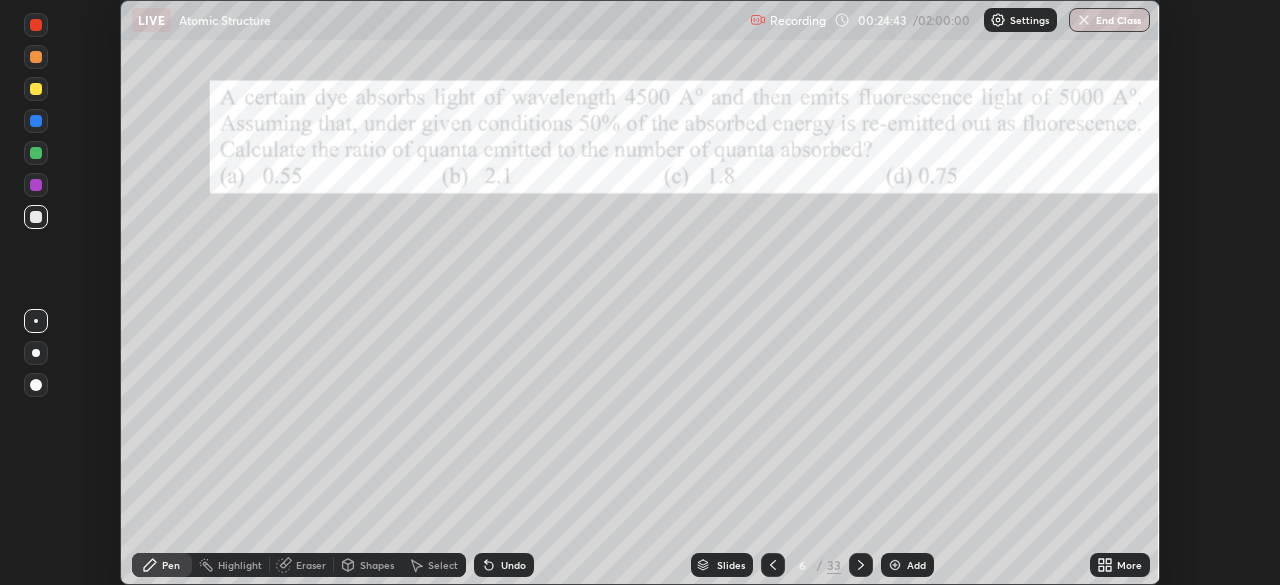 click 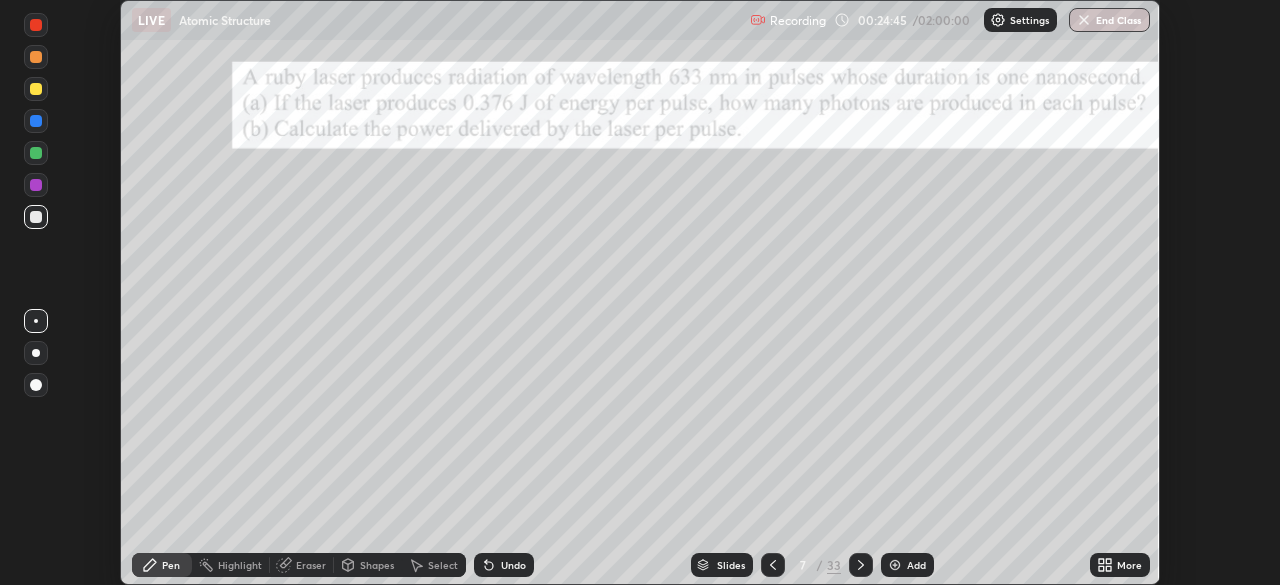 click 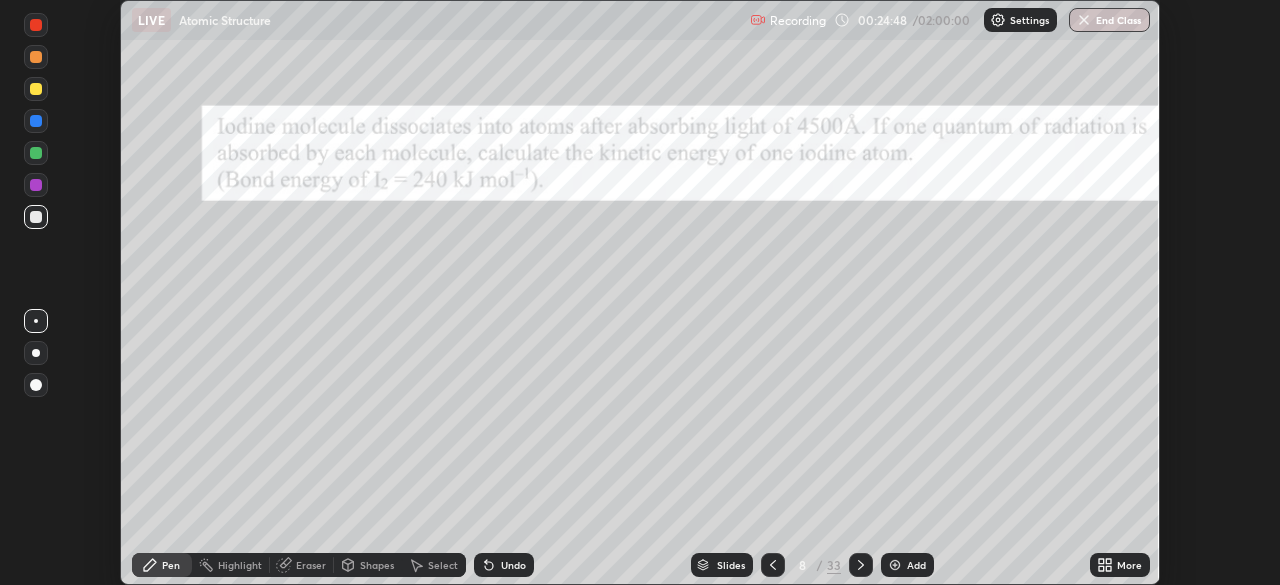 click 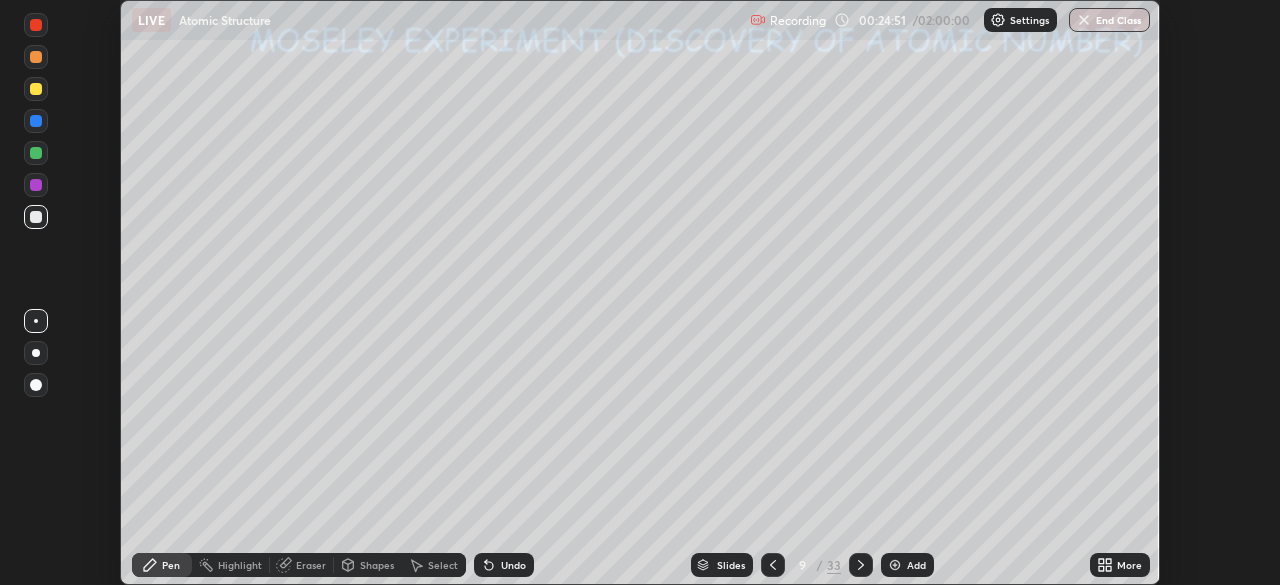 click 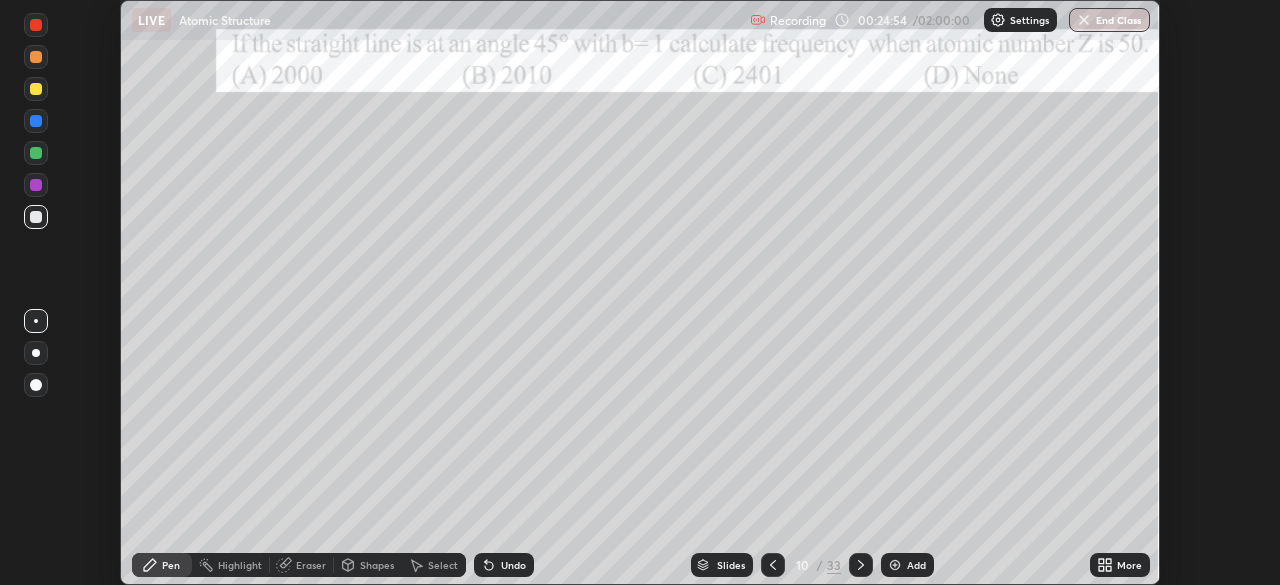 click 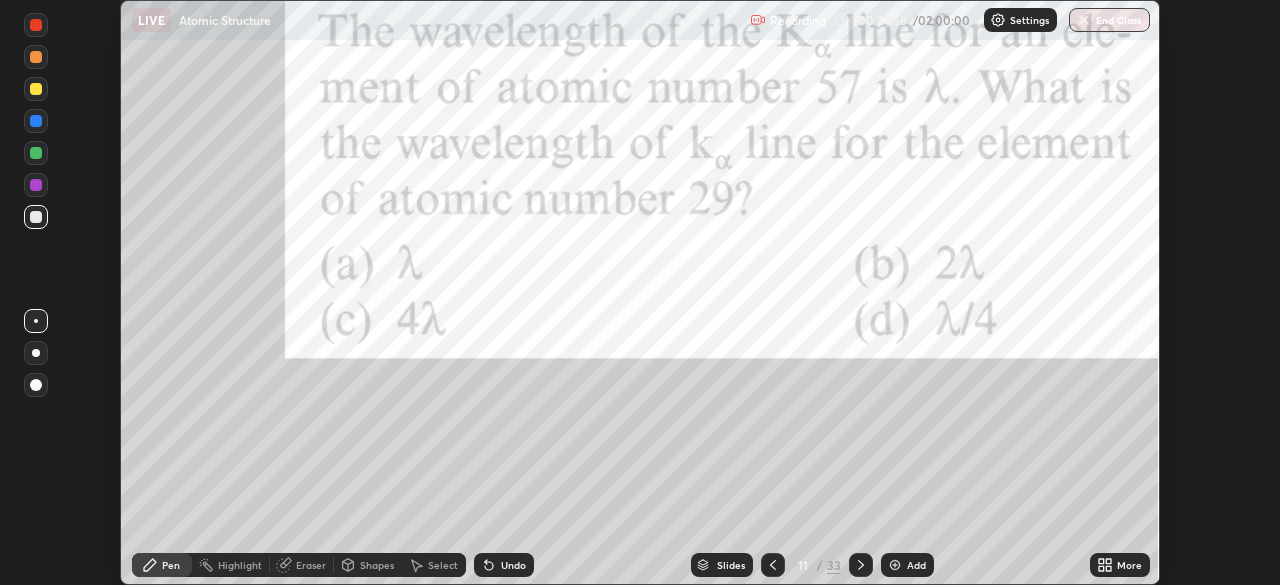 click 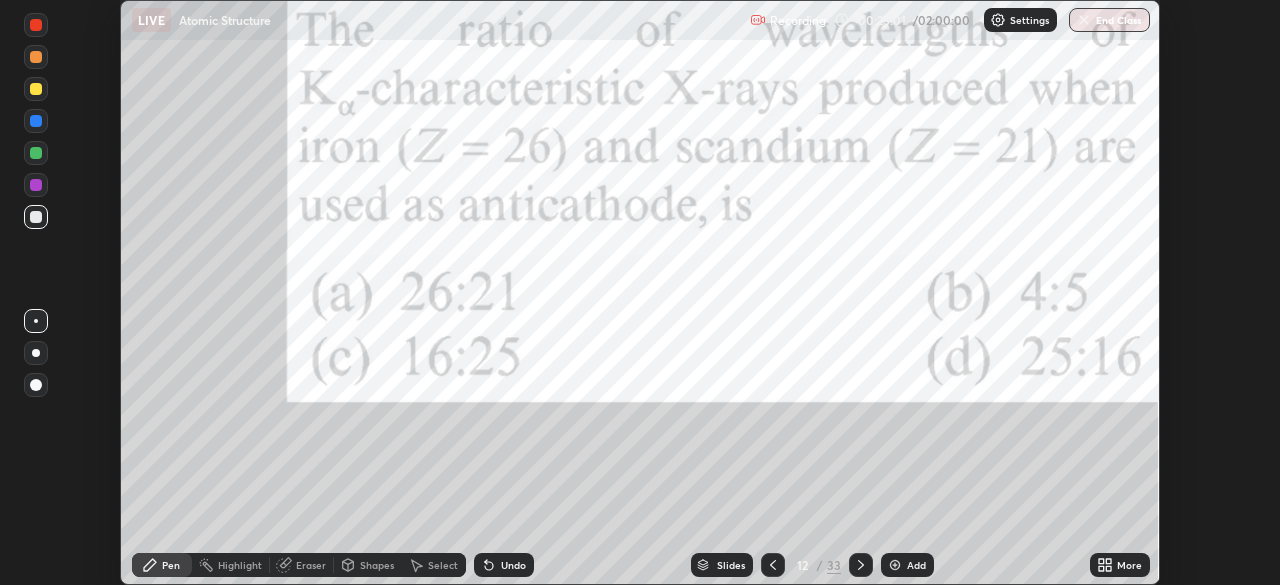 click 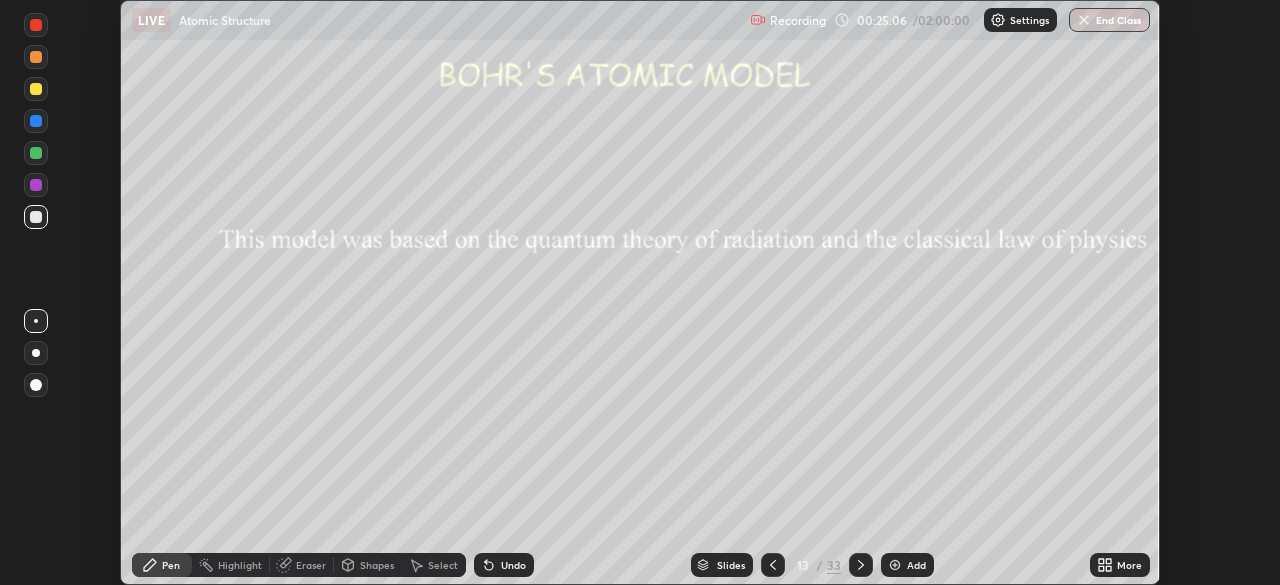 click 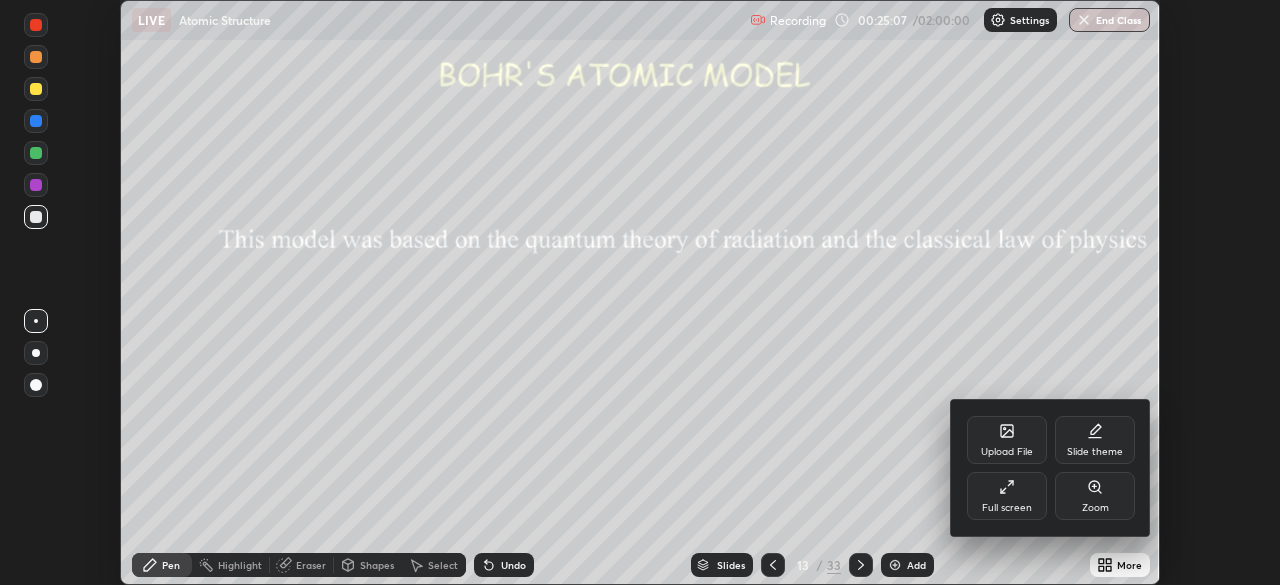 click on "Full screen" at bounding box center (1007, 496) 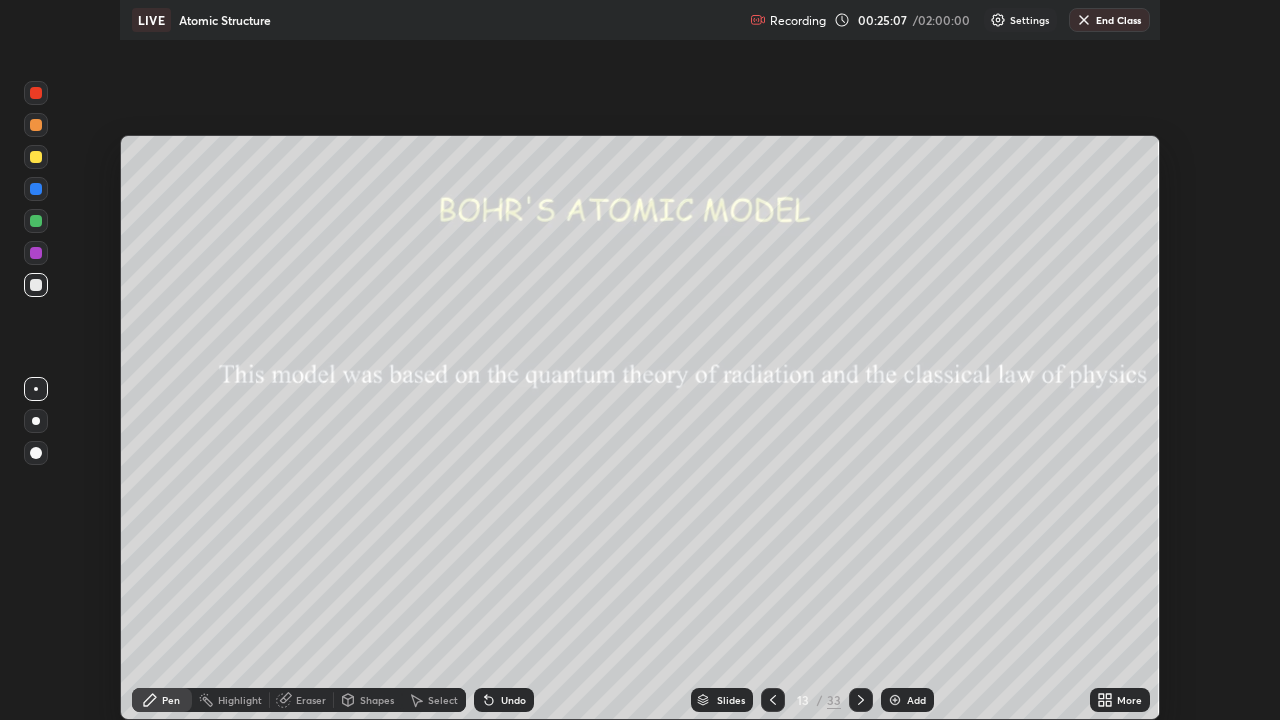 scroll, scrollTop: 99280, scrollLeft: 98720, axis: both 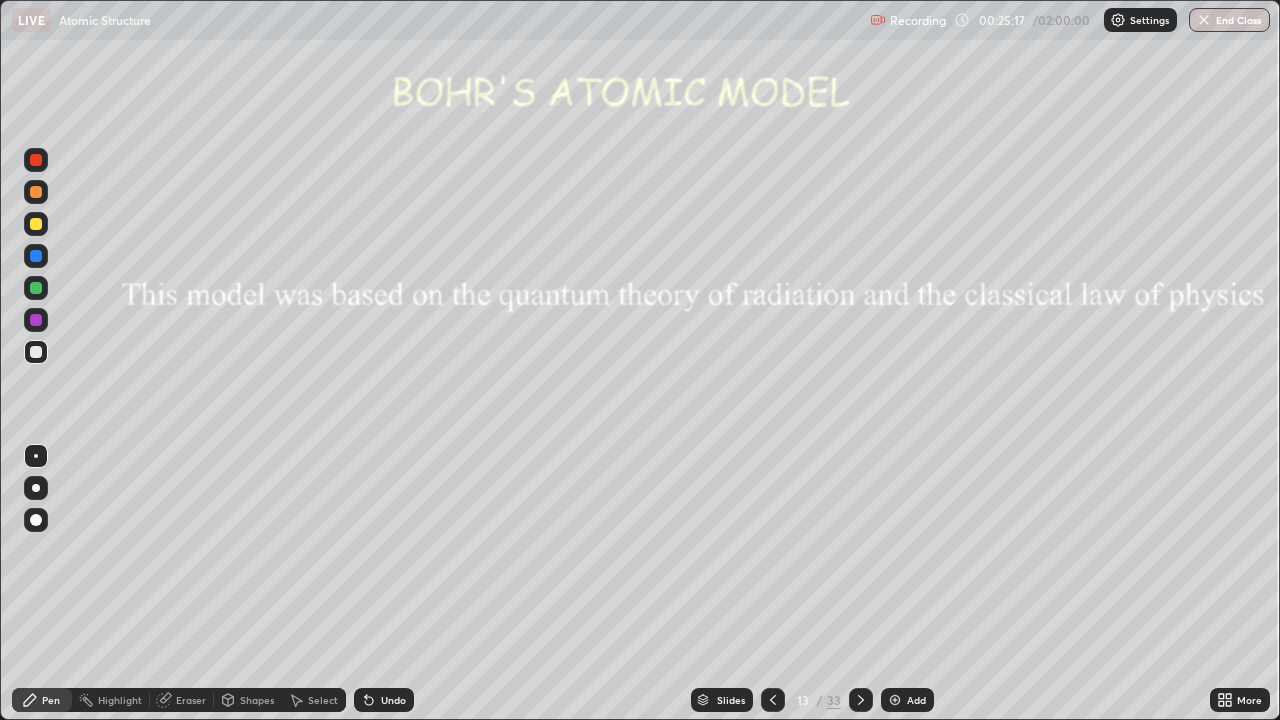 click at bounding box center (773, 700) 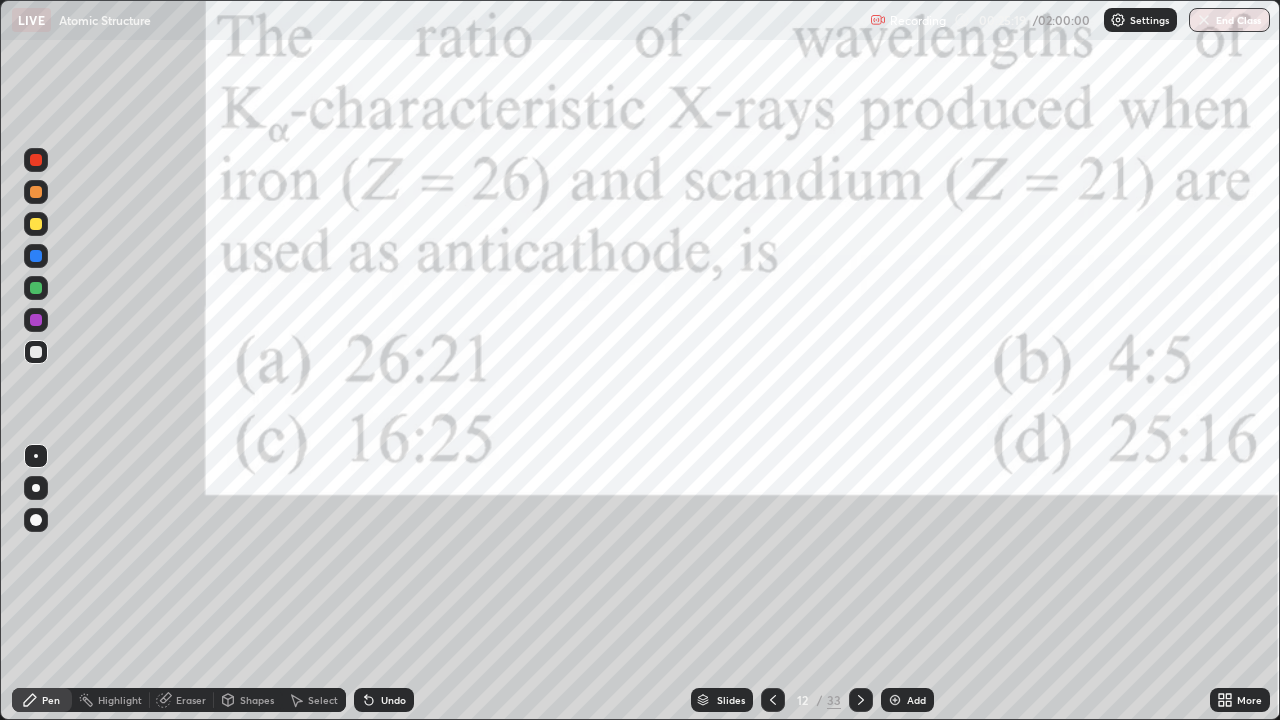 click 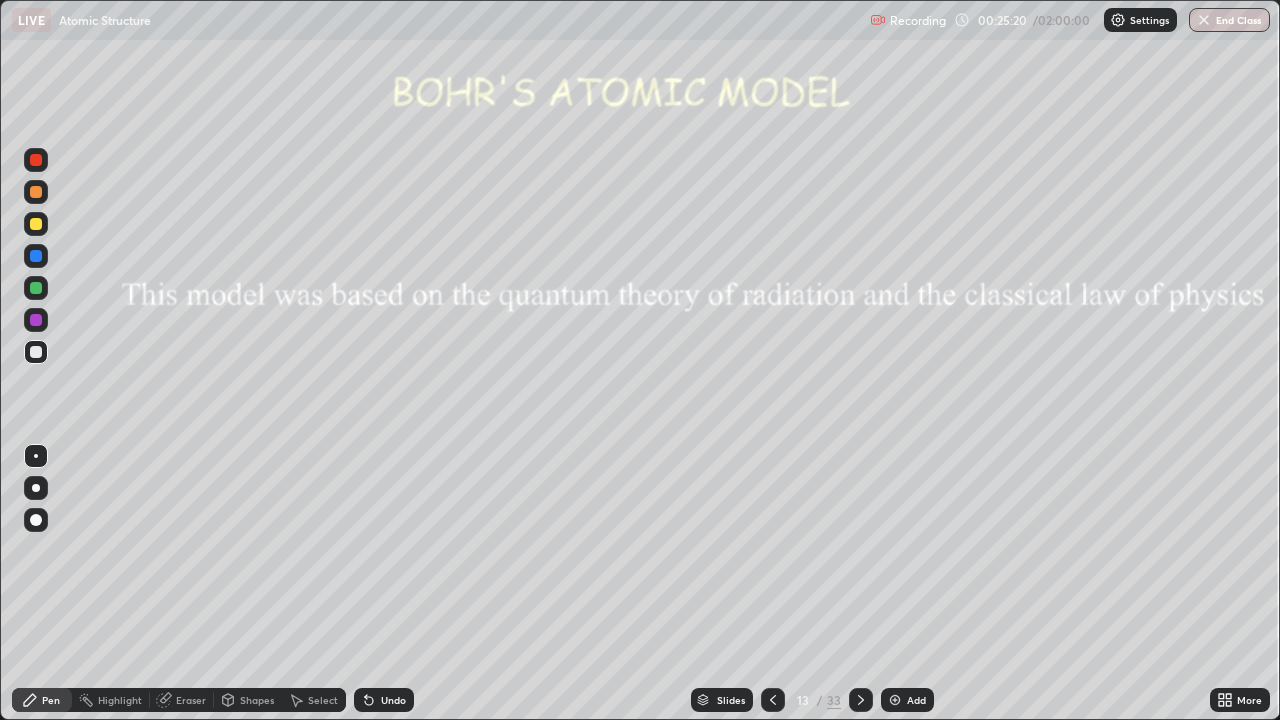 click 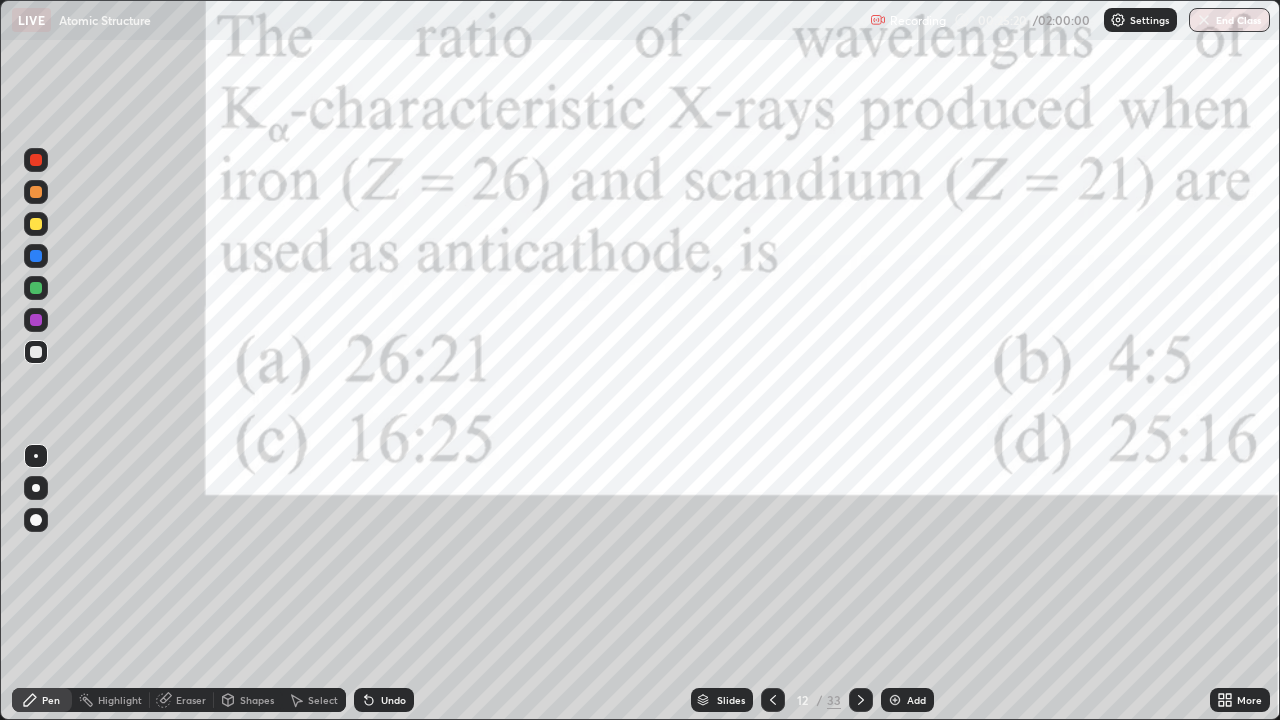 click on "Add" at bounding box center (916, 700) 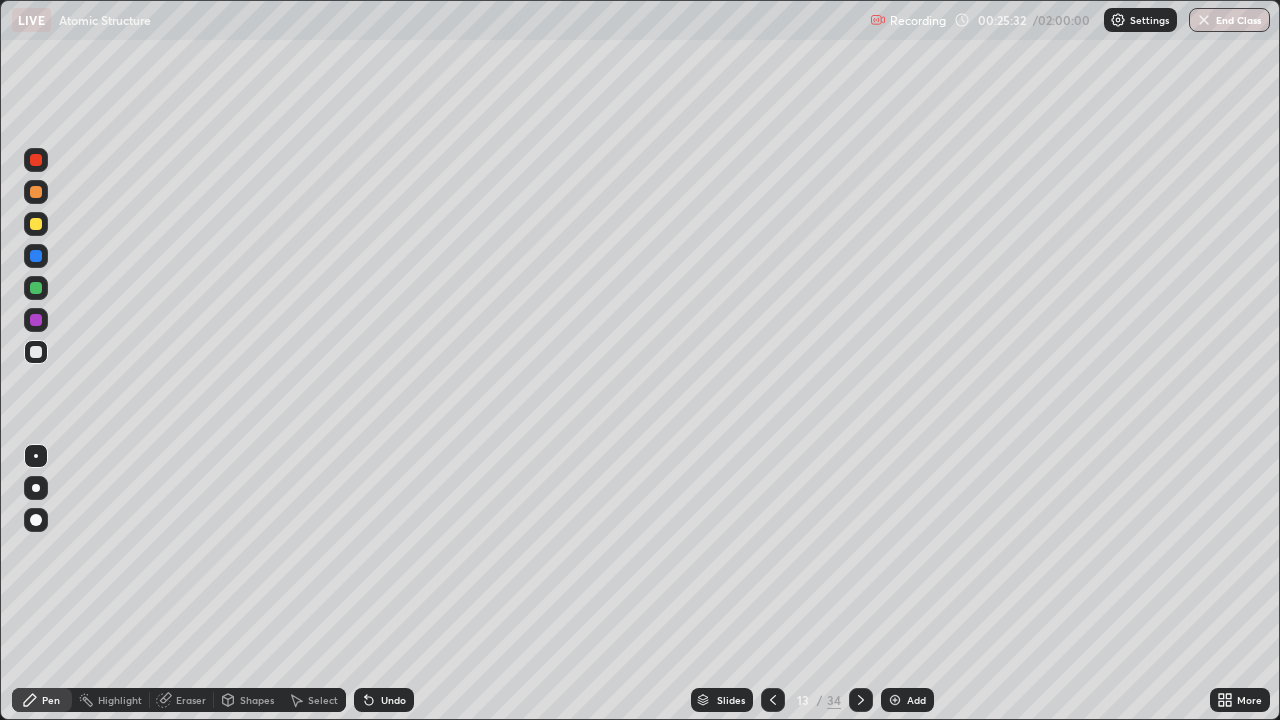 click at bounding box center [36, 224] 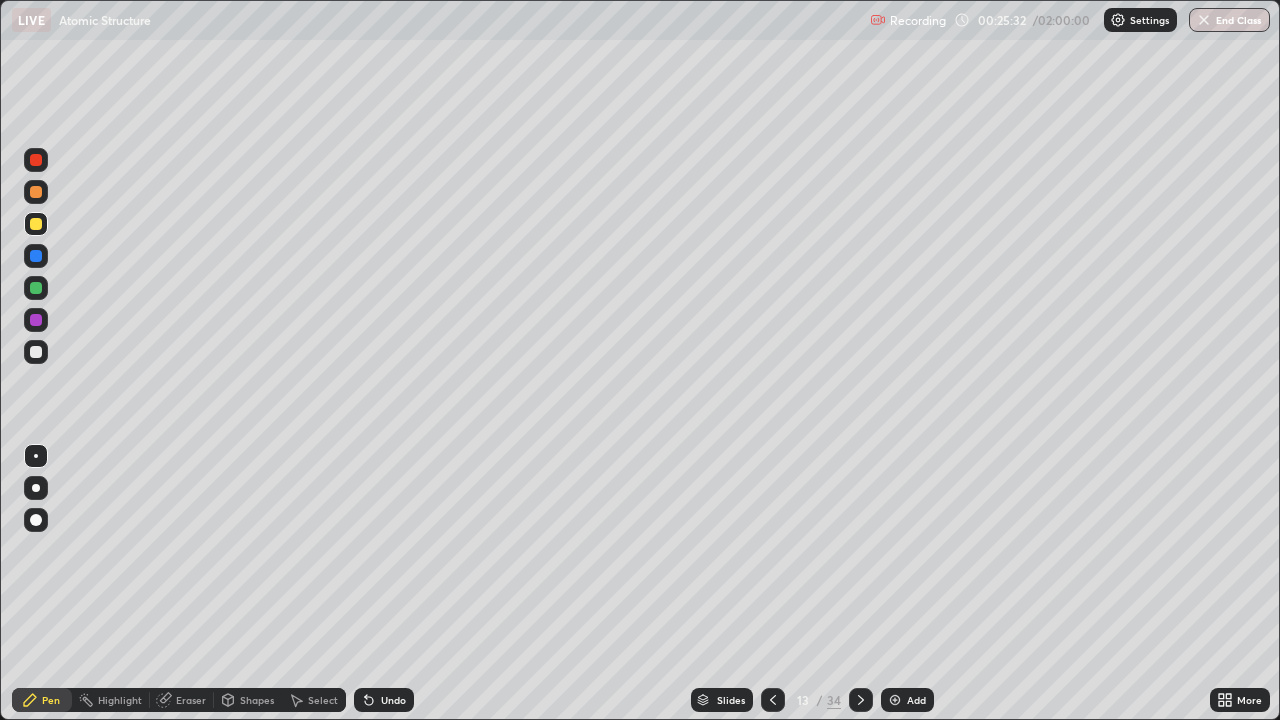 click at bounding box center [36, 224] 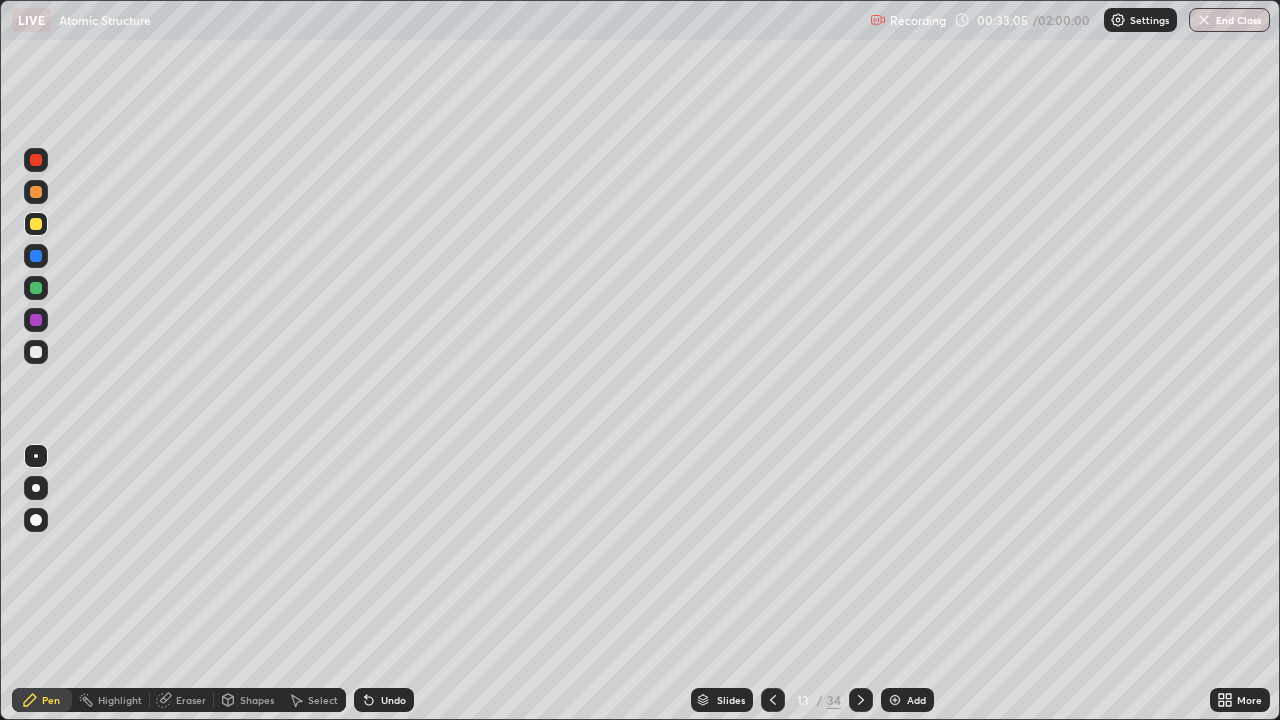 click at bounding box center (773, 700) 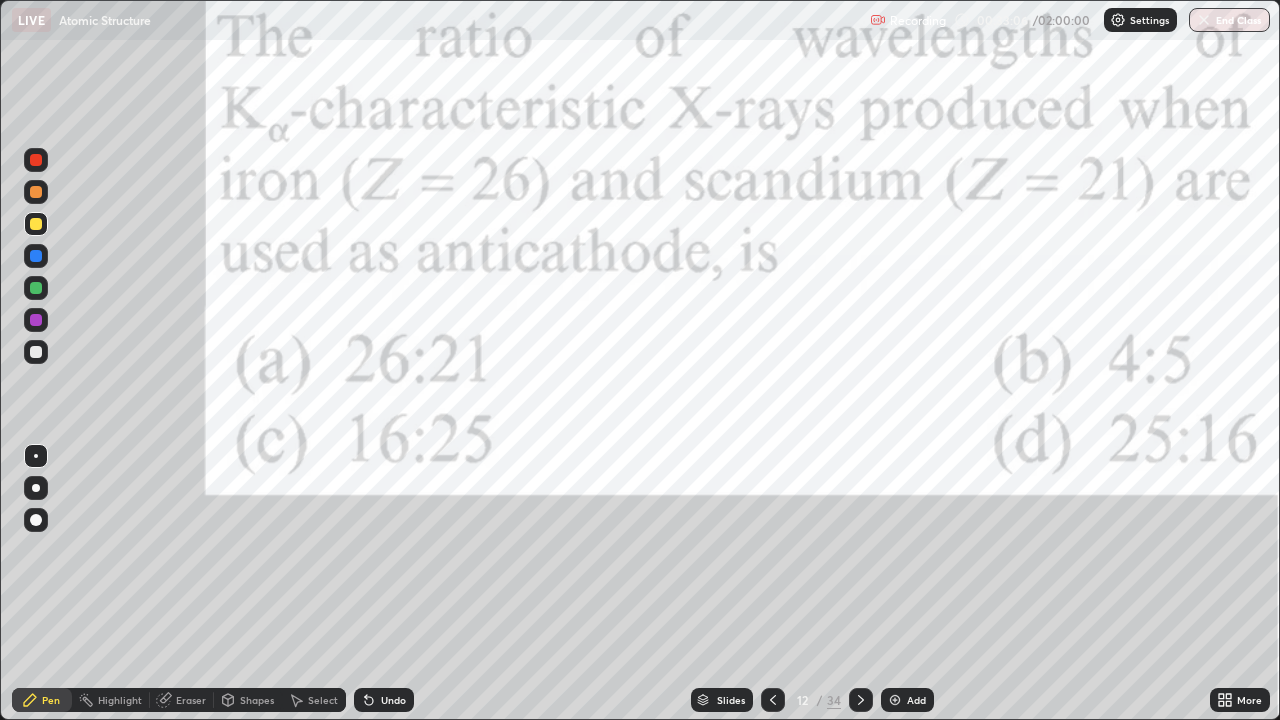 click 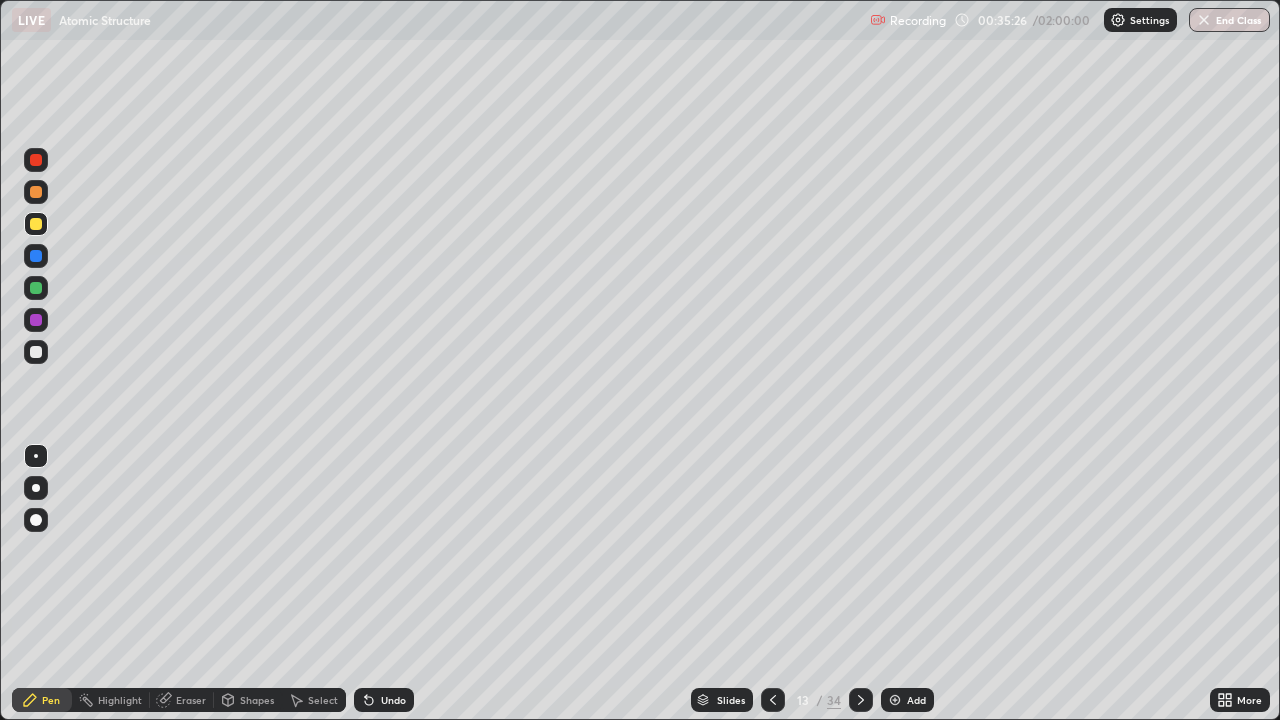 click 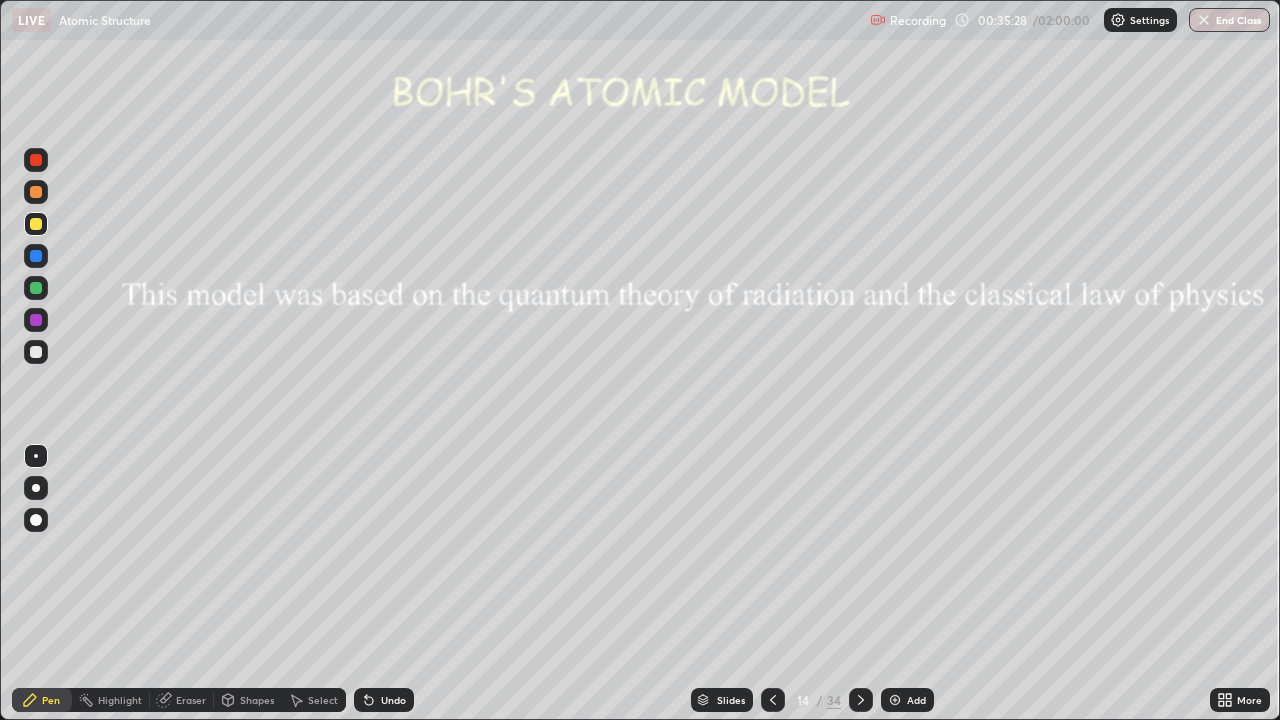 click 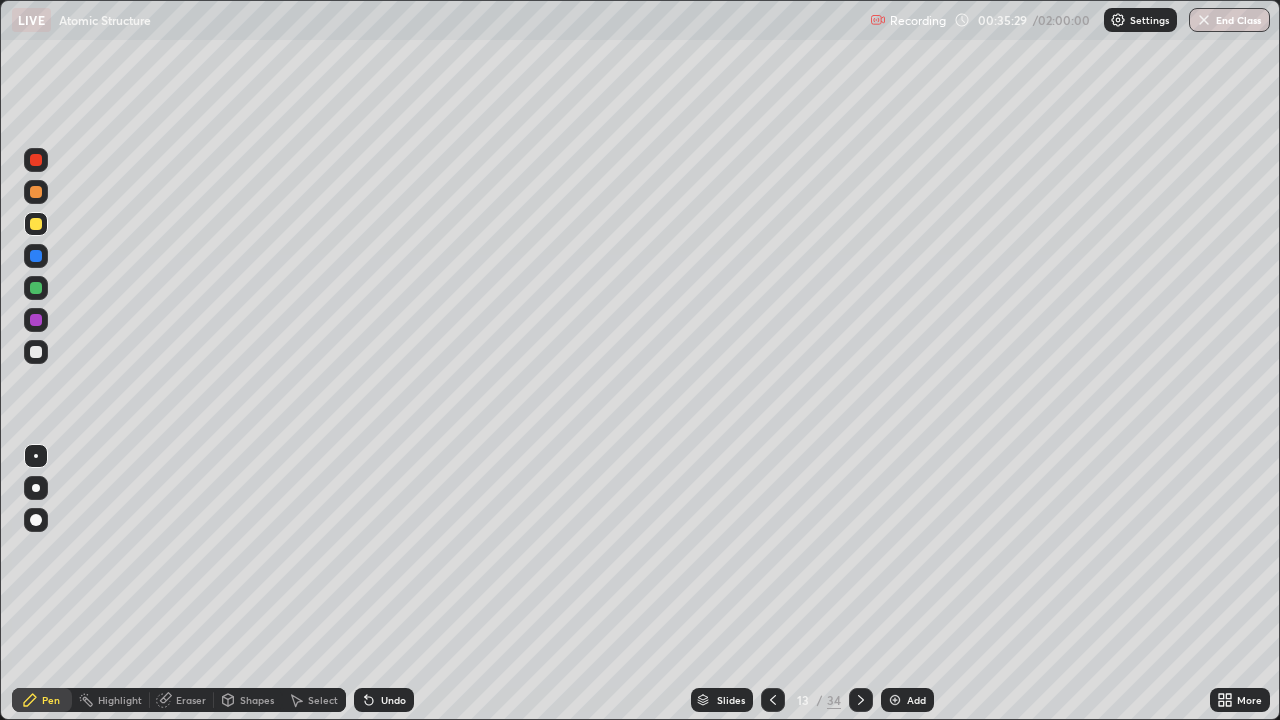 click on "Add" at bounding box center [916, 700] 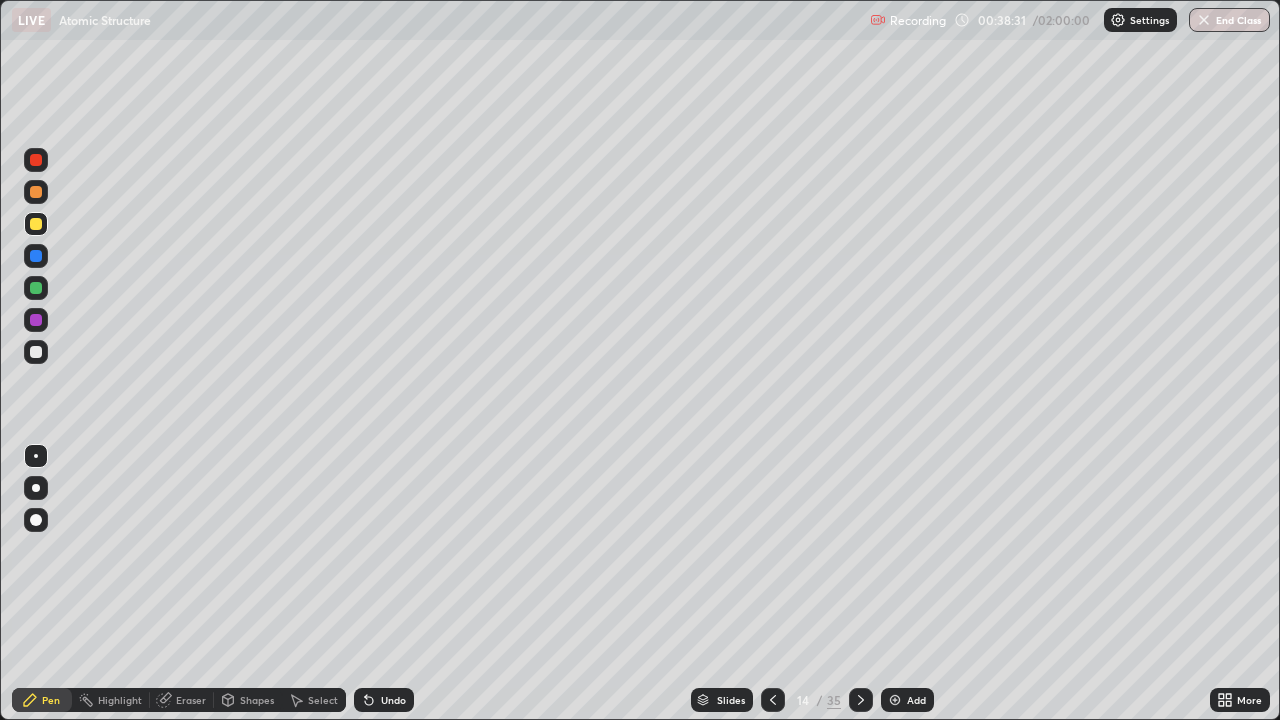click at bounding box center (36, 352) 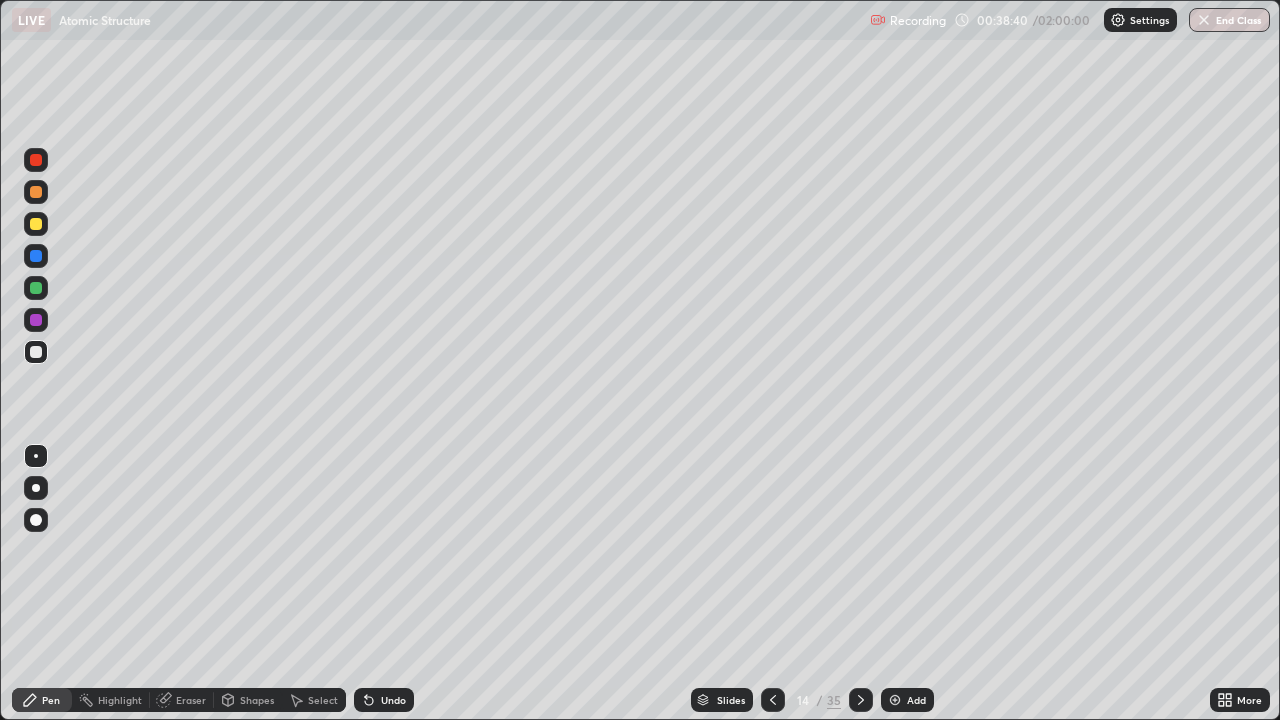 click 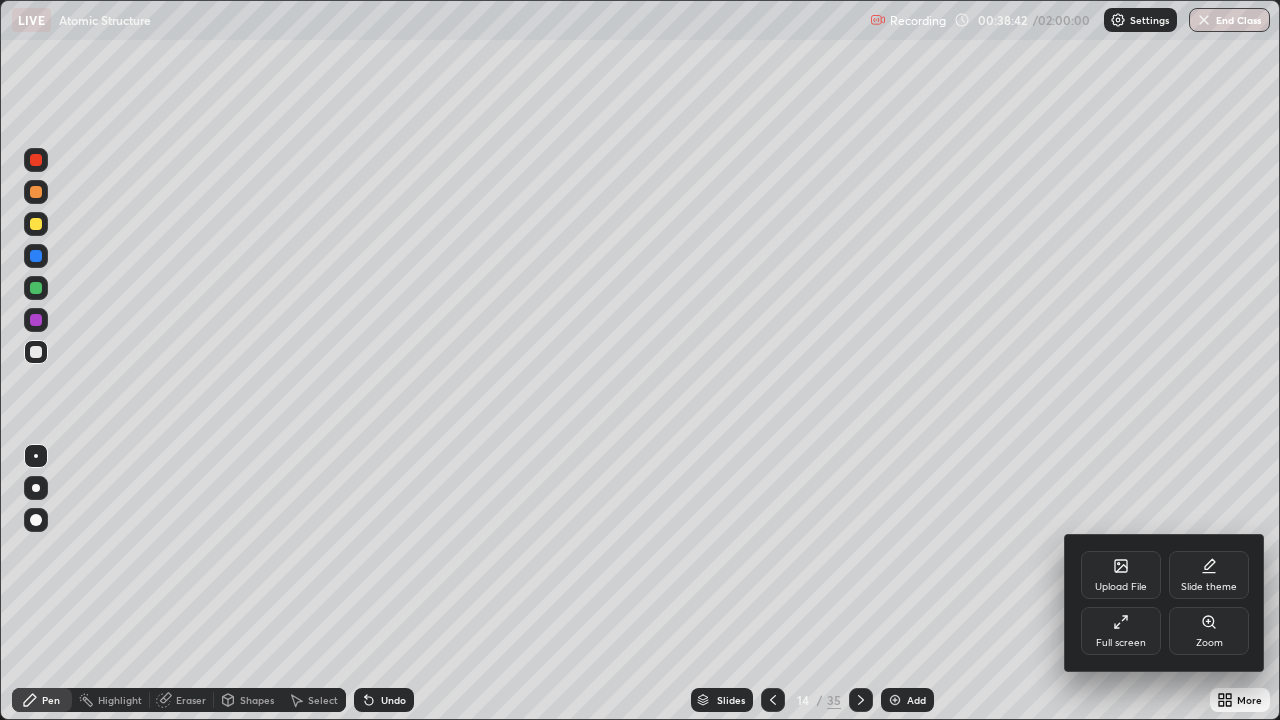 click 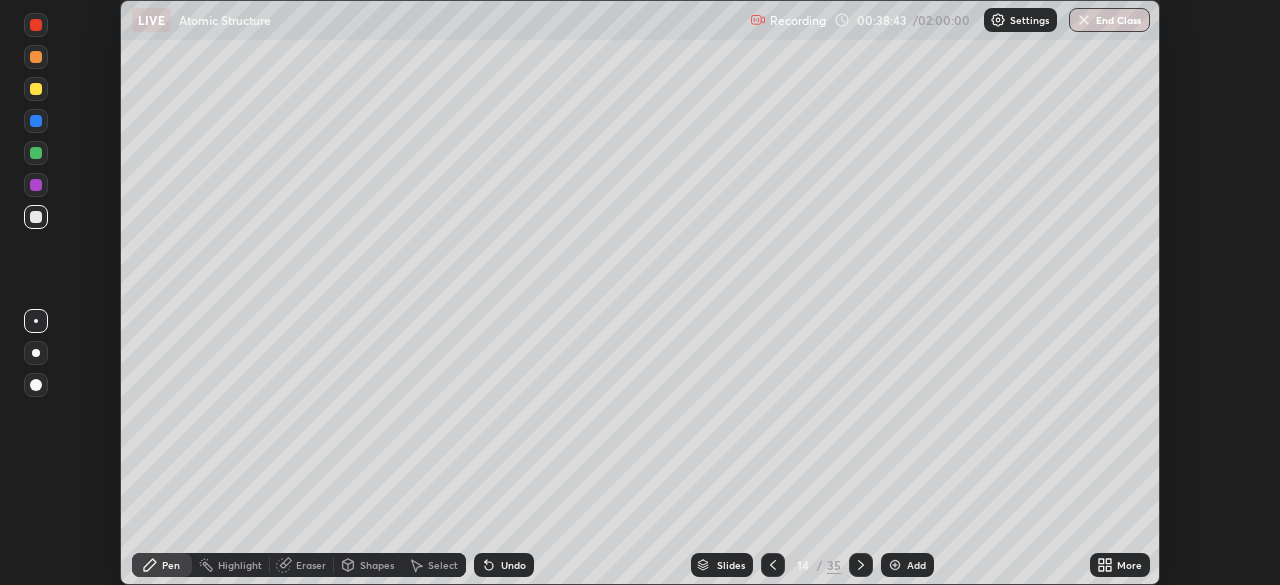 scroll, scrollTop: 585, scrollLeft: 1280, axis: both 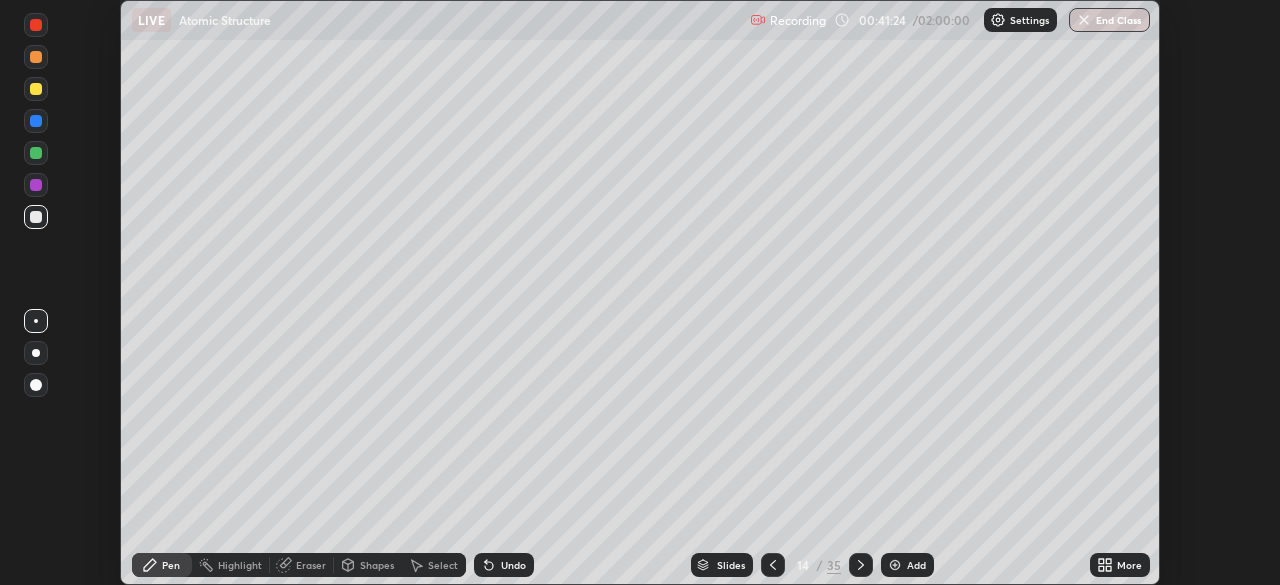 click on "Add" at bounding box center [907, 565] 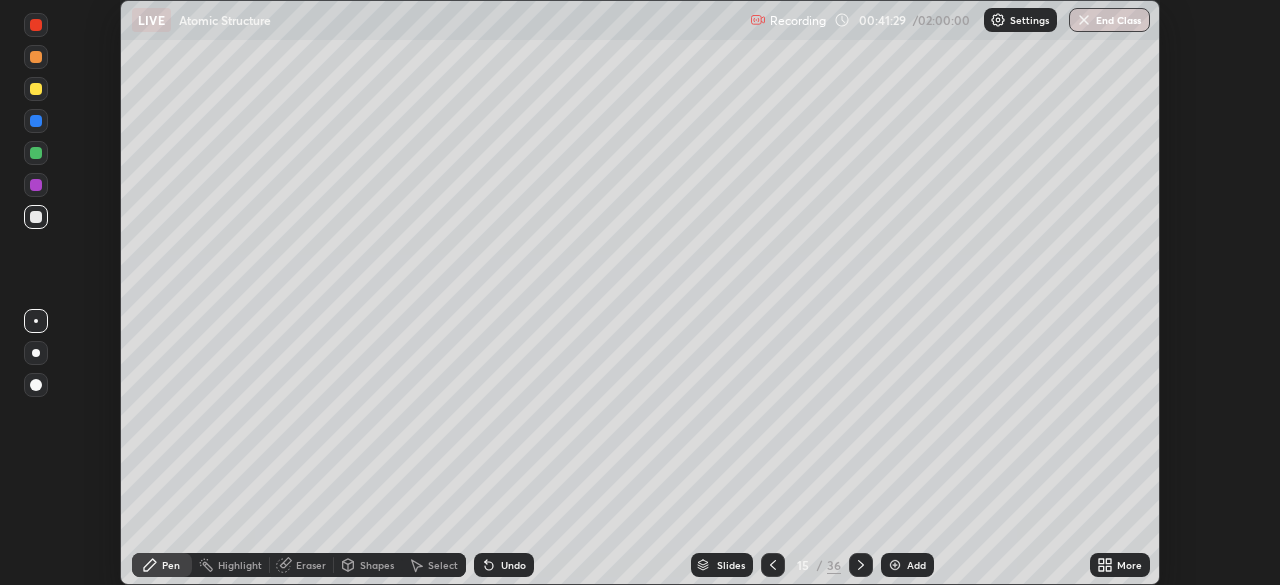 click at bounding box center (36, 25) 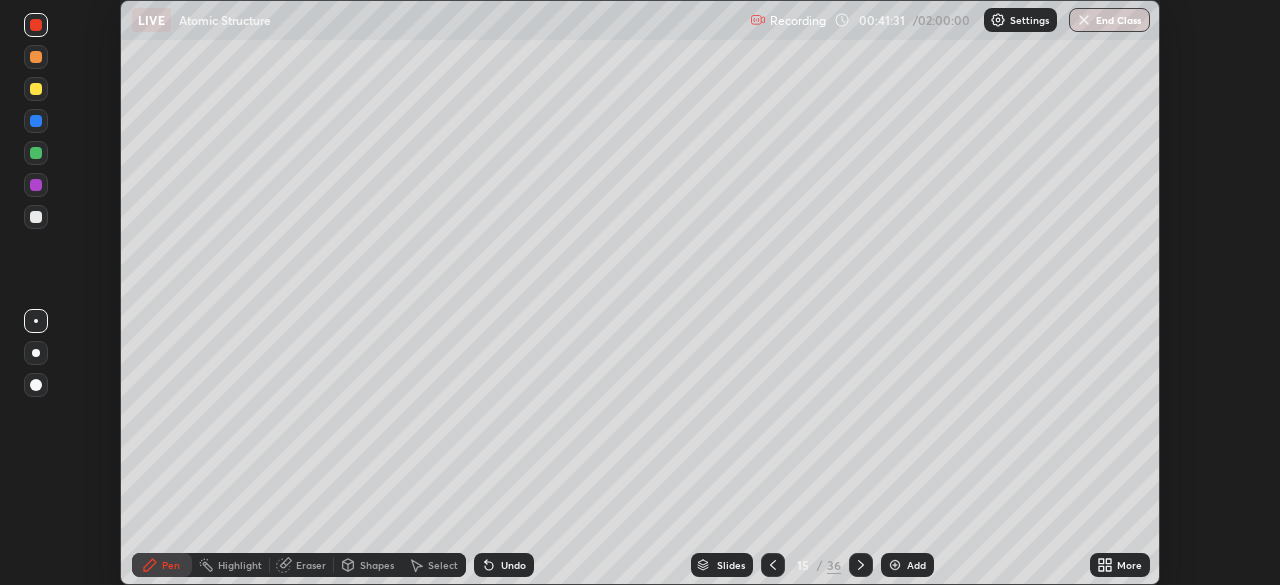 click at bounding box center (36, 89) 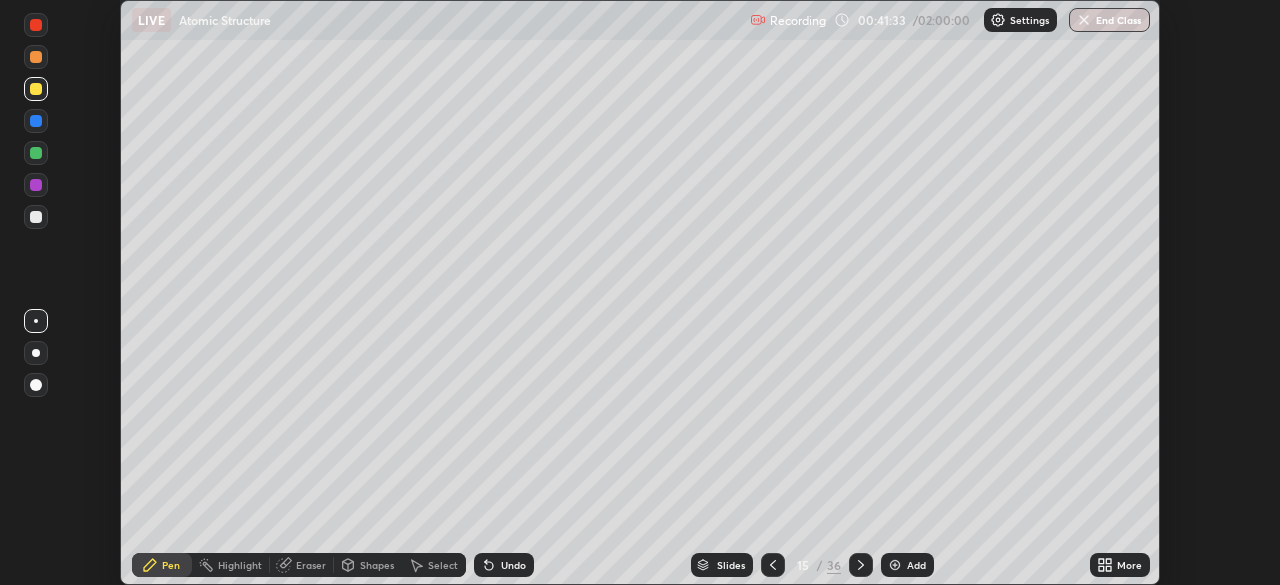 click at bounding box center (36, 153) 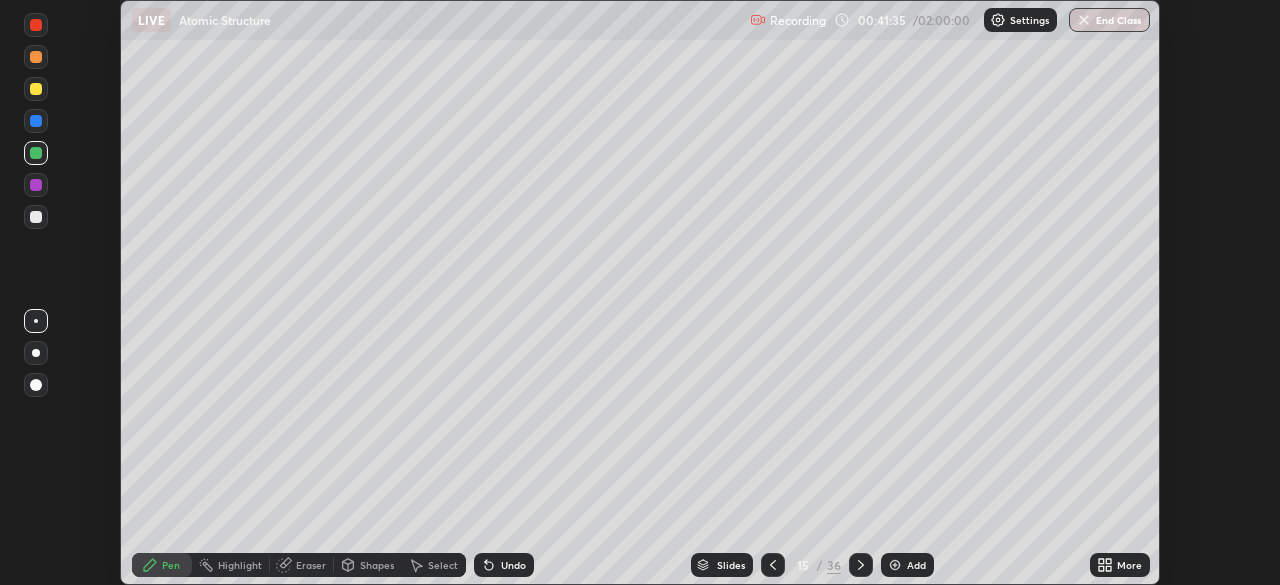 click at bounding box center (36, 185) 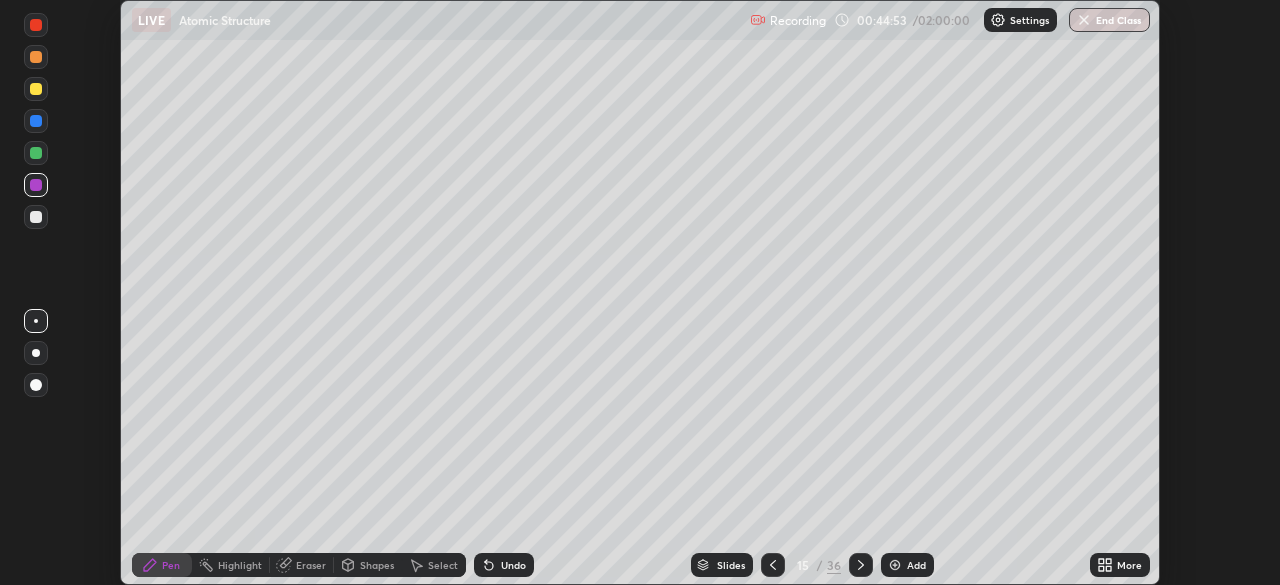 click 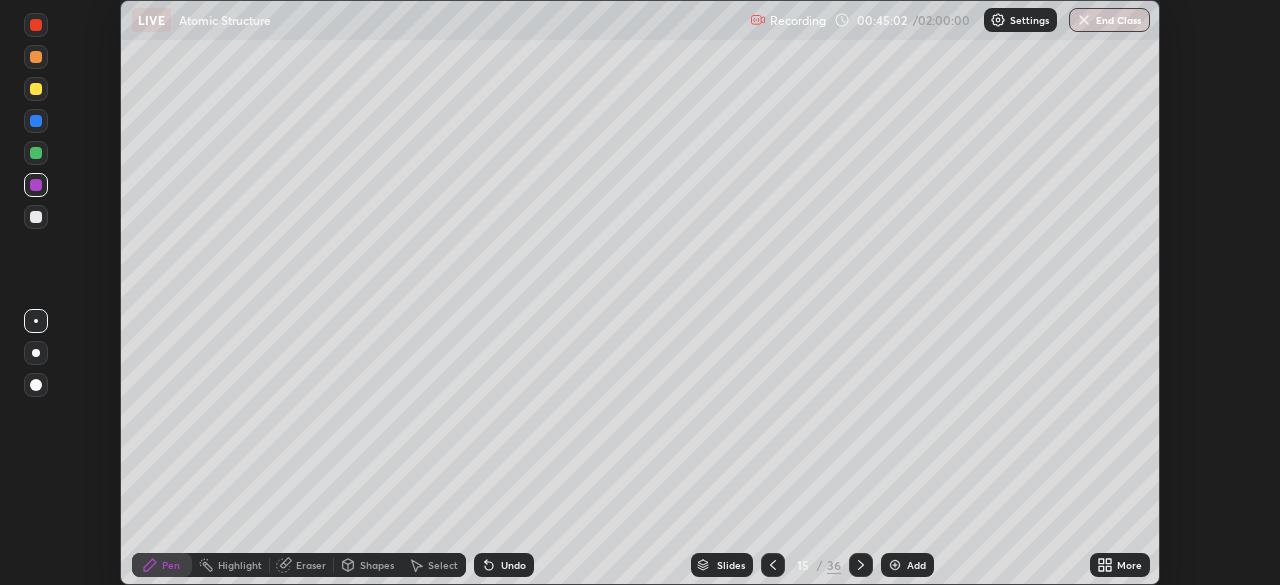click at bounding box center (36, 217) 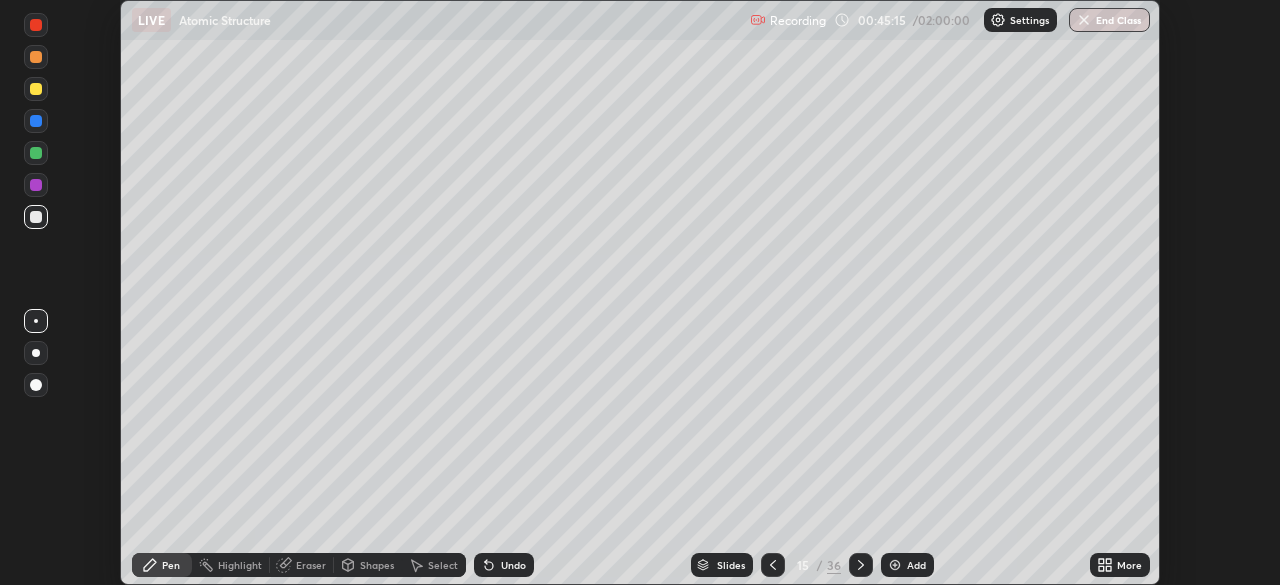 click at bounding box center [36, 25] 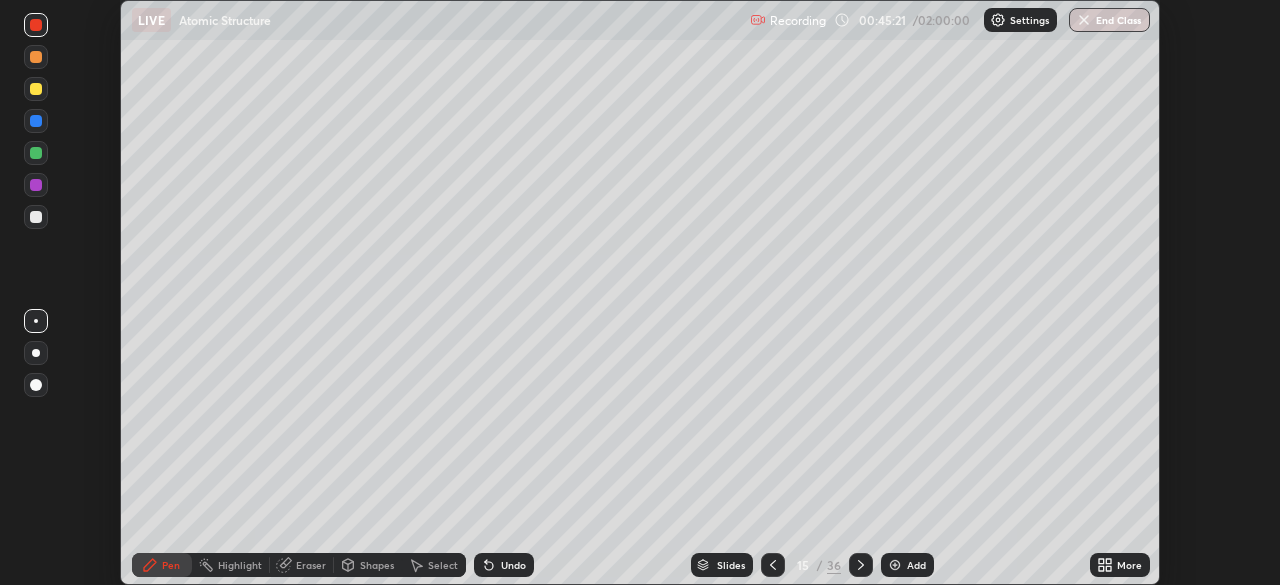 click at bounding box center (36, 57) 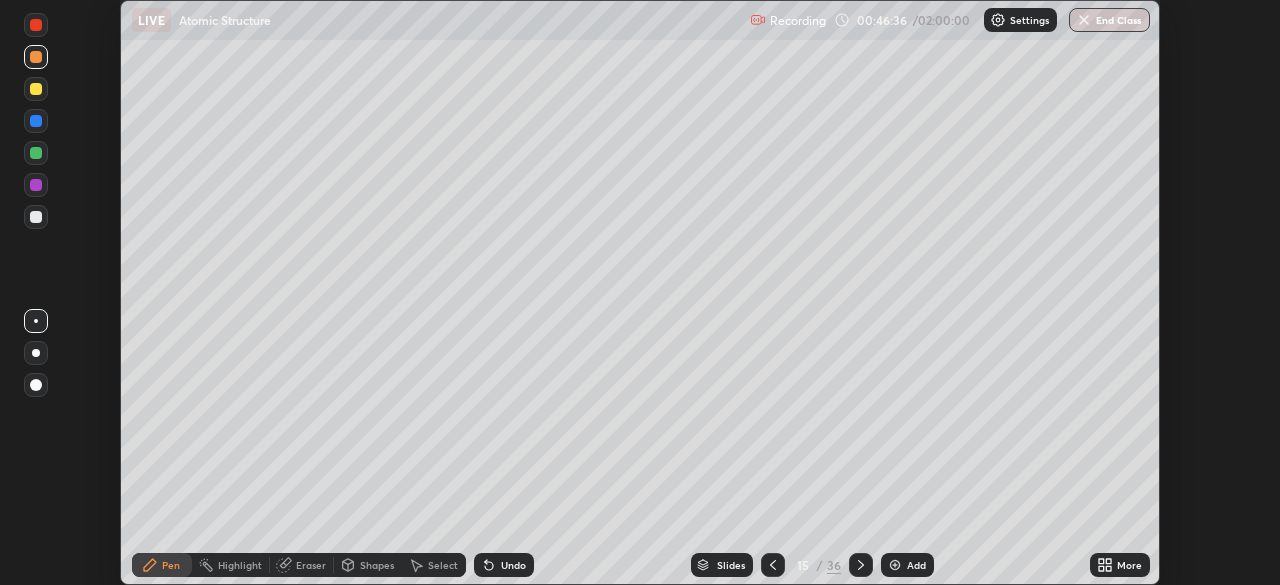 click 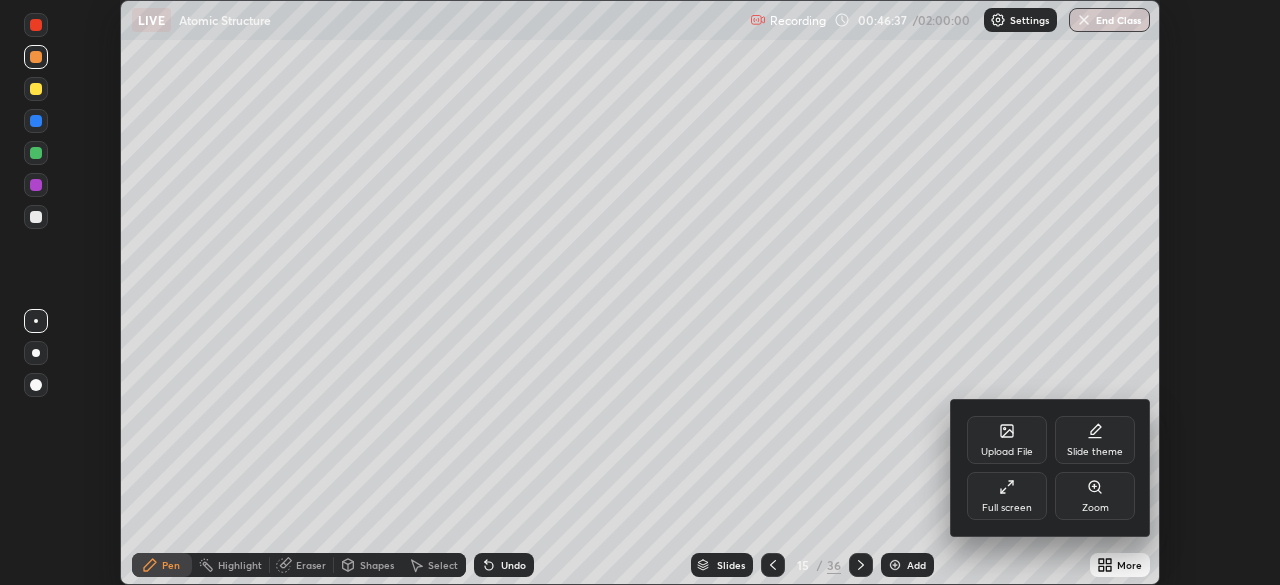 click on "Full screen" at bounding box center (1007, 496) 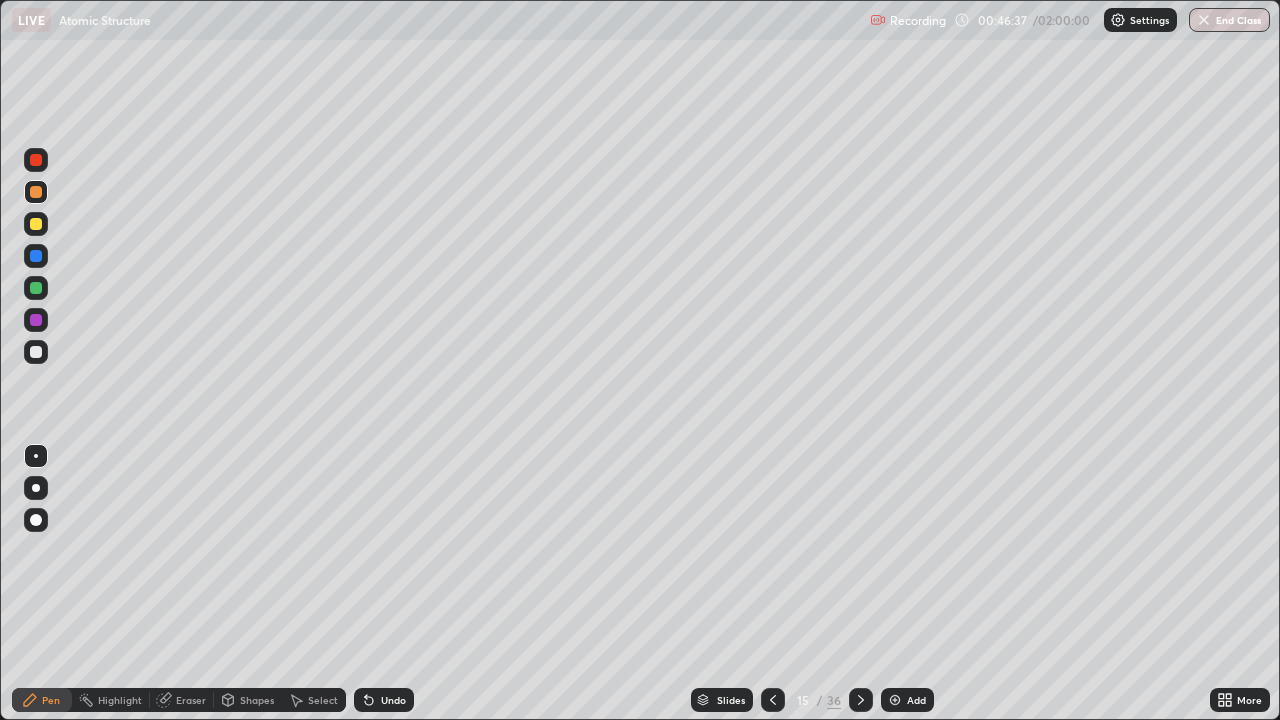 scroll, scrollTop: 99280, scrollLeft: 98720, axis: both 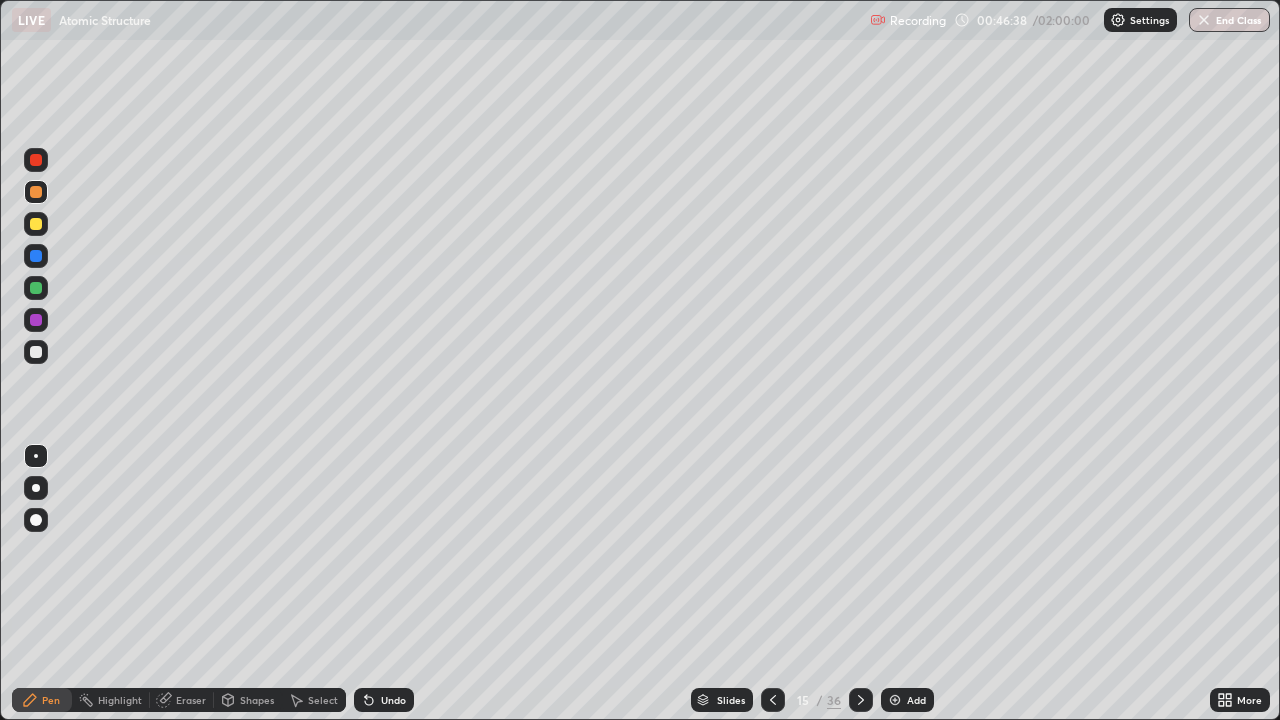 click 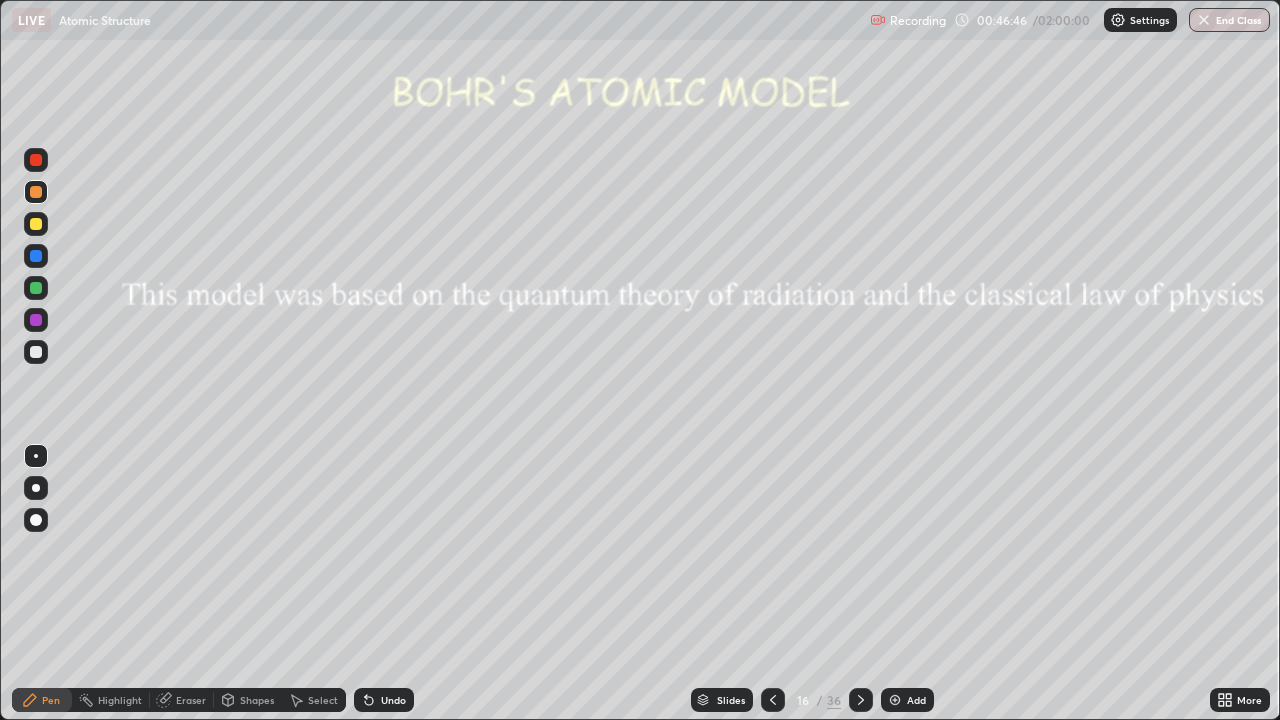 click 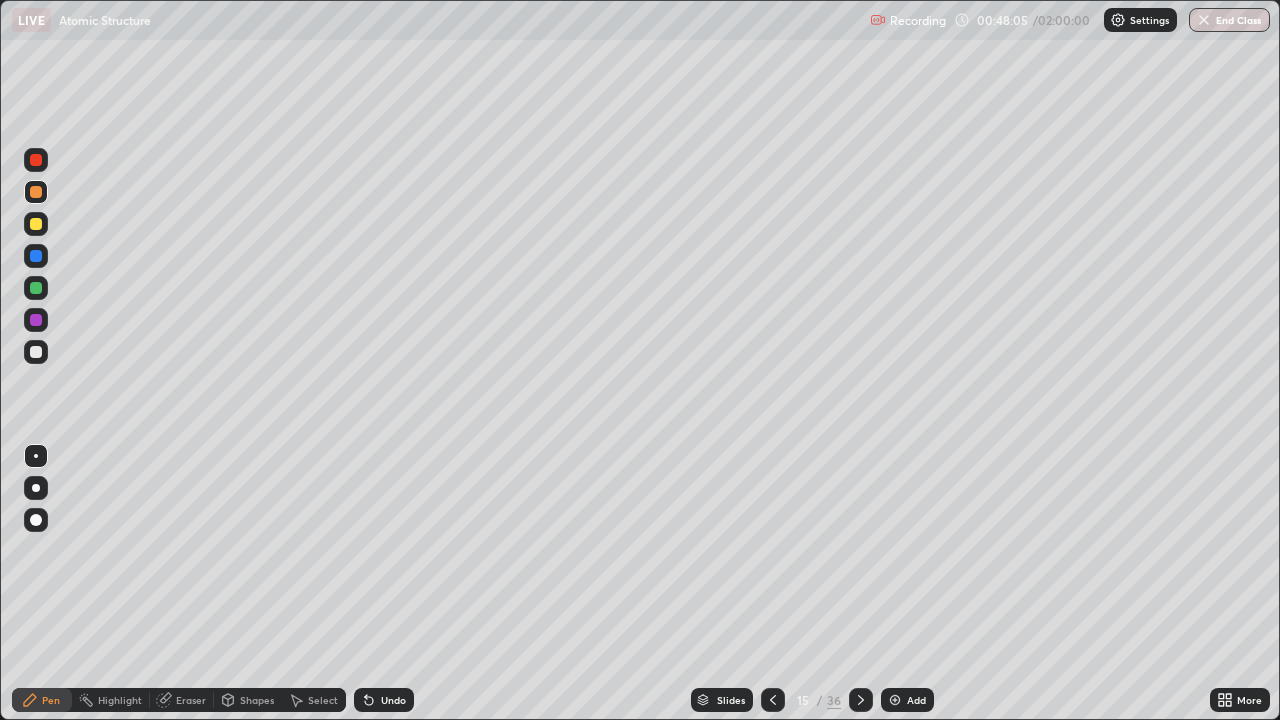 click at bounding box center (861, 700) 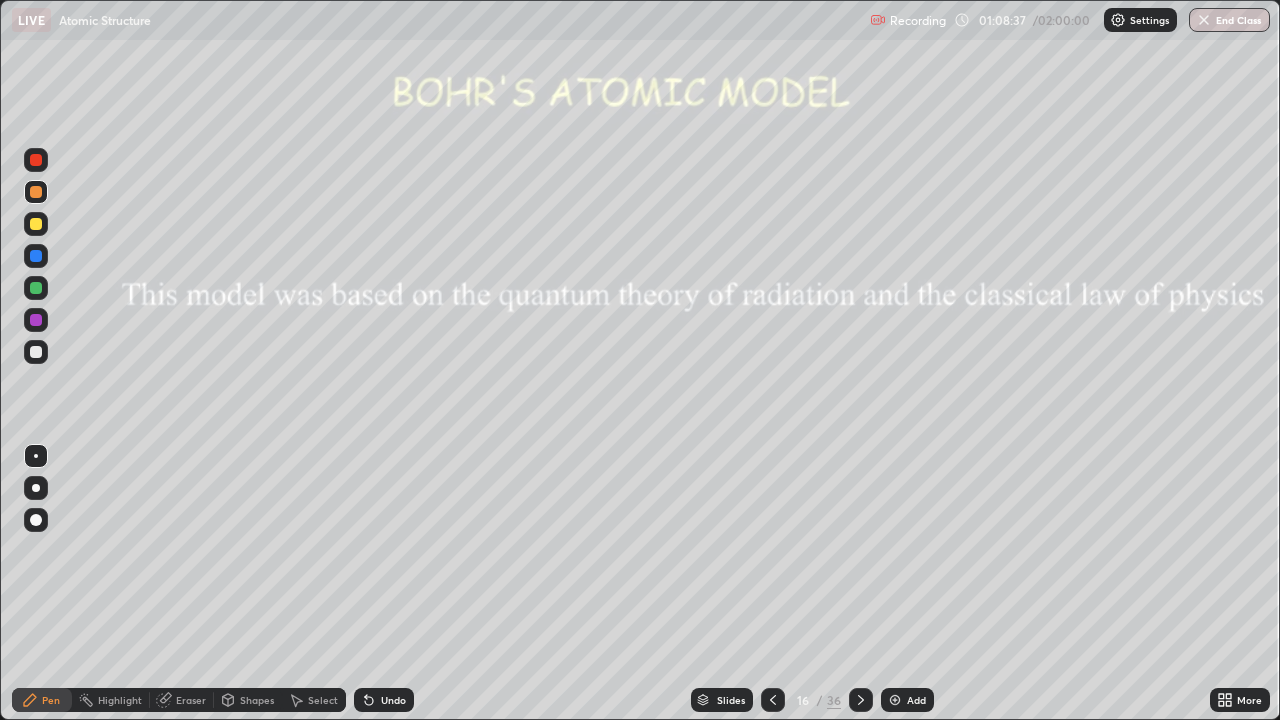 click at bounding box center [36, 160] 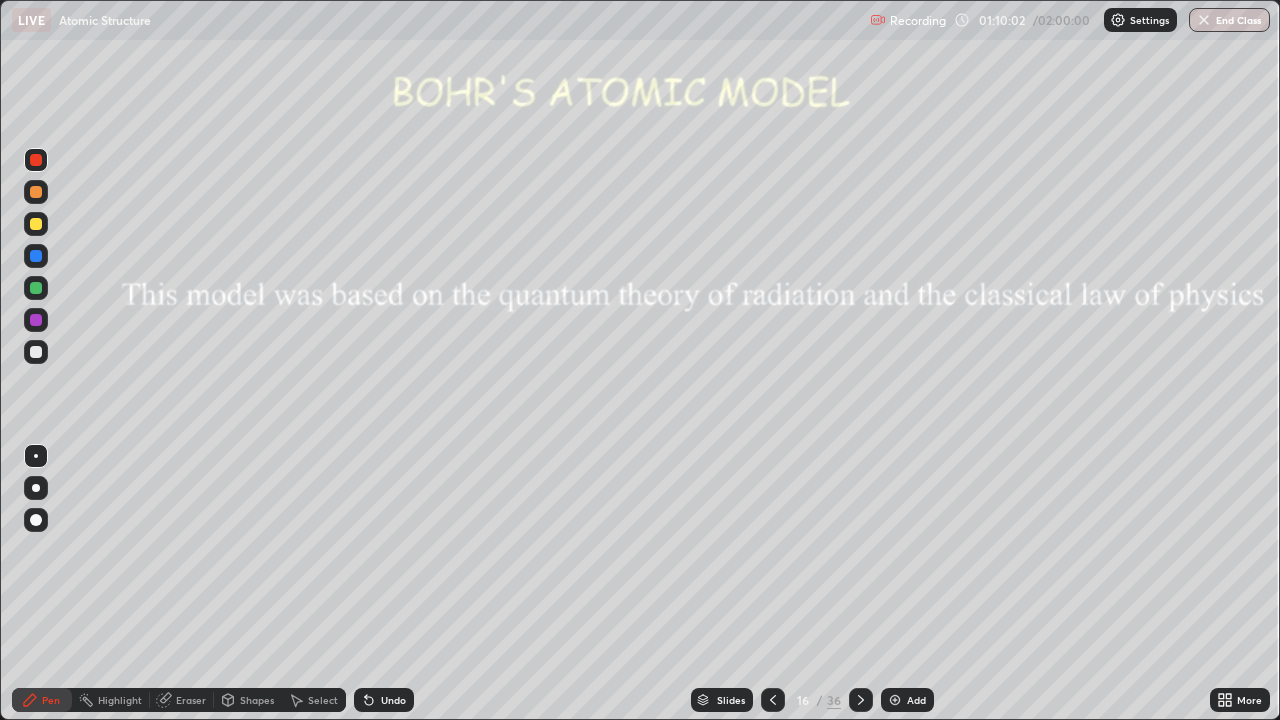click 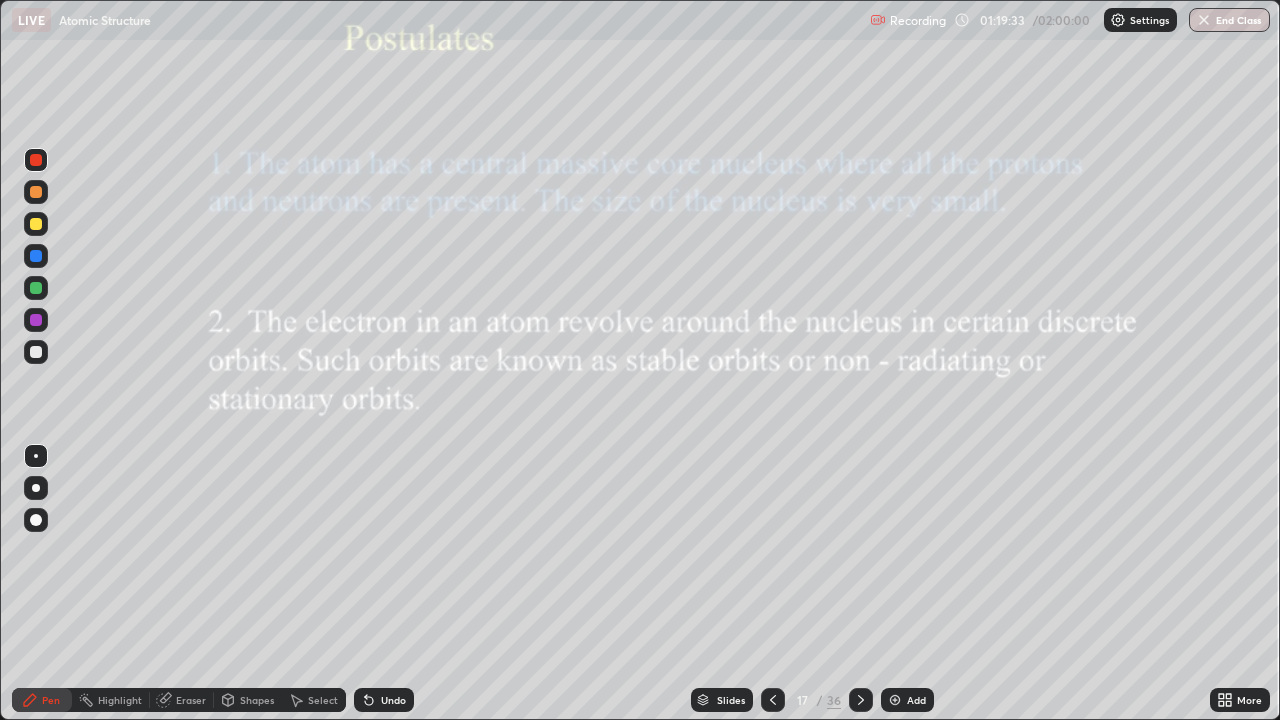 click at bounding box center (861, 700) 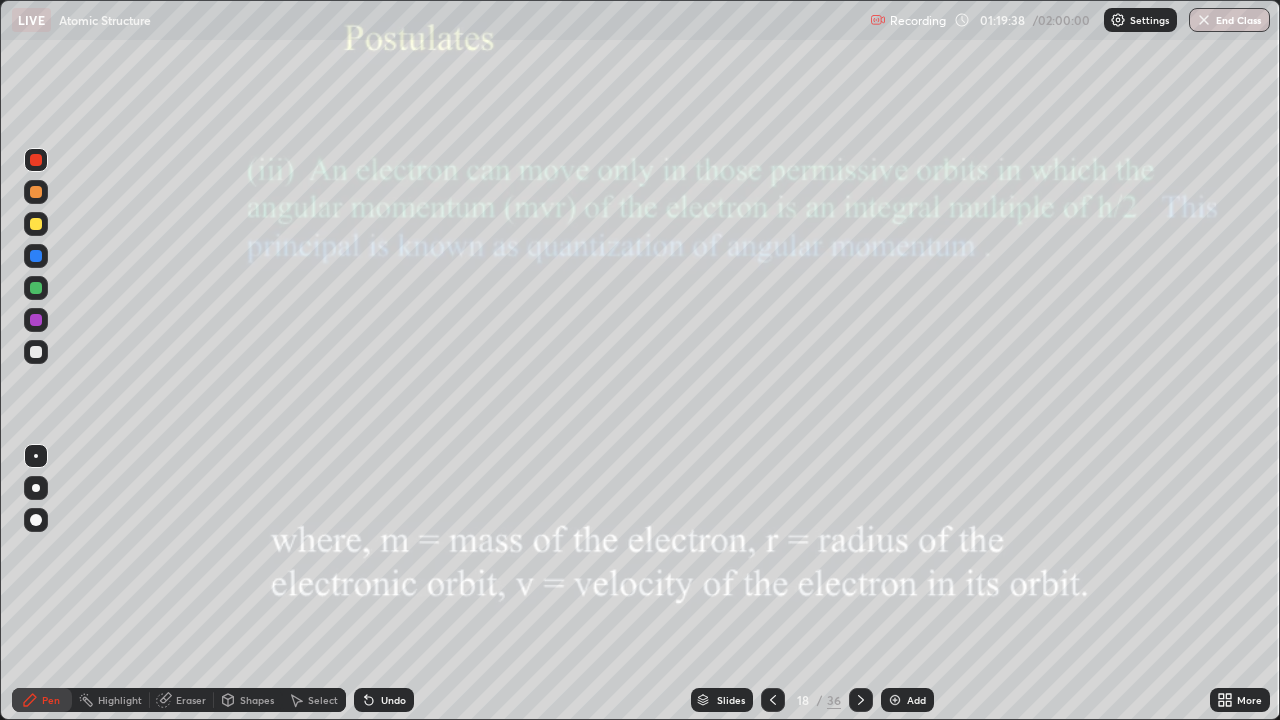 click at bounding box center (36, 160) 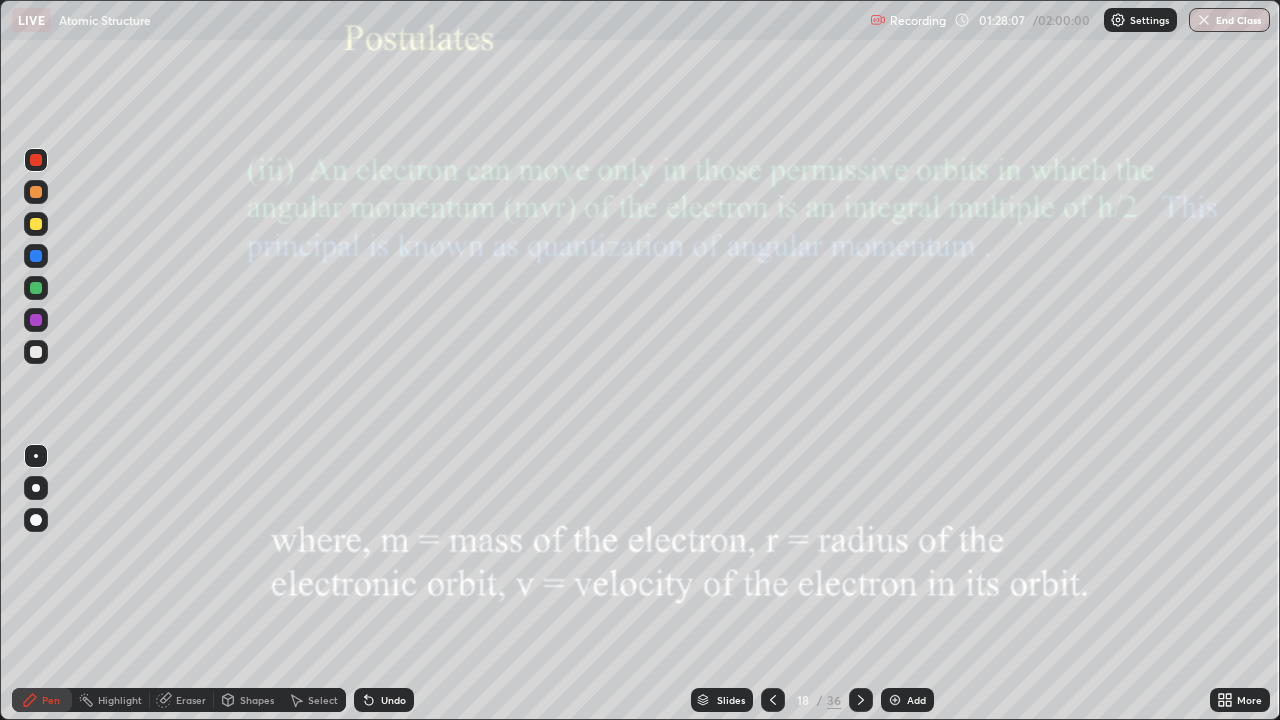 click at bounding box center (861, 700) 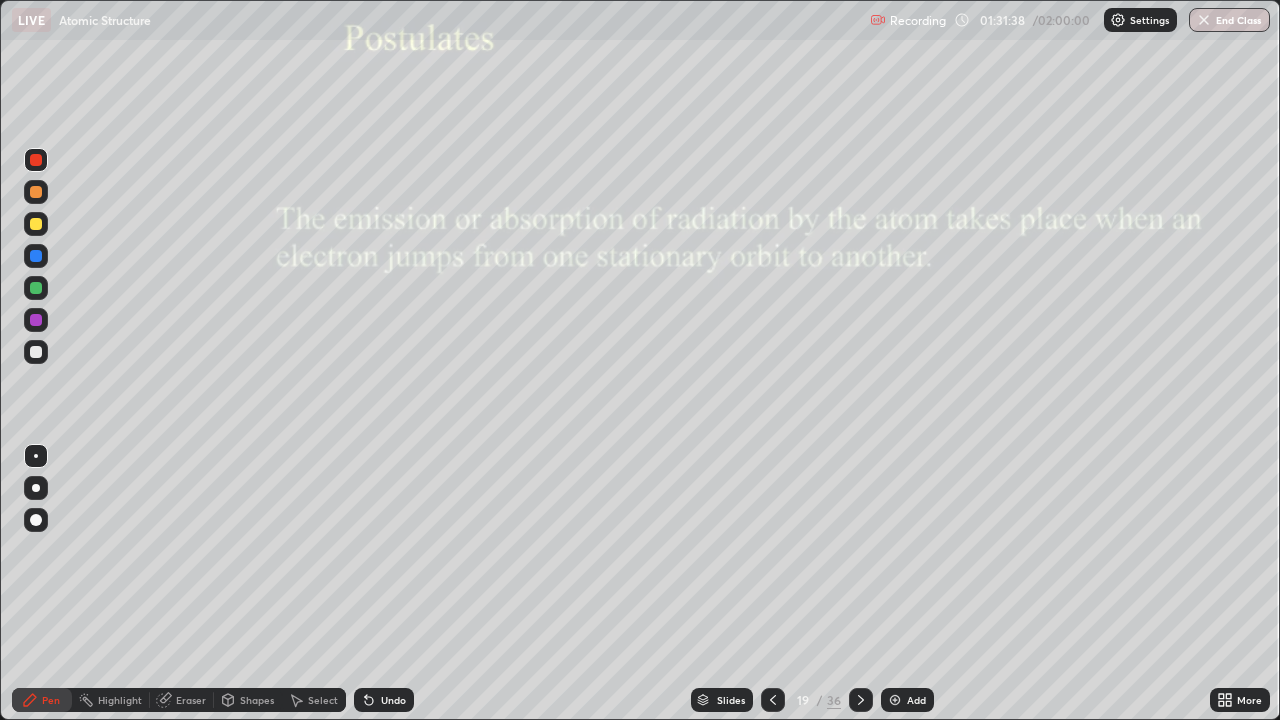 click 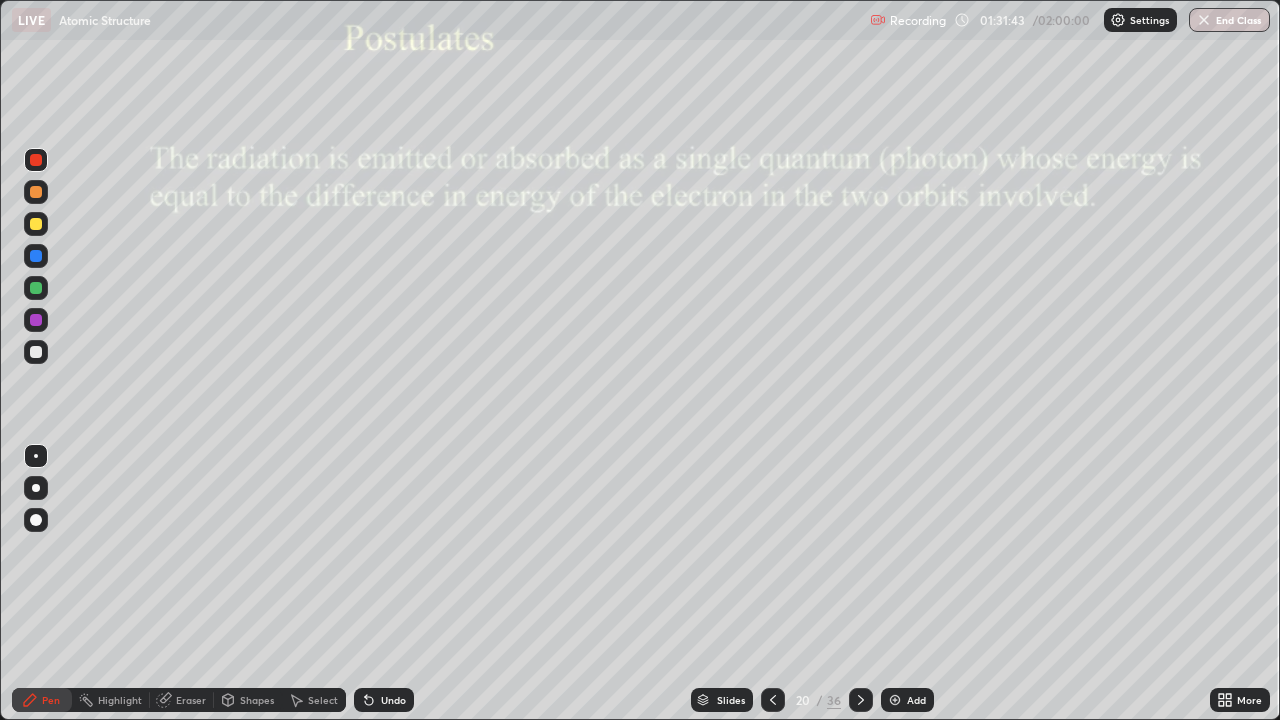 click at bounding box center (773, 700) 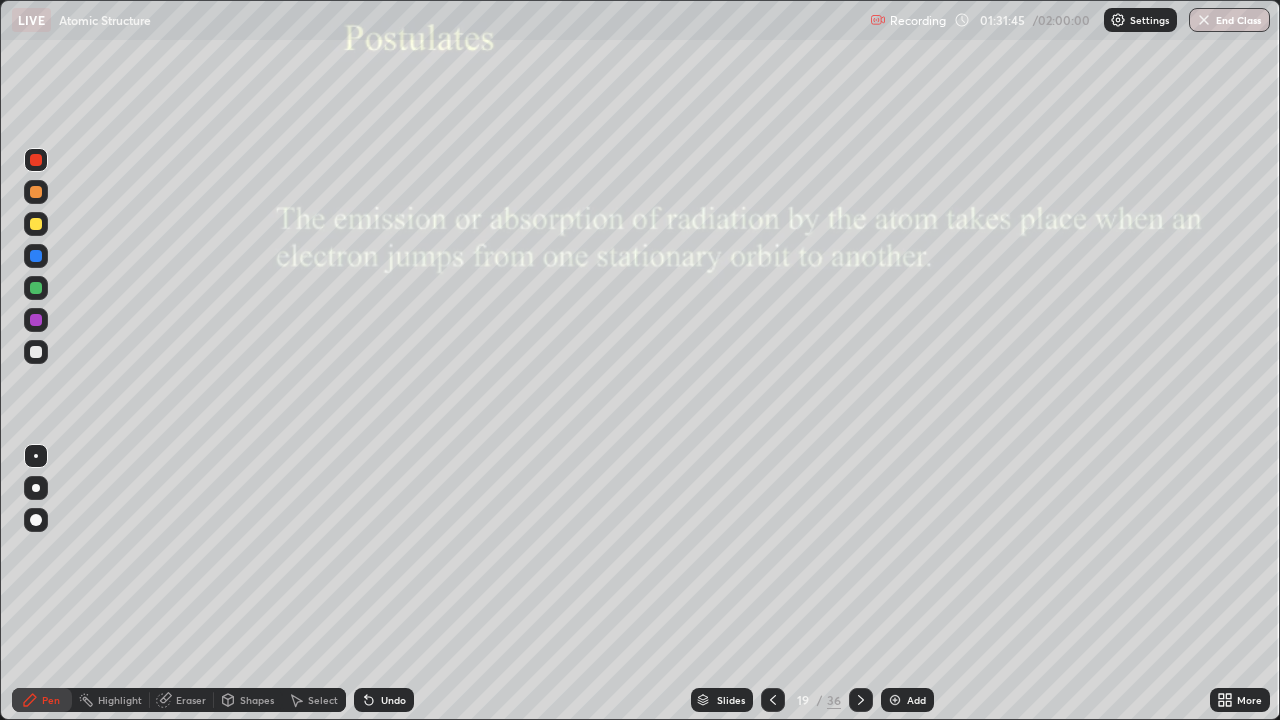 click at bounding box center (36, 352) 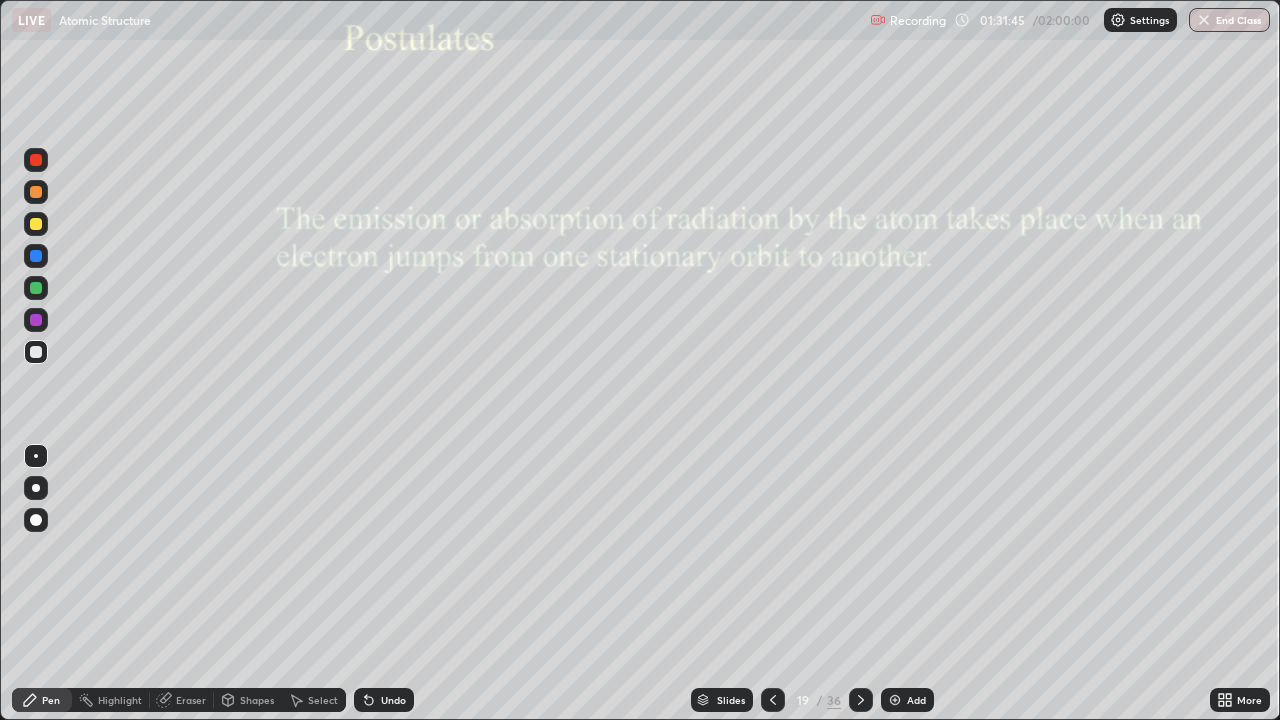 click at bounding box center (36, 352) 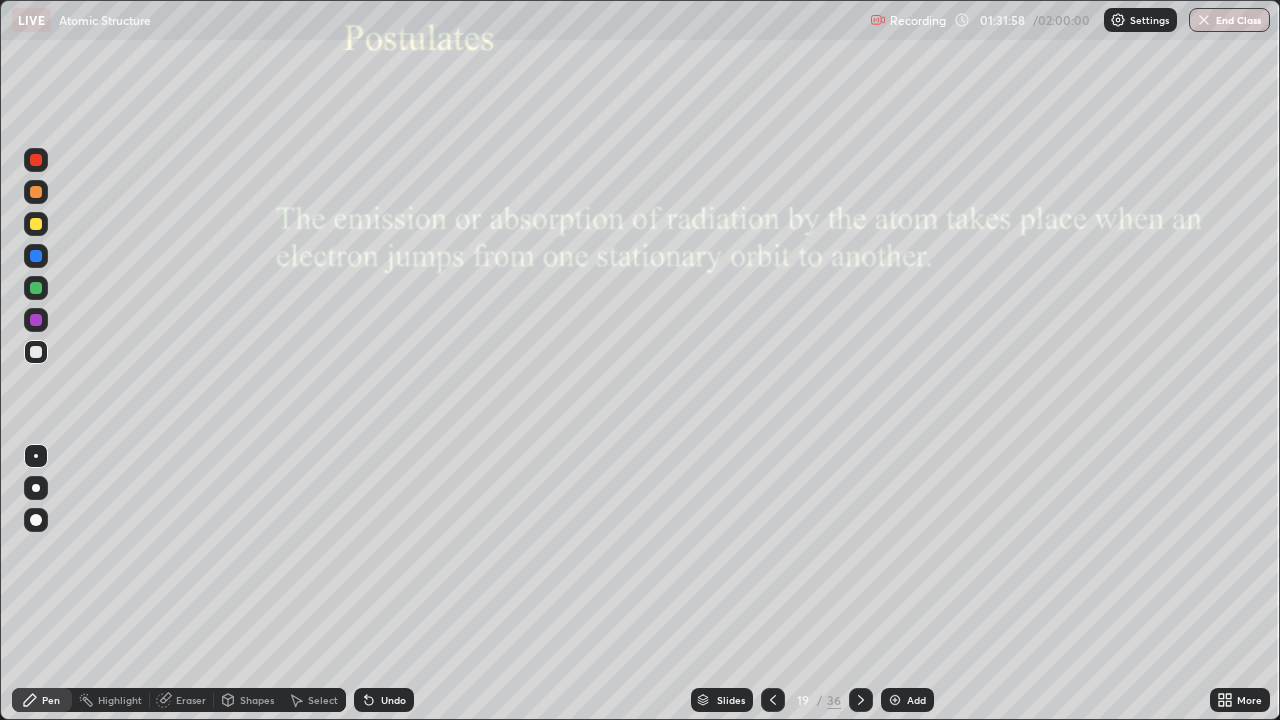 click on "Undo" at bounding box center (393, 700) 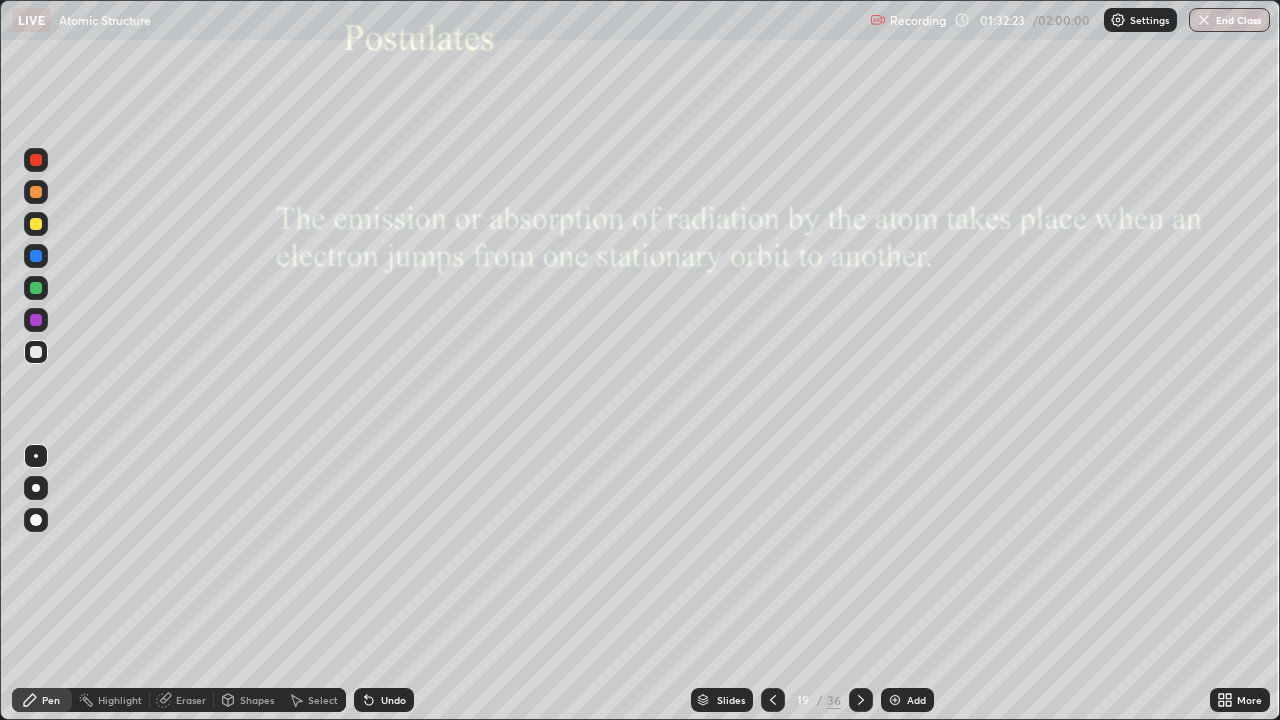 click on "Erase all" at bounding box center (36, 360) 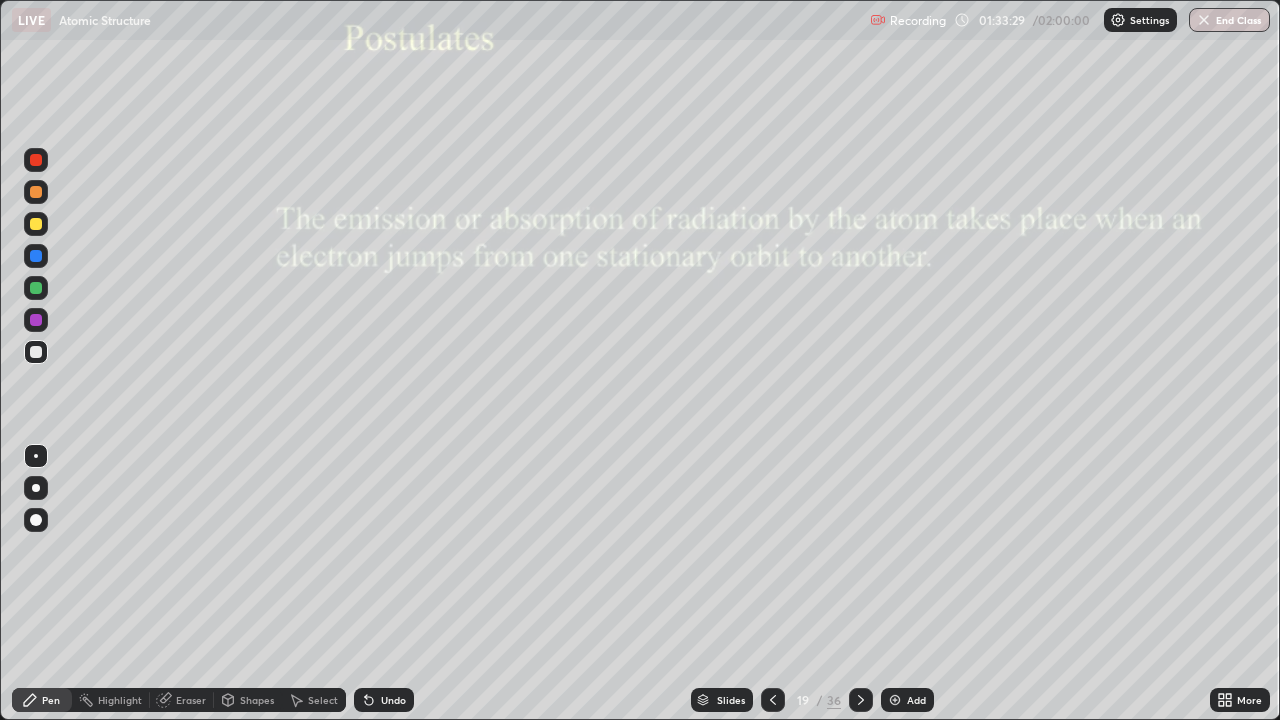 click 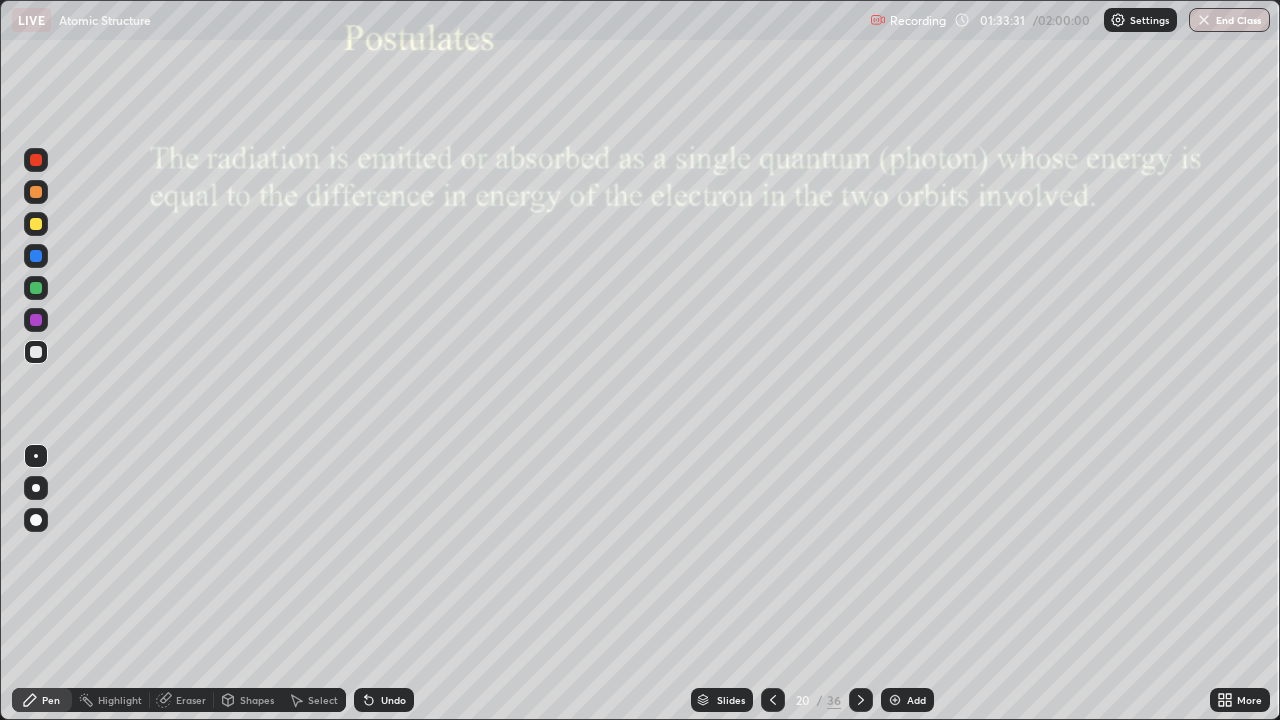 click at bounding box center (36, 160) 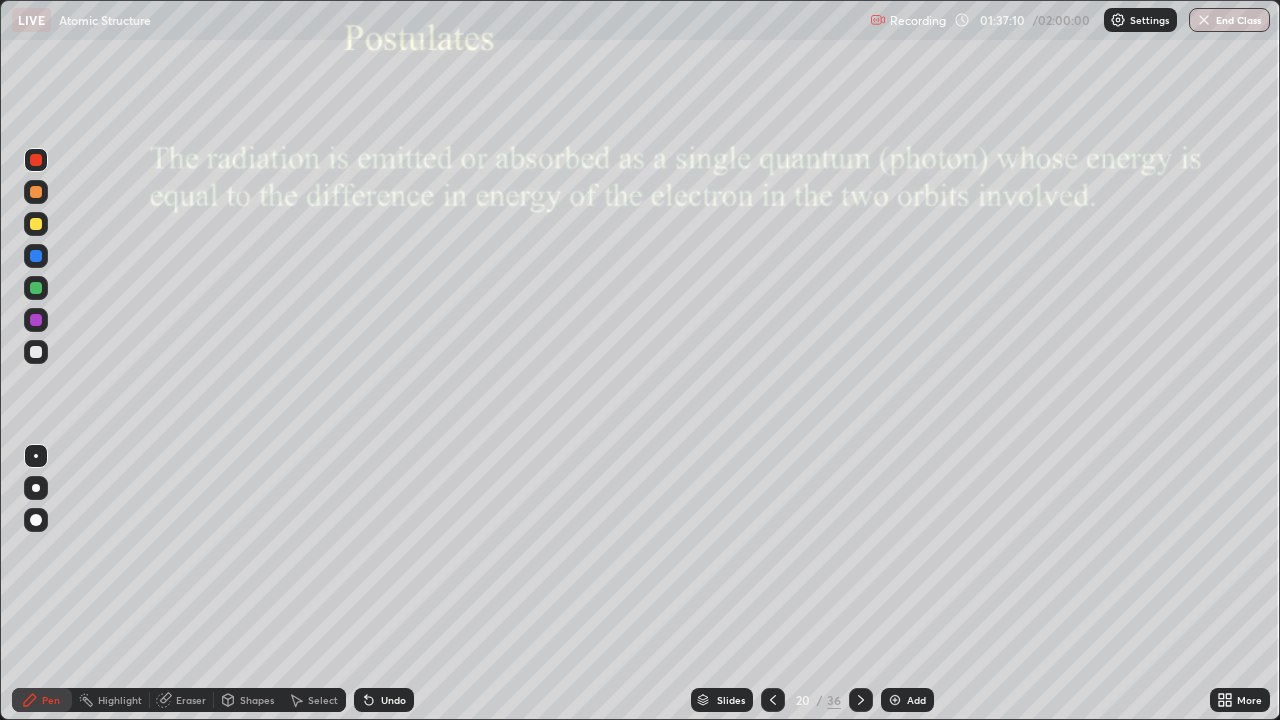 click at bounding box center (36, 352) 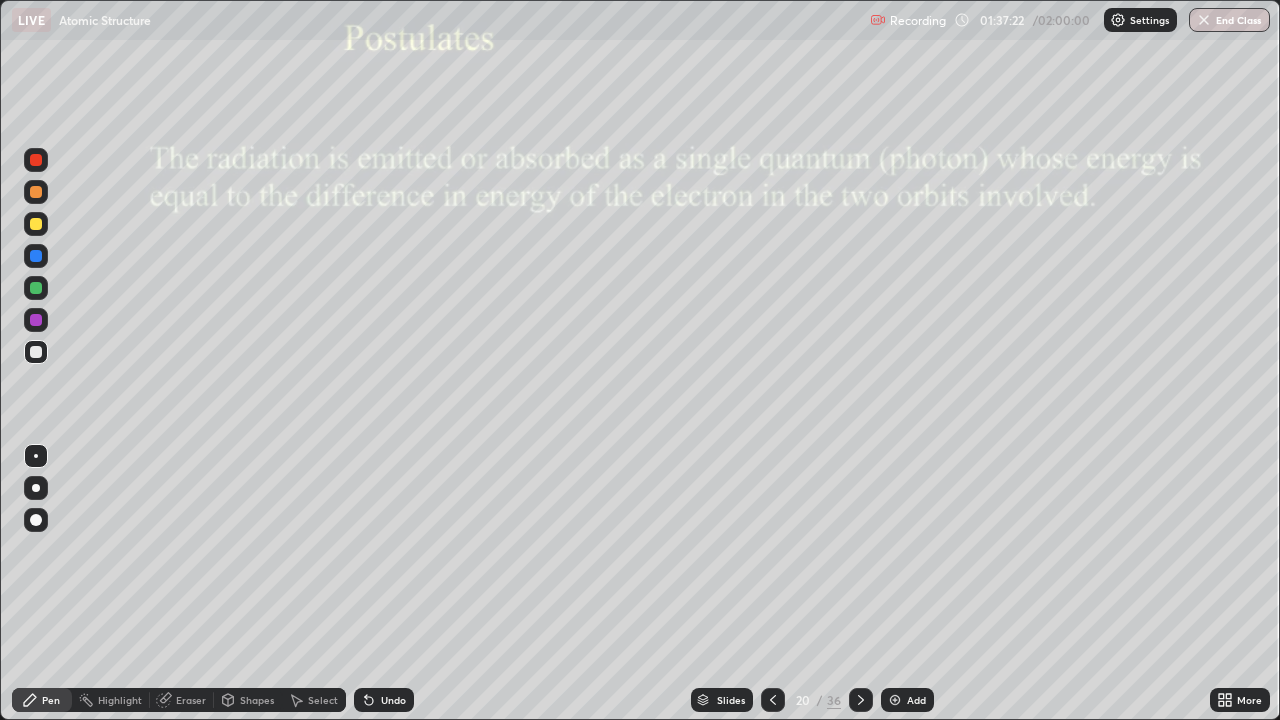 click at bounding box center (36, 160) 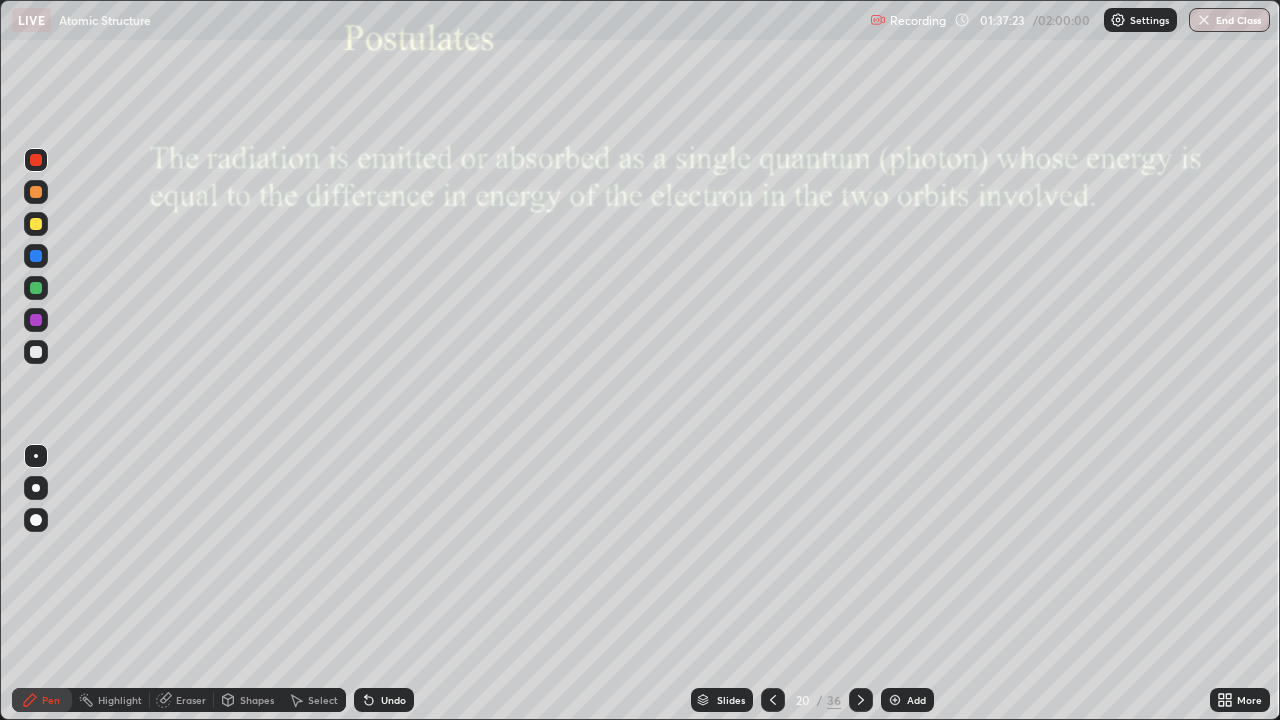 click at bounding box center [36, 224] 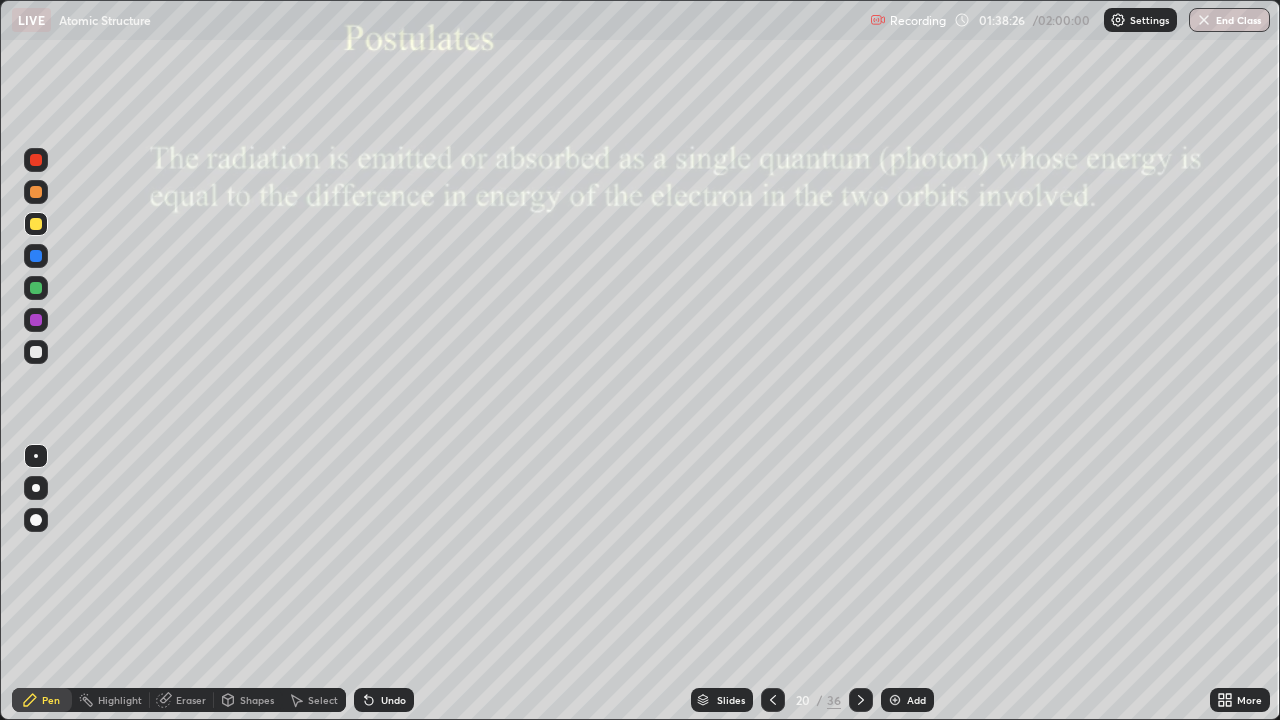 click at bounding box center (36, 352) 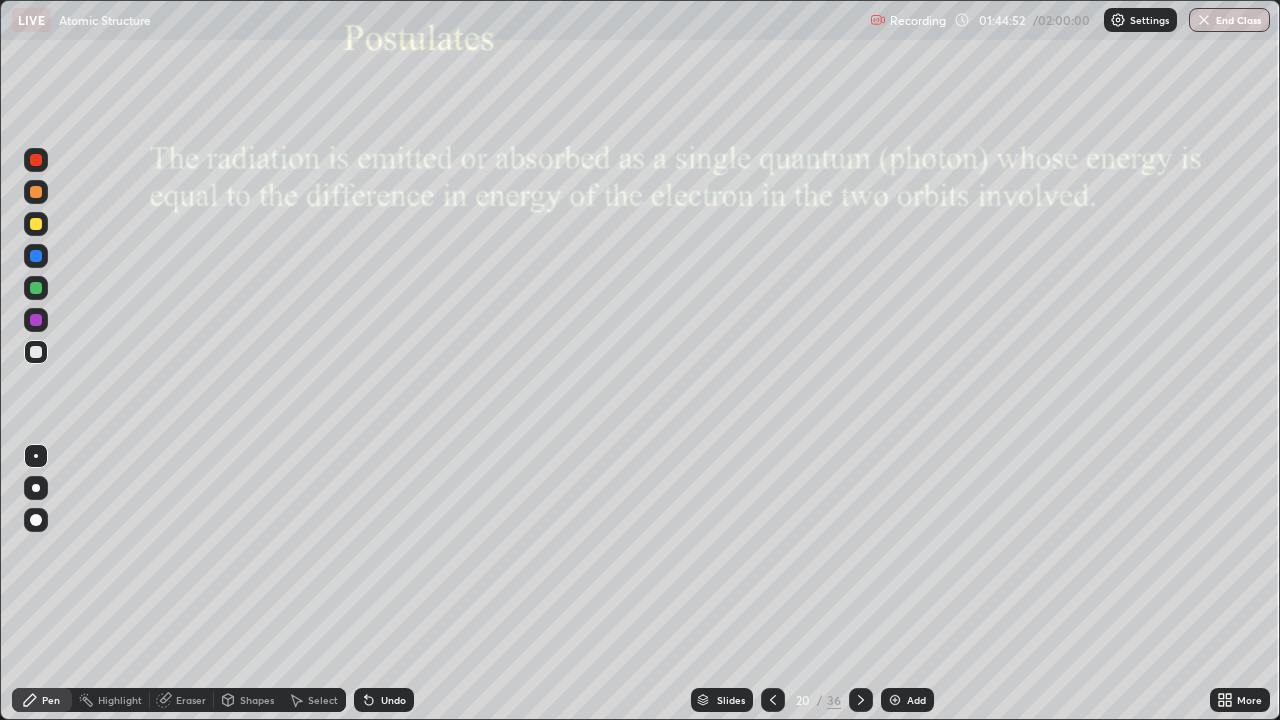 click 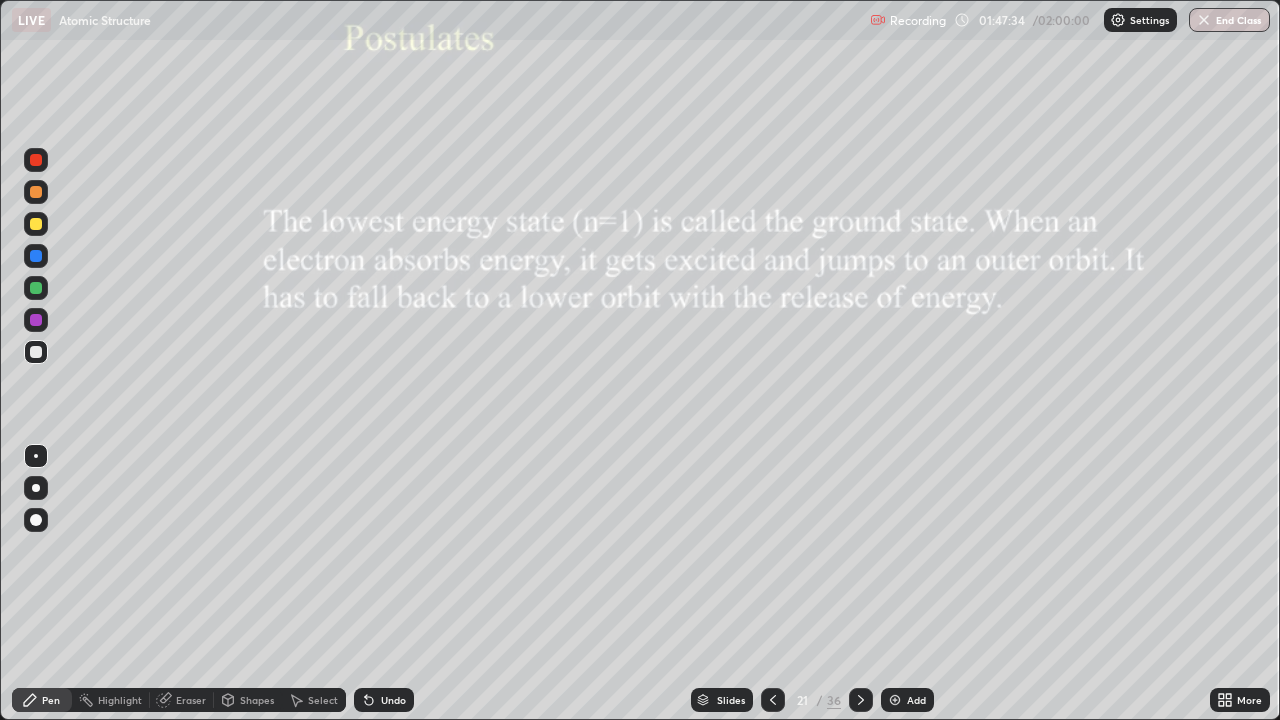 click on "Pen" at bounding box center (42, 700) 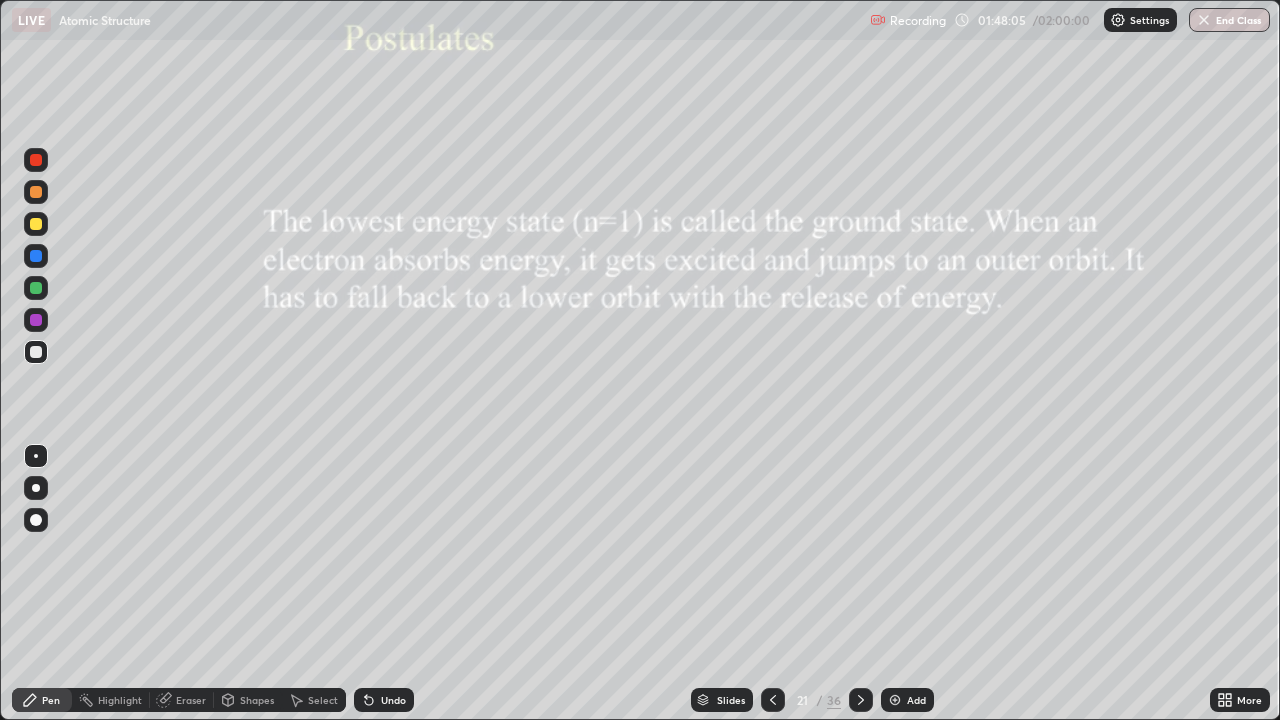 click at bounding box center [861, 700] 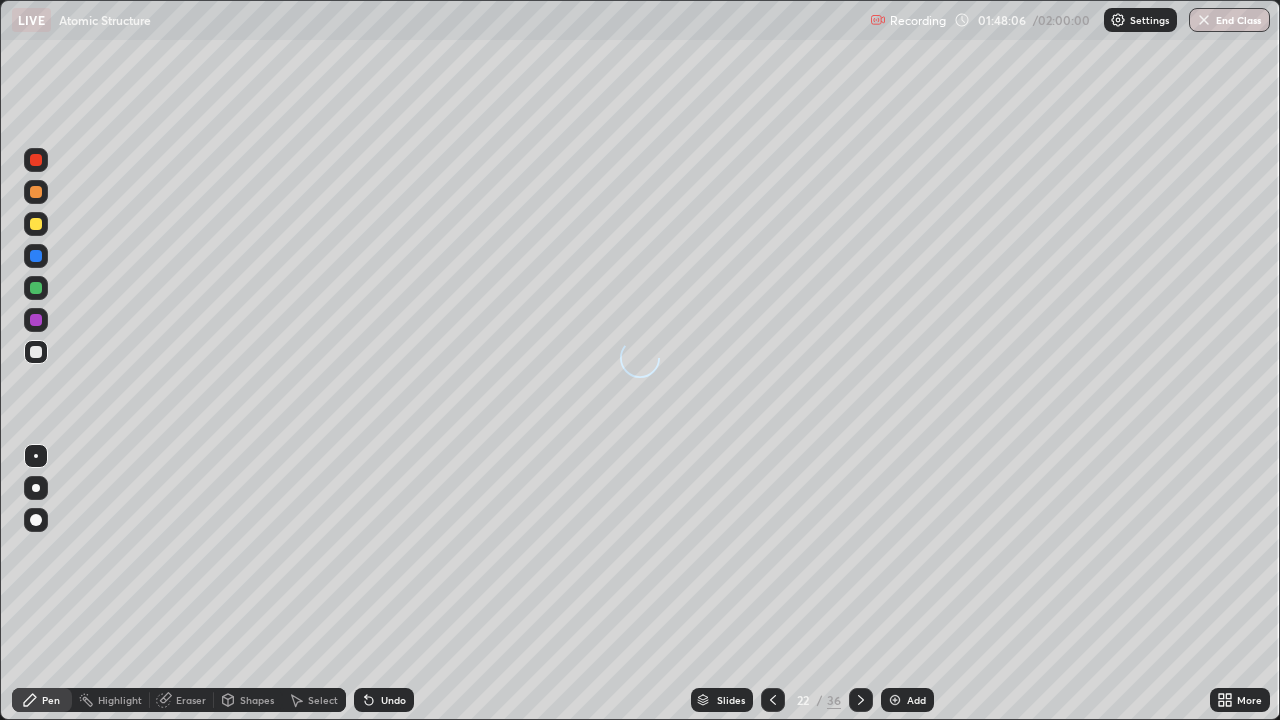 click 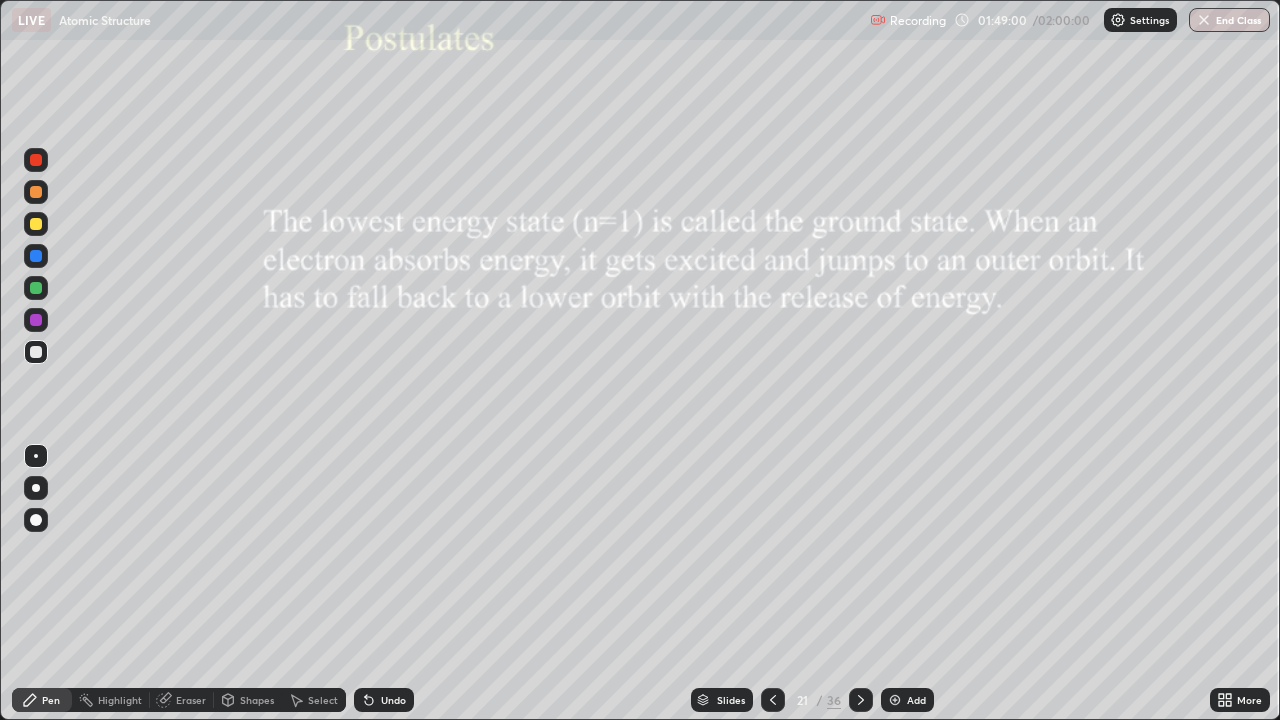click 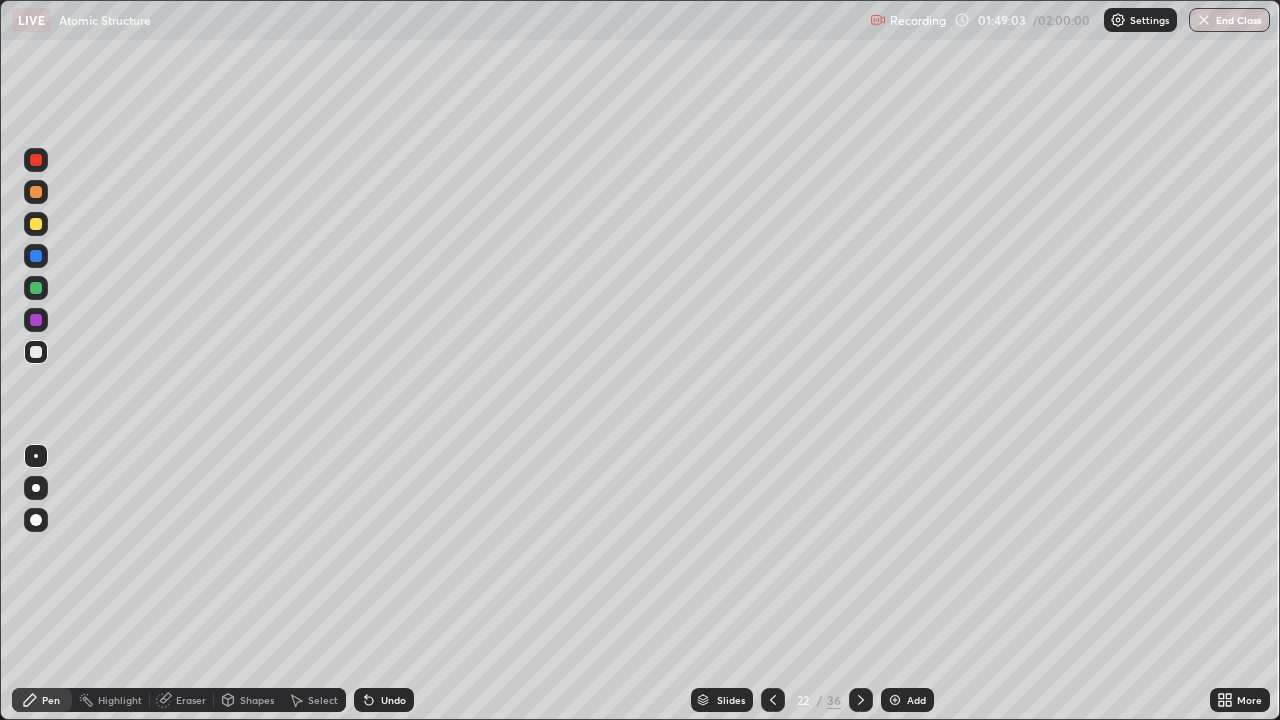 click 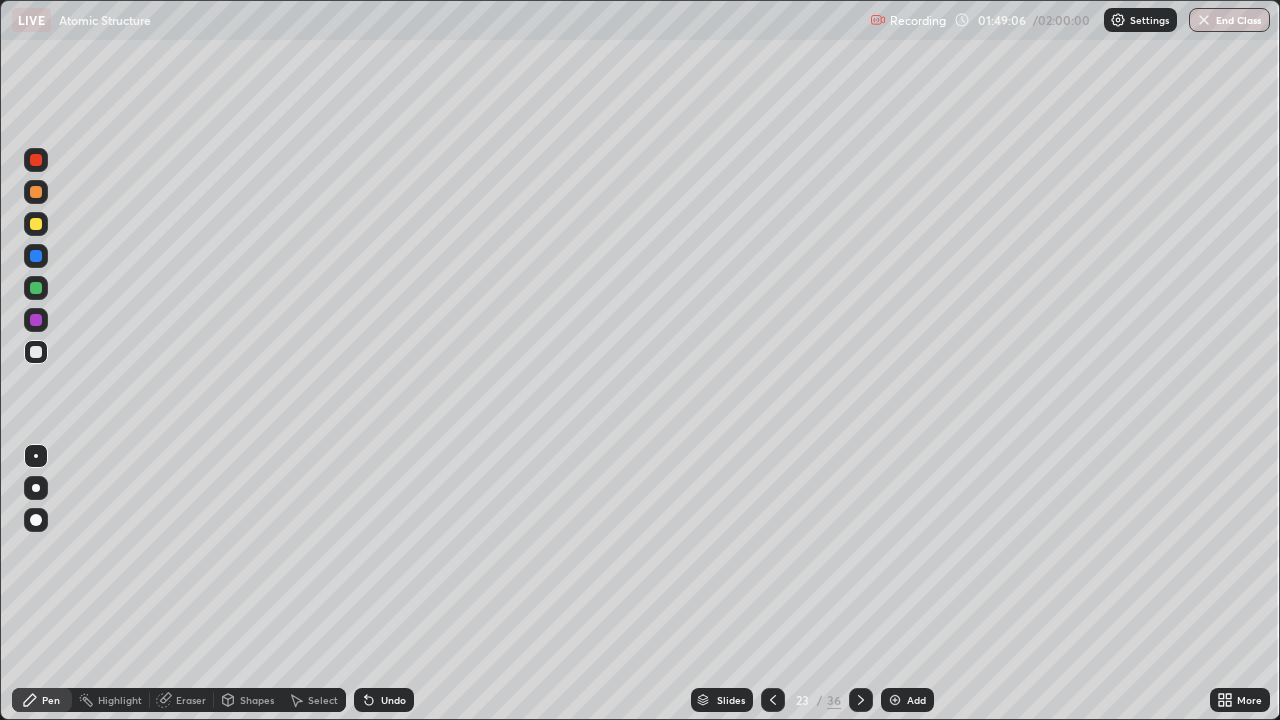 click 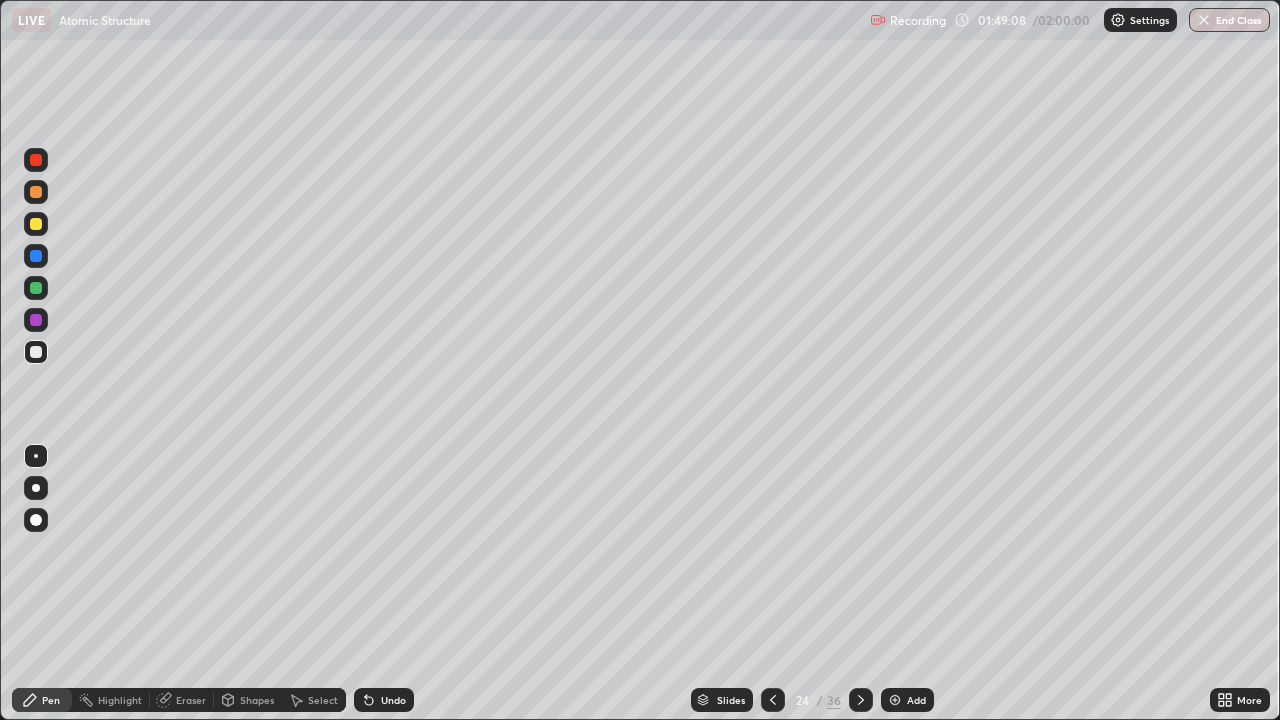 click 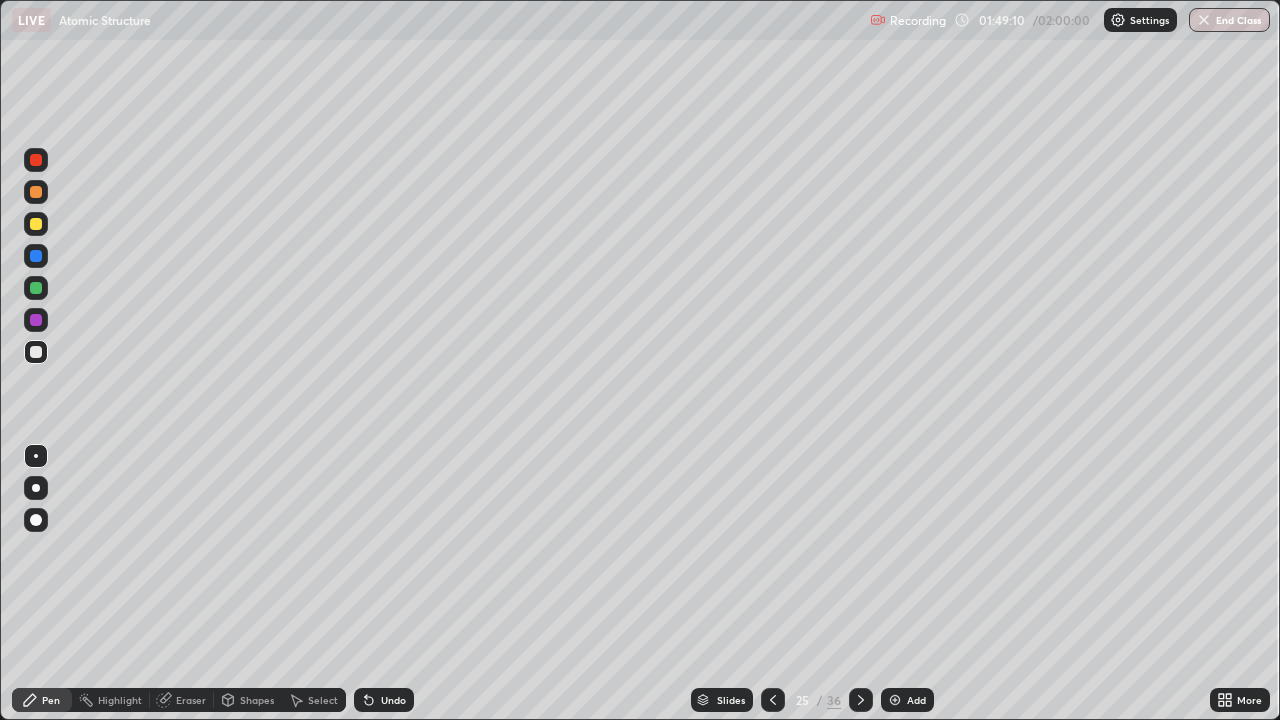 click 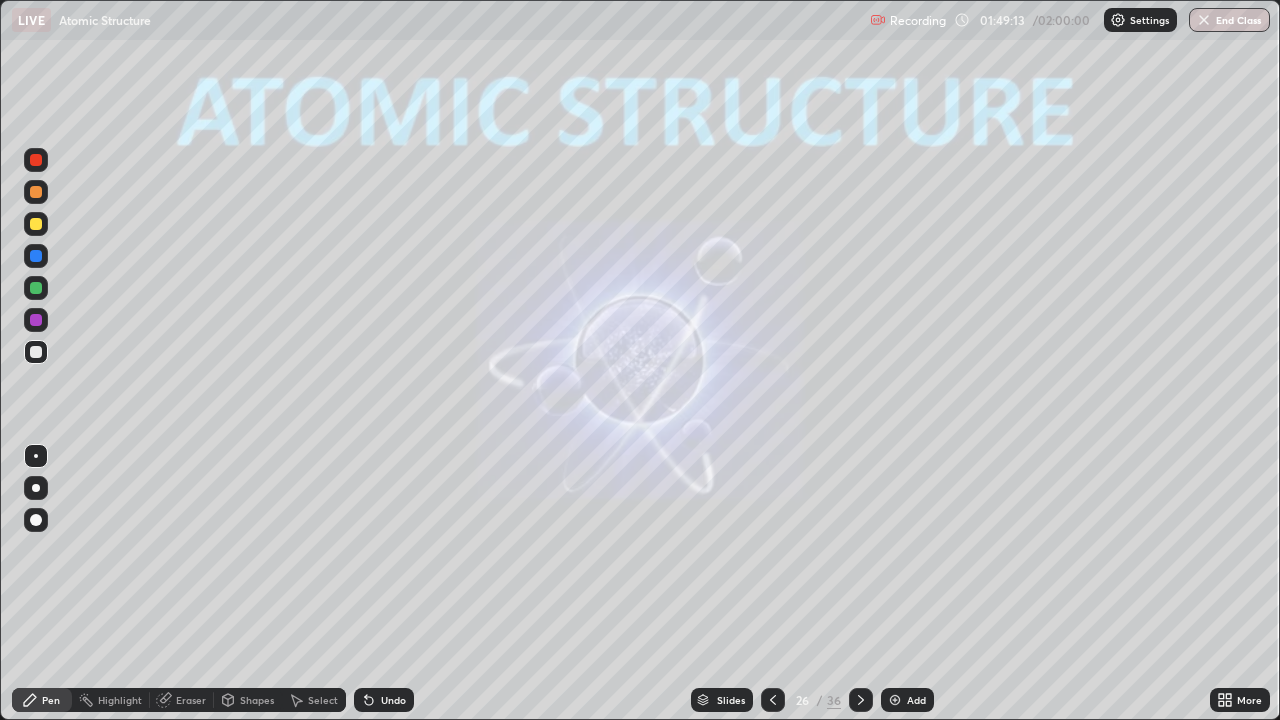 click 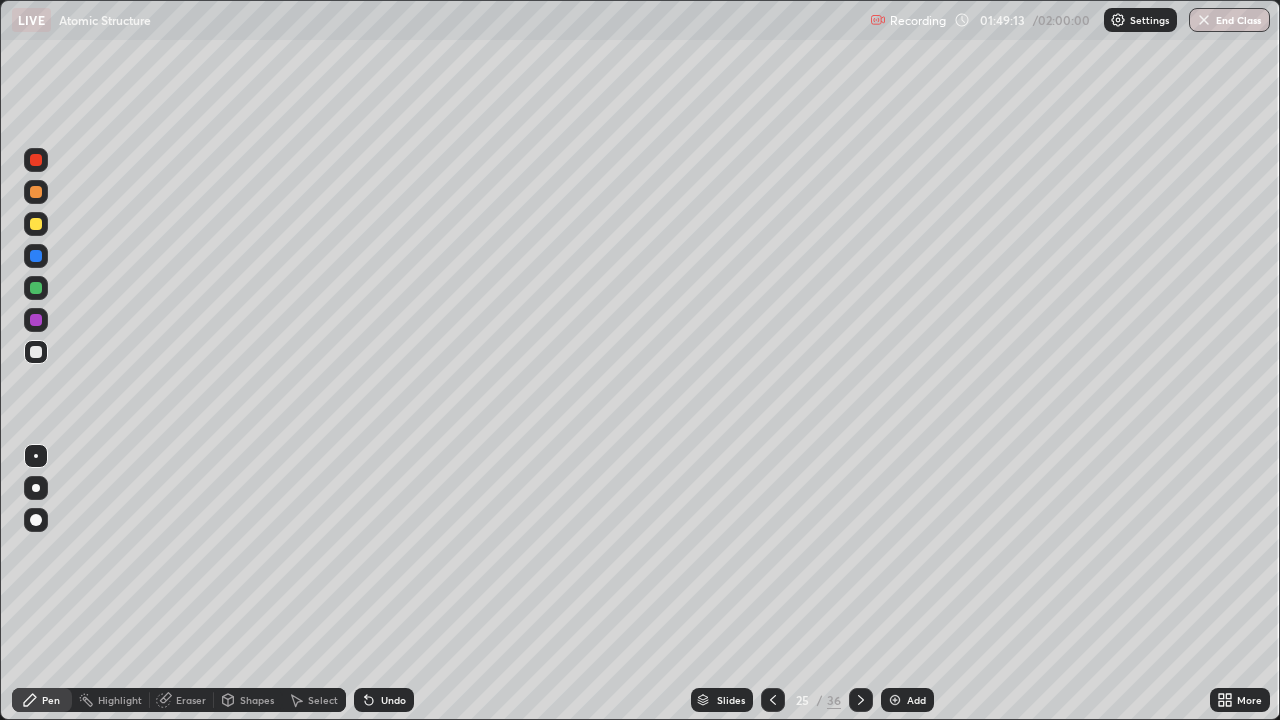 click 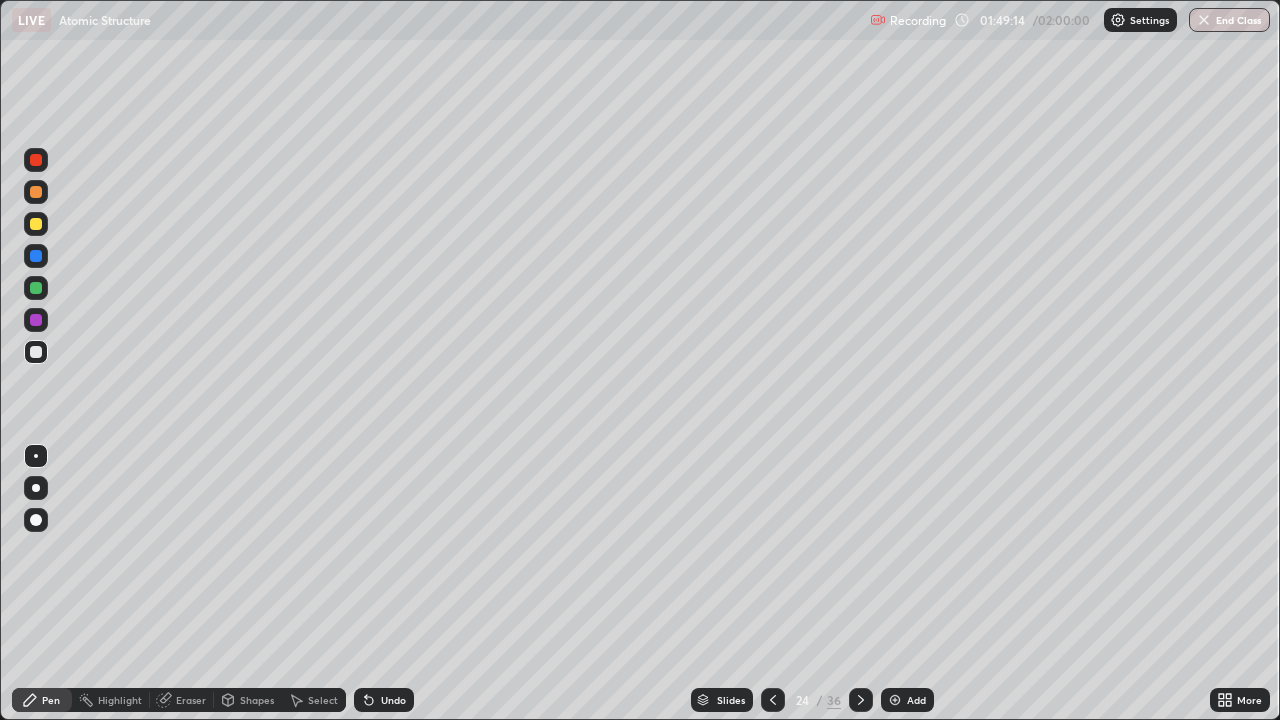 click 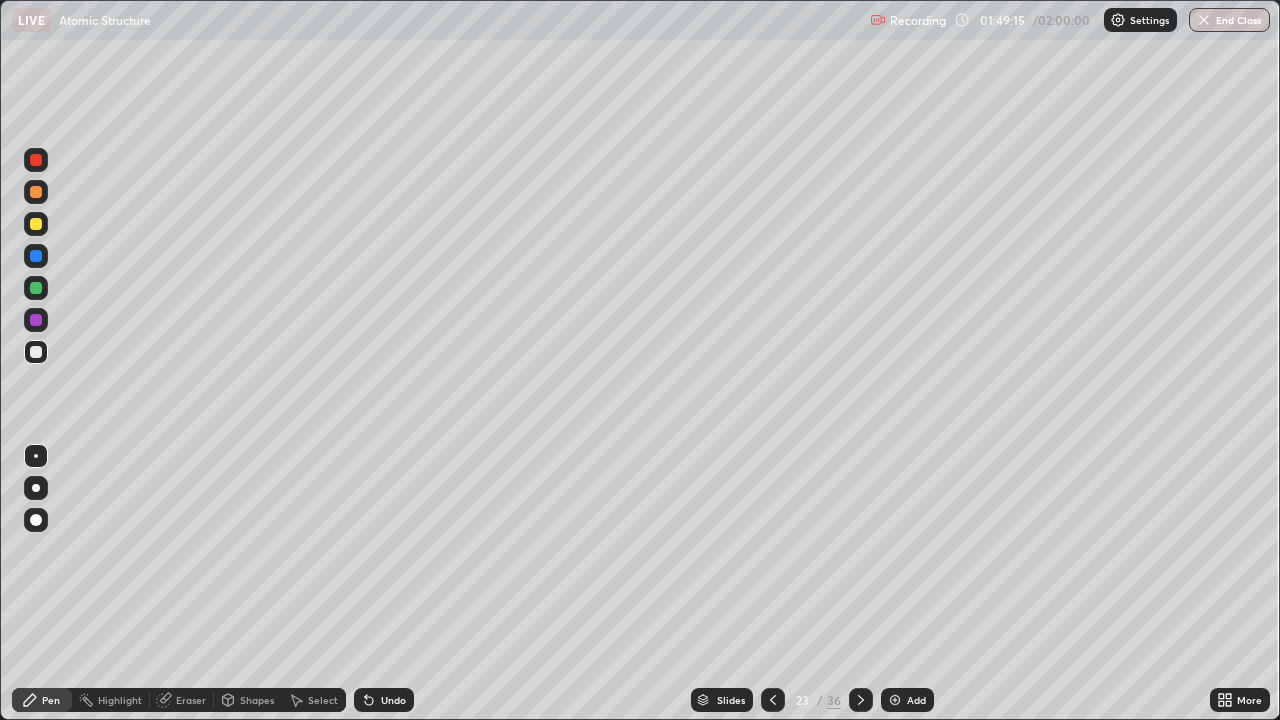 click 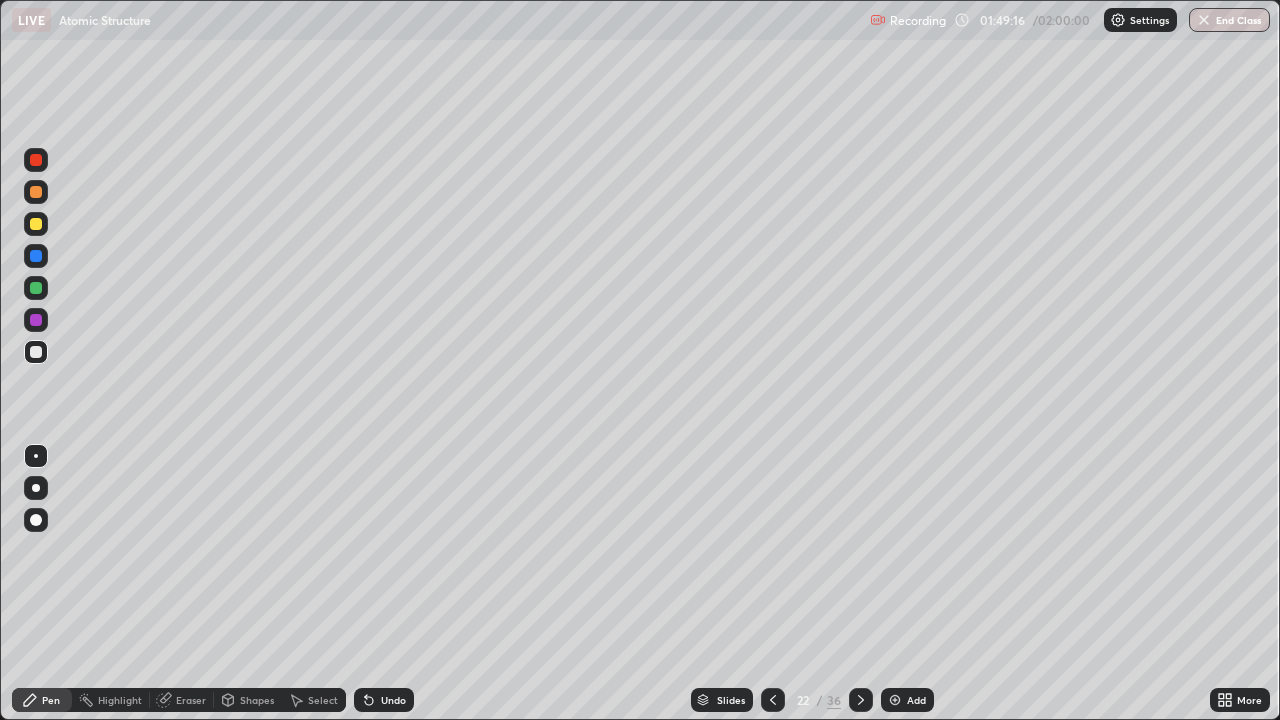 click at bounding box center (773, 700) 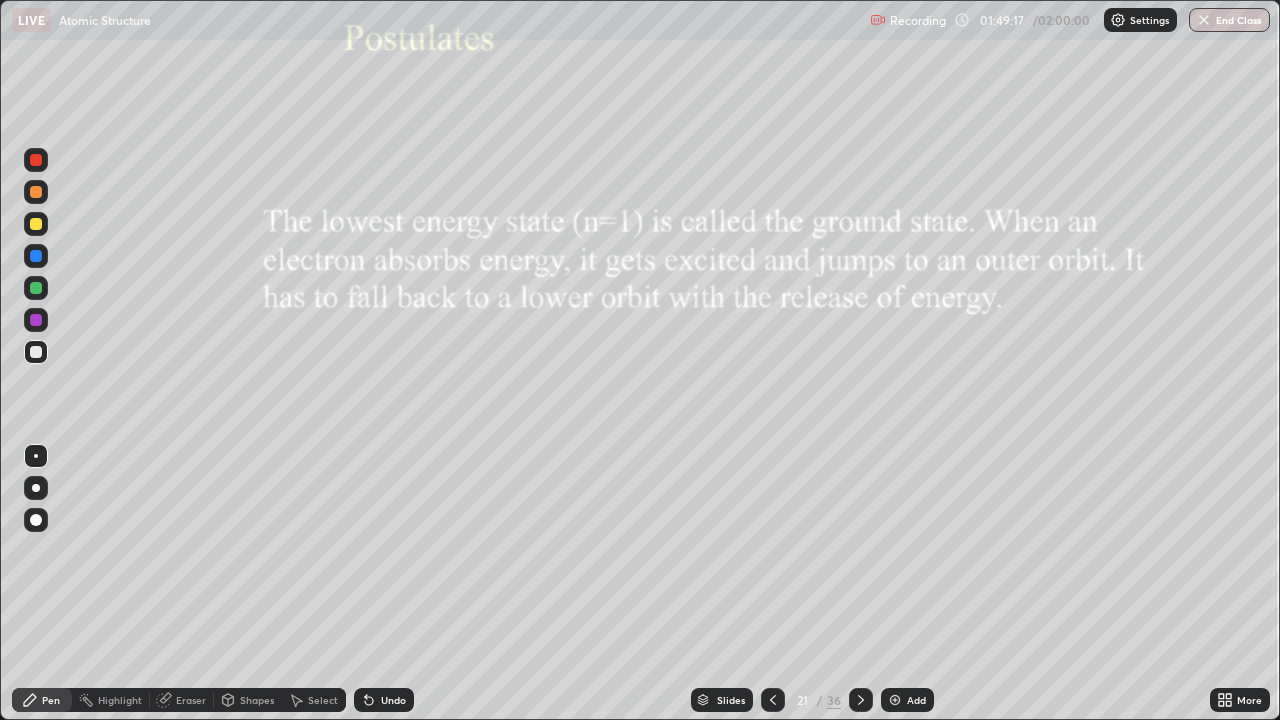 click 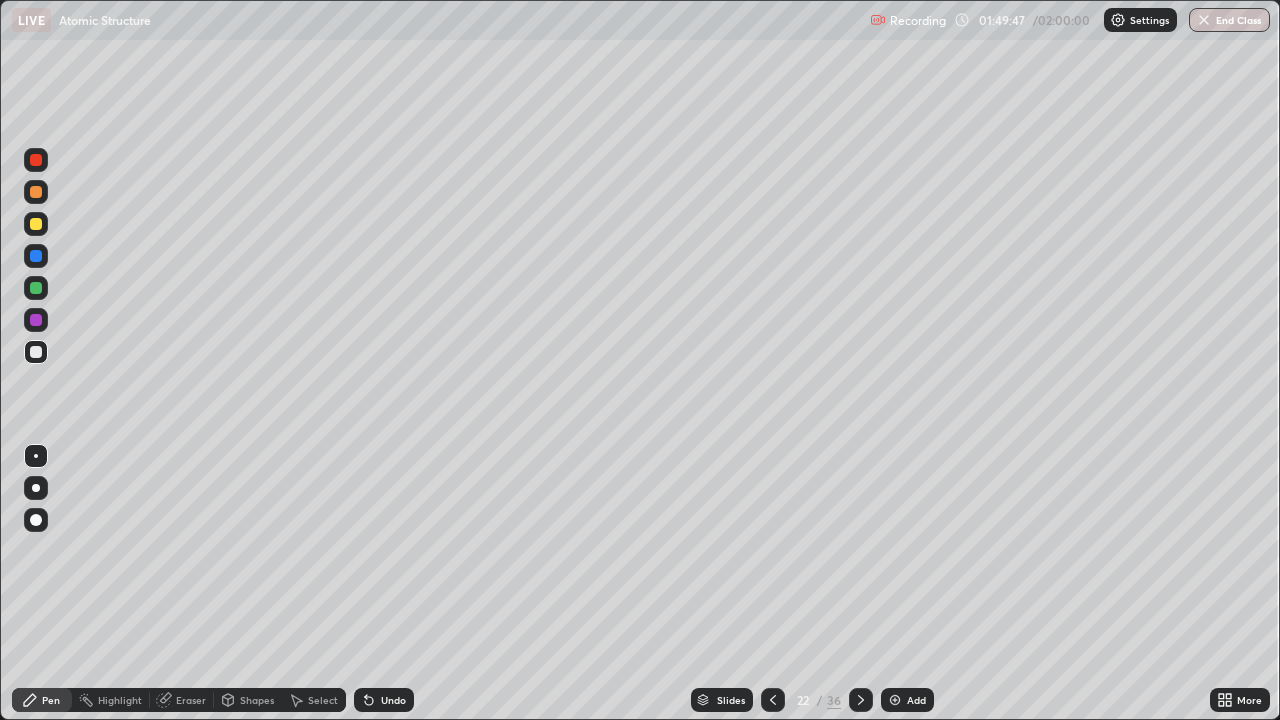 click at bounding box center [36, 224] 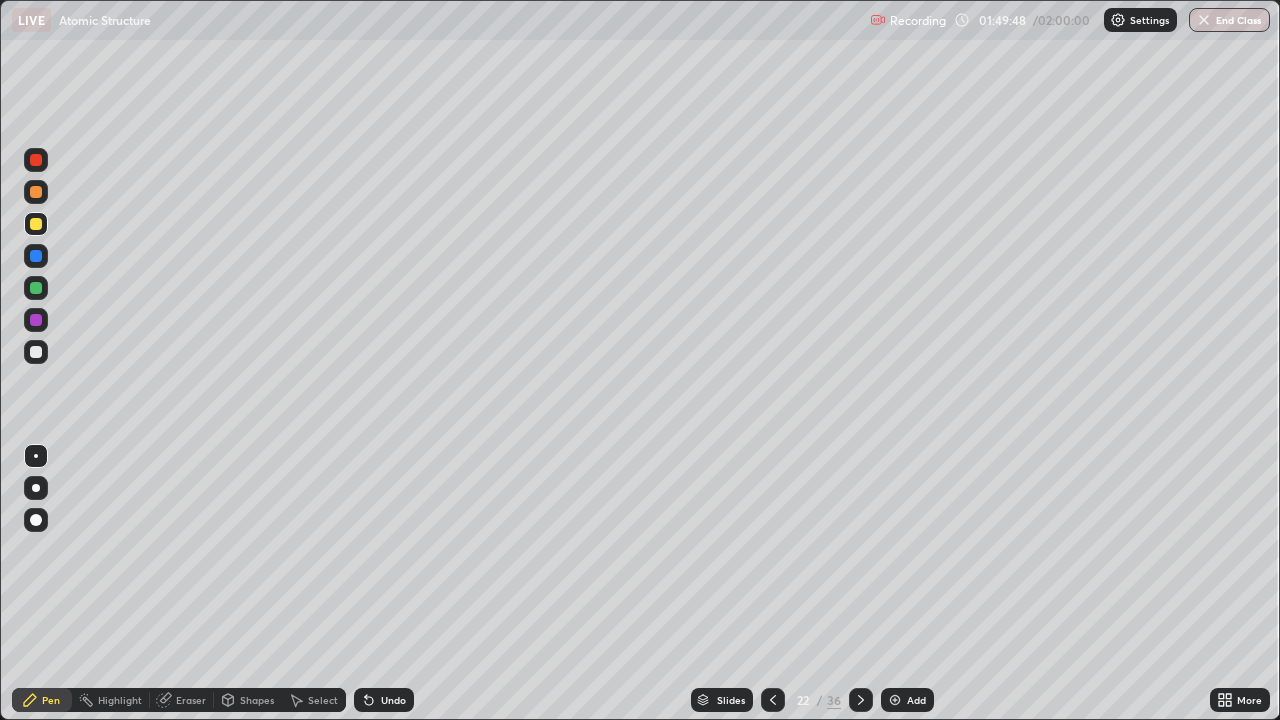 click at bounding box center (36, 224) 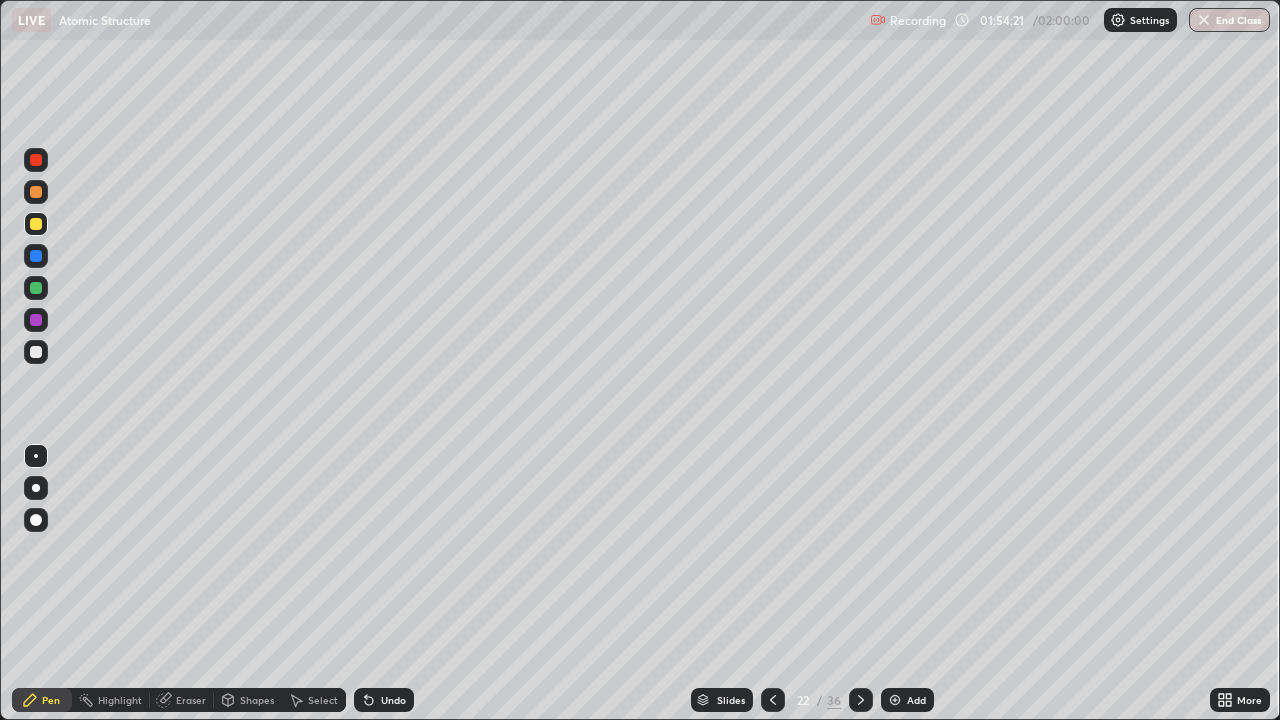 click 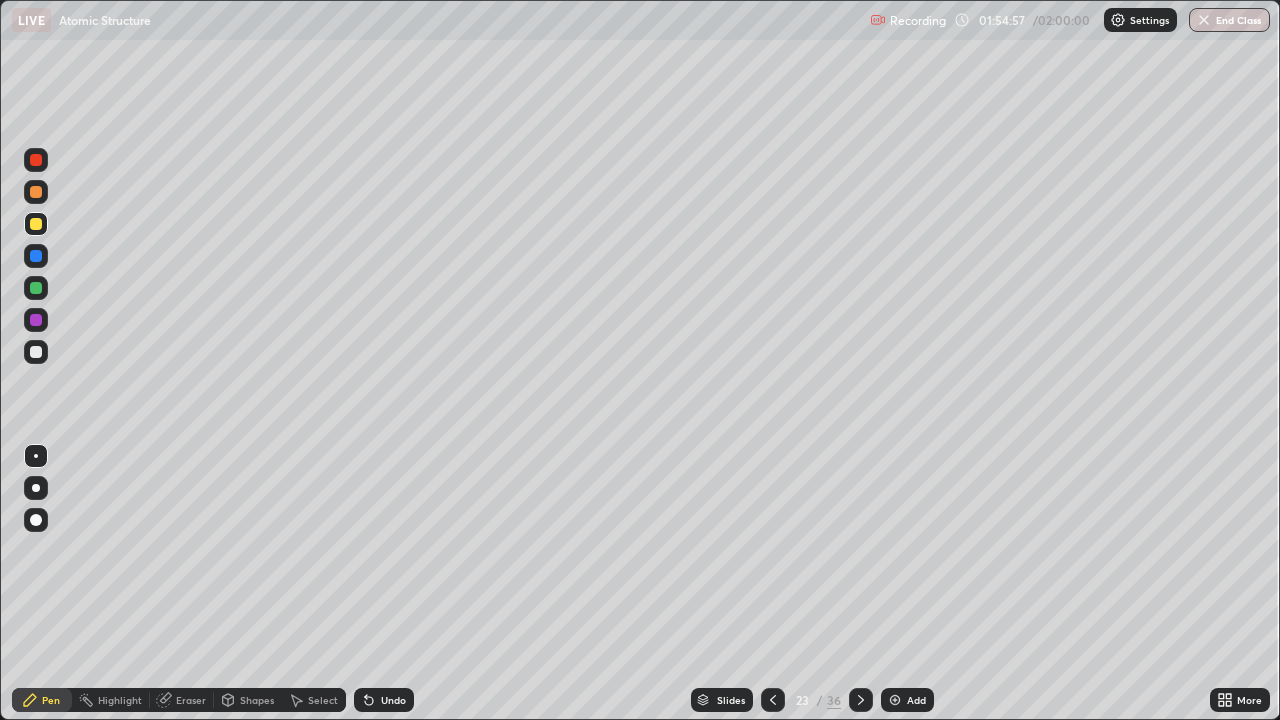 click at bounding box center [36, 160] 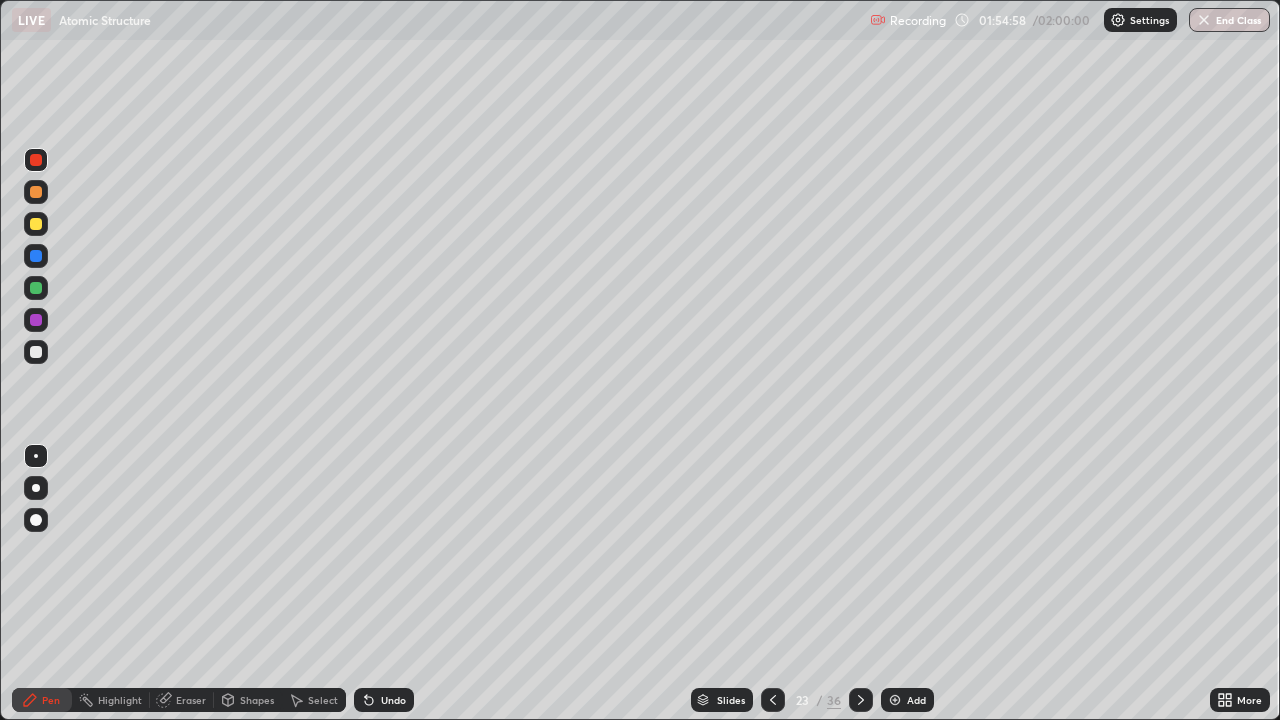 click at bounding box center (36, 160) 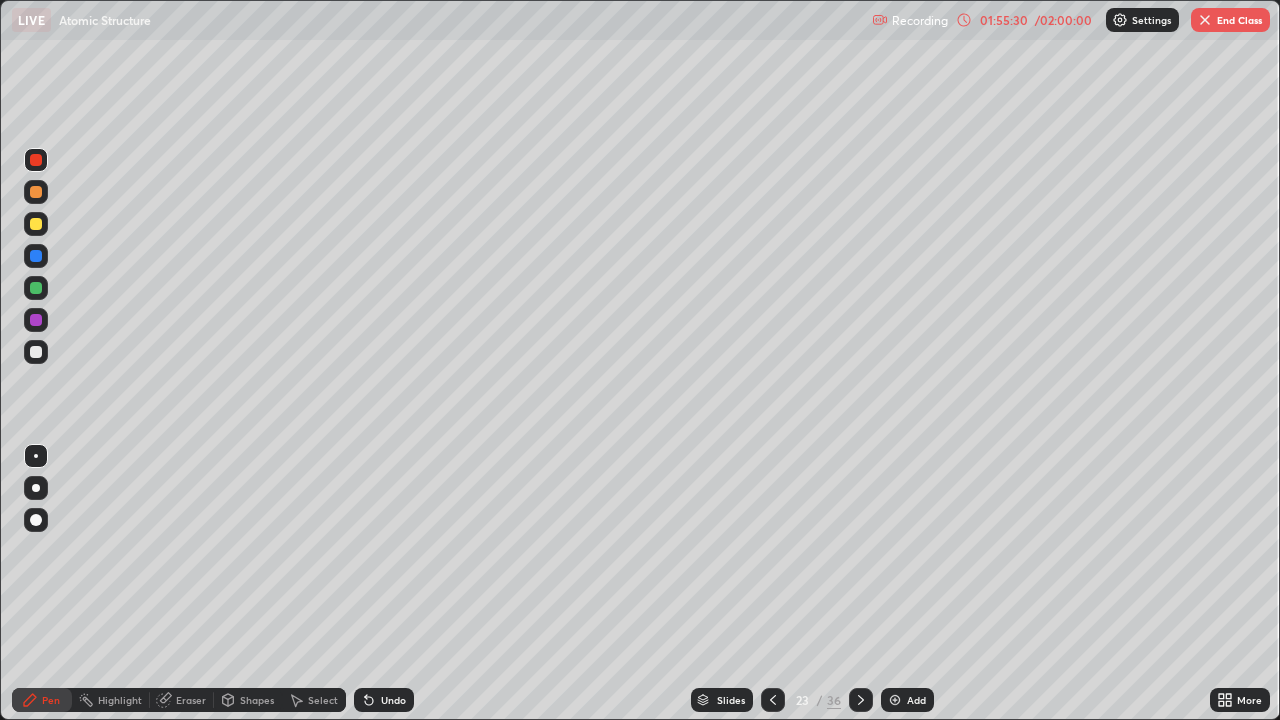 click at bounding box center [36, 352] 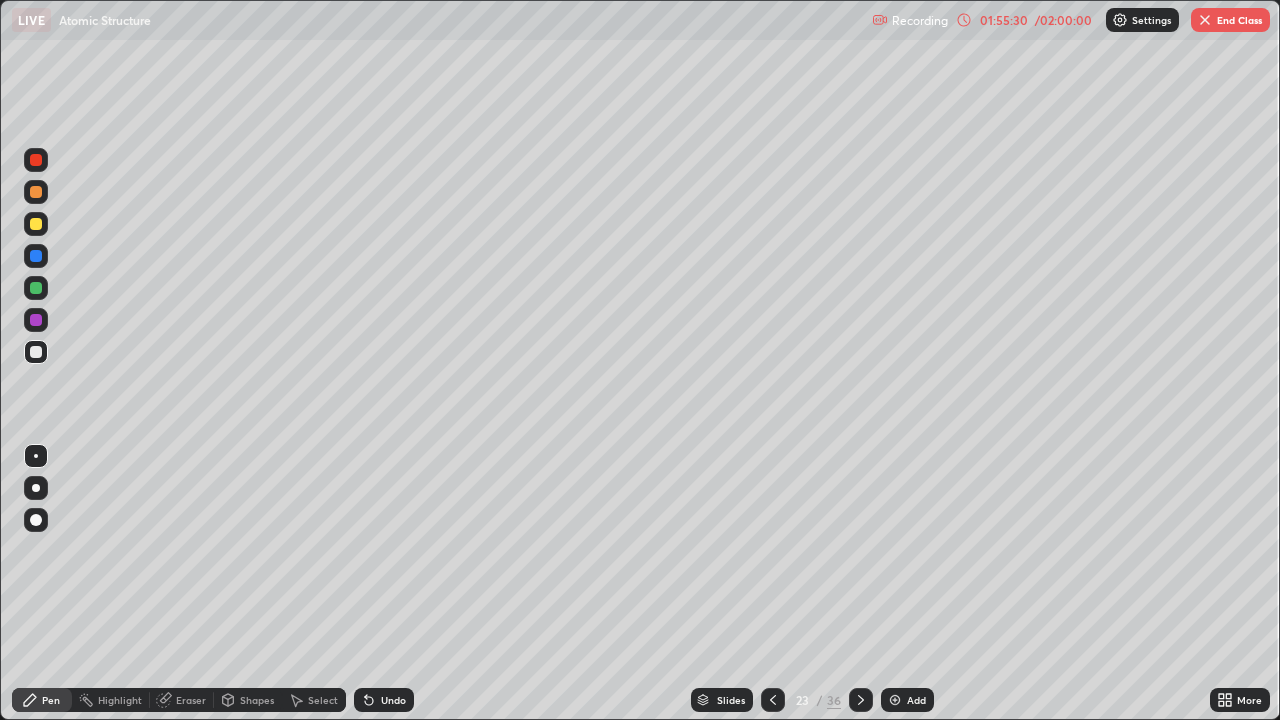 click at bounding box center (36, 352) 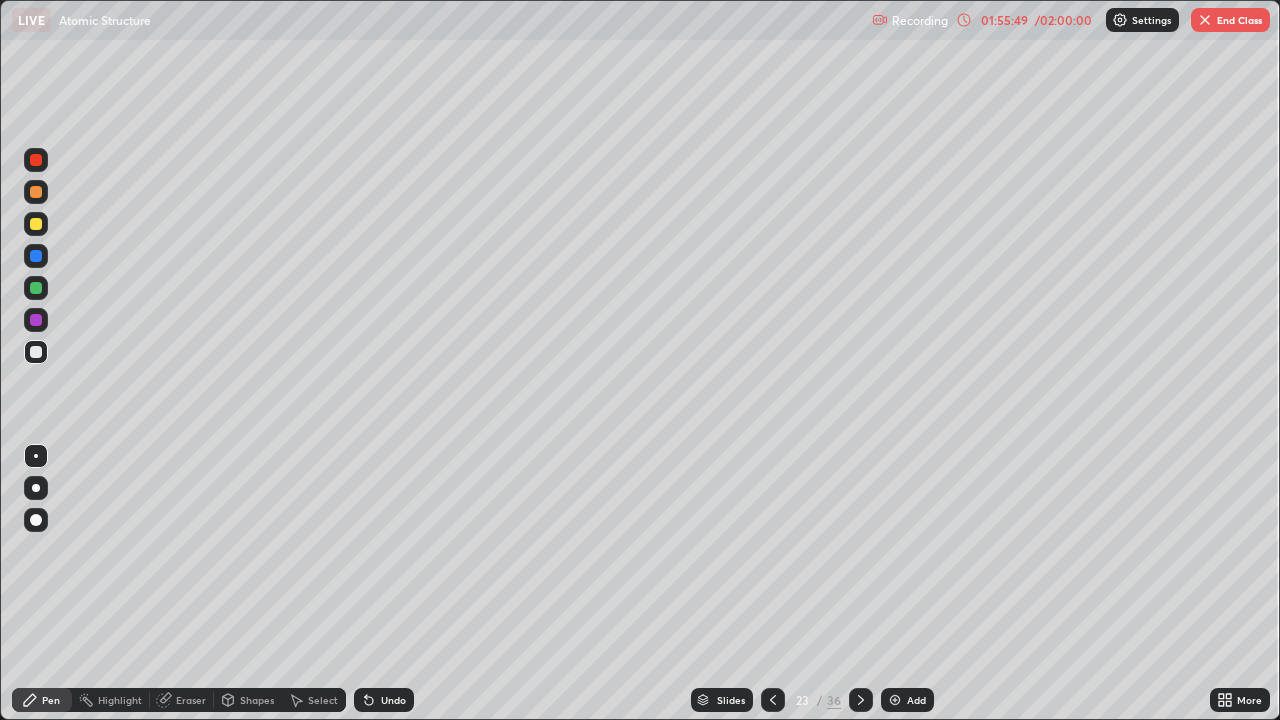 click at bounding box center (36, 160) 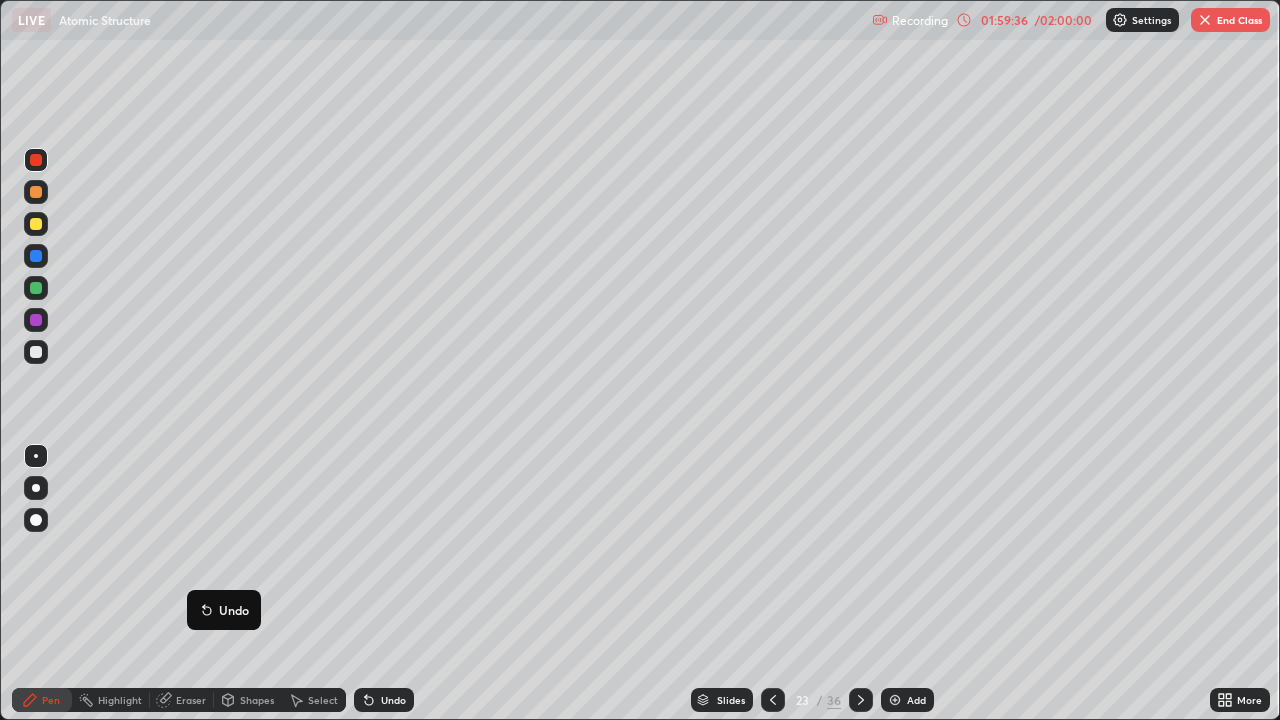 click at bounding box center [861, 700] 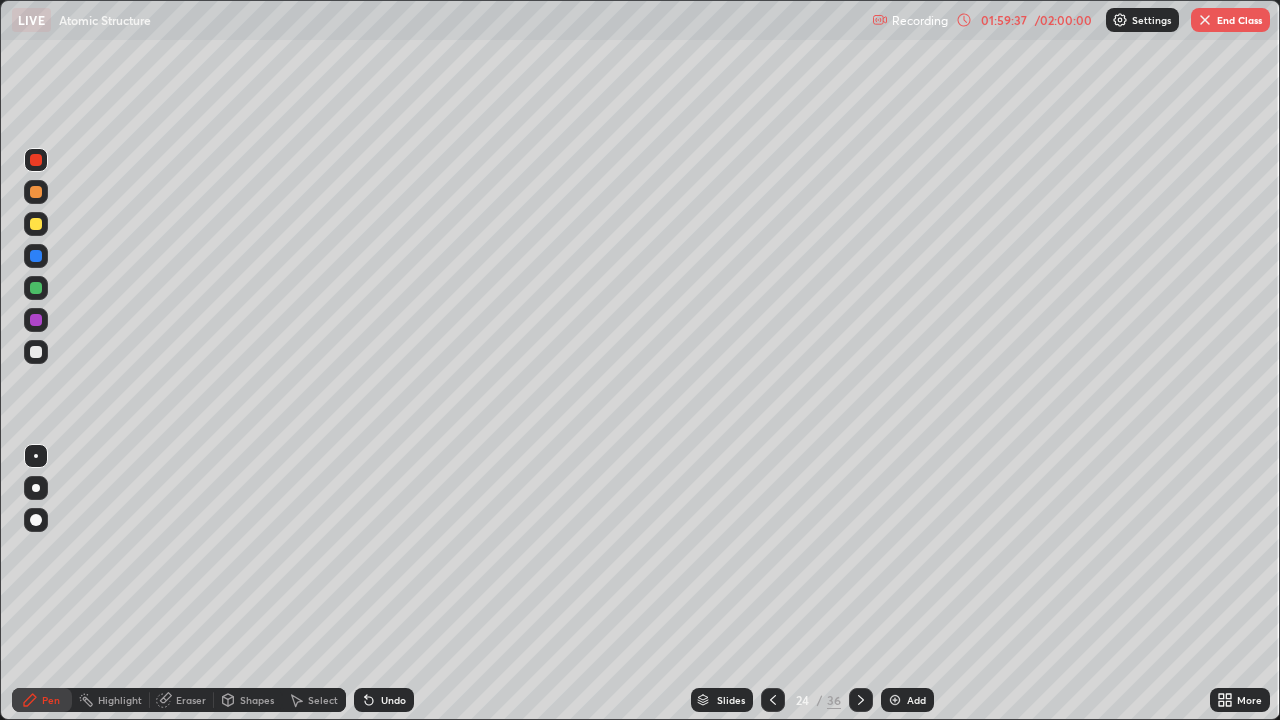 click 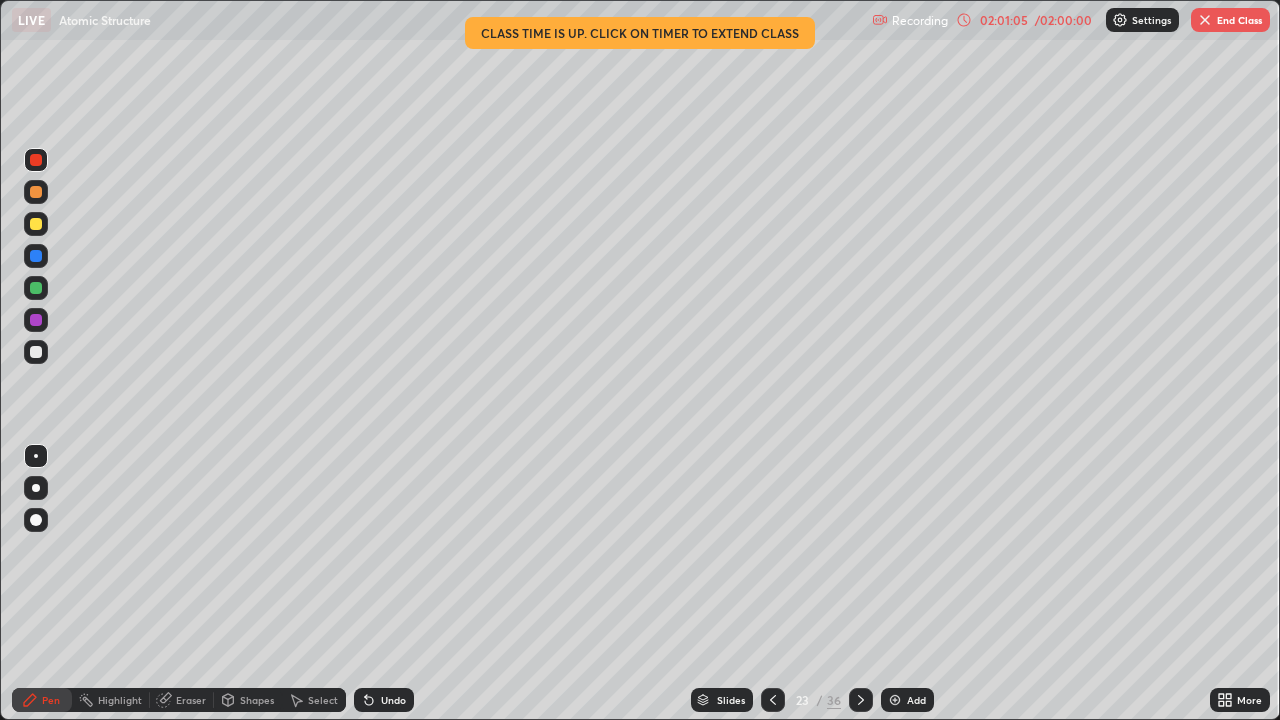 click on "End Class" at bounding box center [1230, 20] 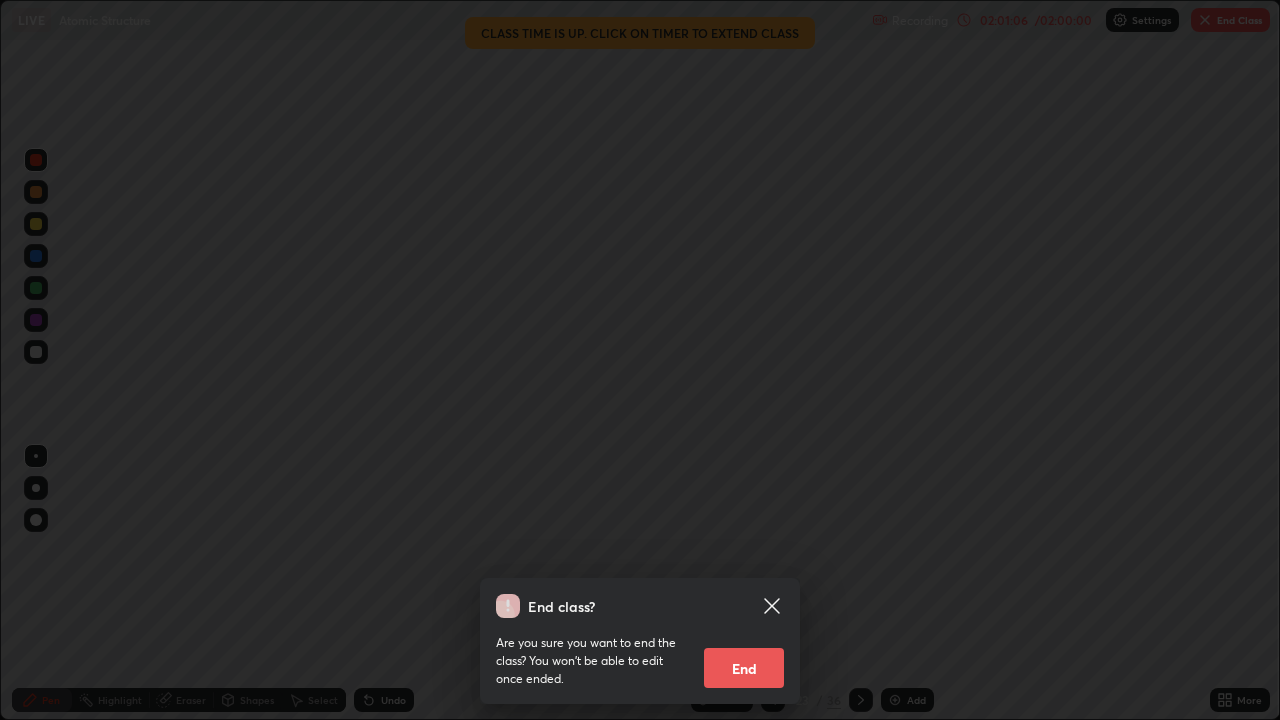 click on "End" at bounding box center [744, 668] 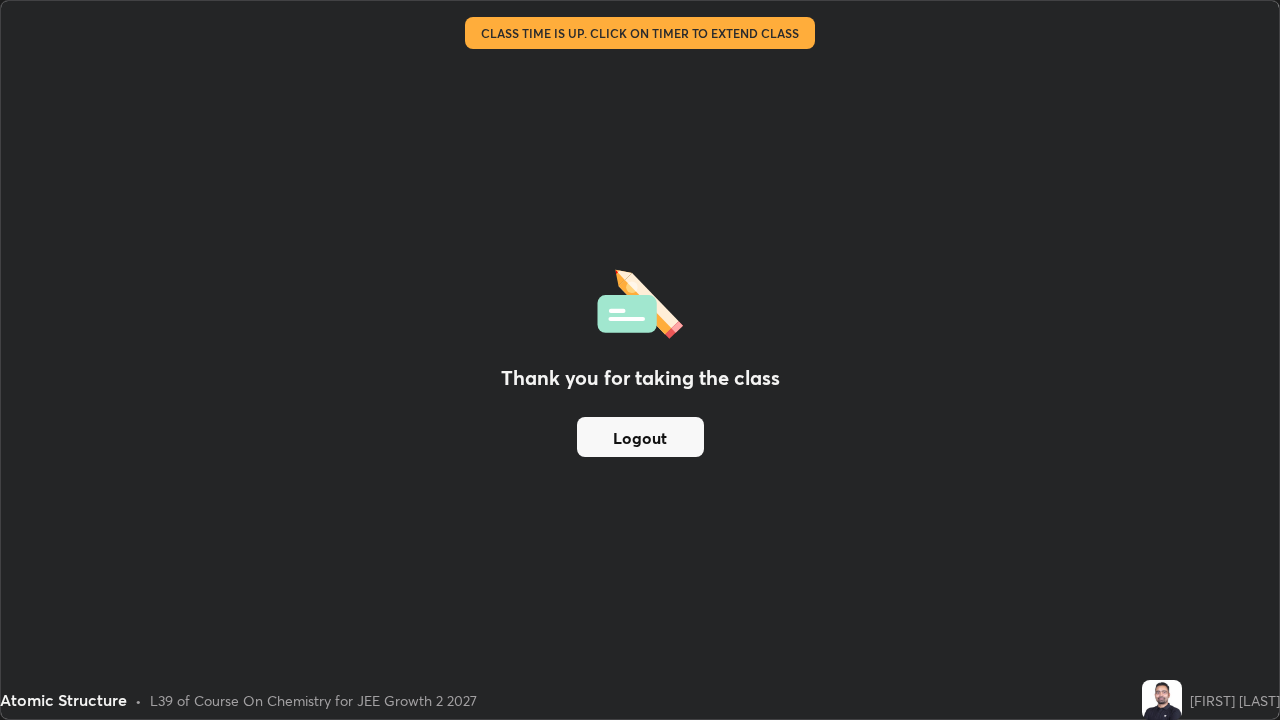 click on "Logout" at bounding box center [640, 437] 